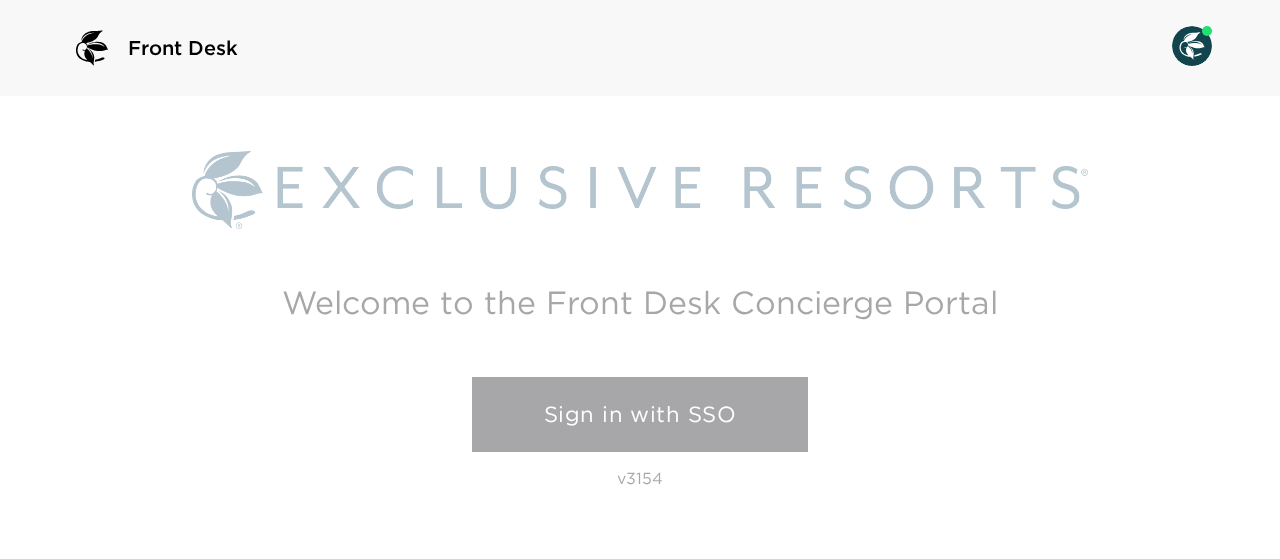 scroll, scrollTop: 0, scrollLeft: 0, axis: both 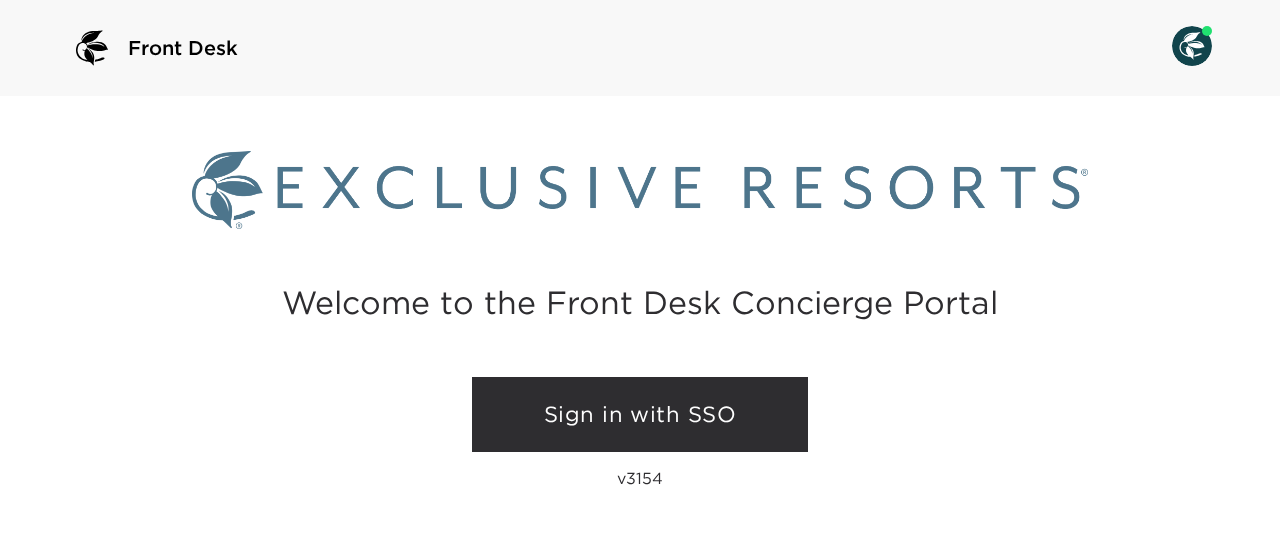 click on "Sign in with SSO" at bounding box center [640, 415] 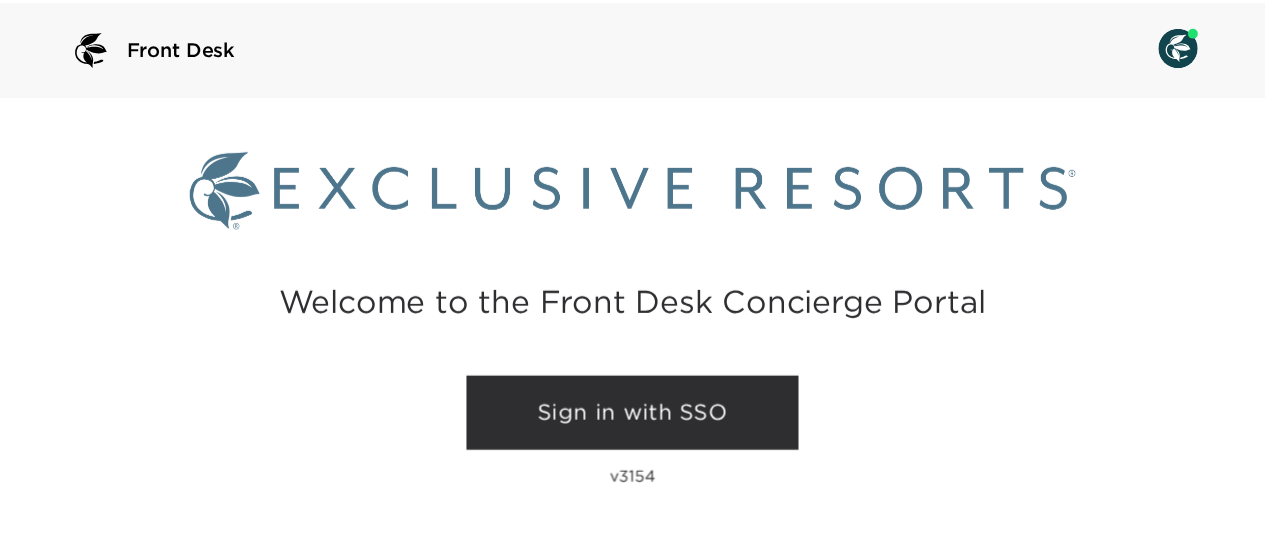 scroll, scrollTop: 0, scrollLeft: 0, axis: both 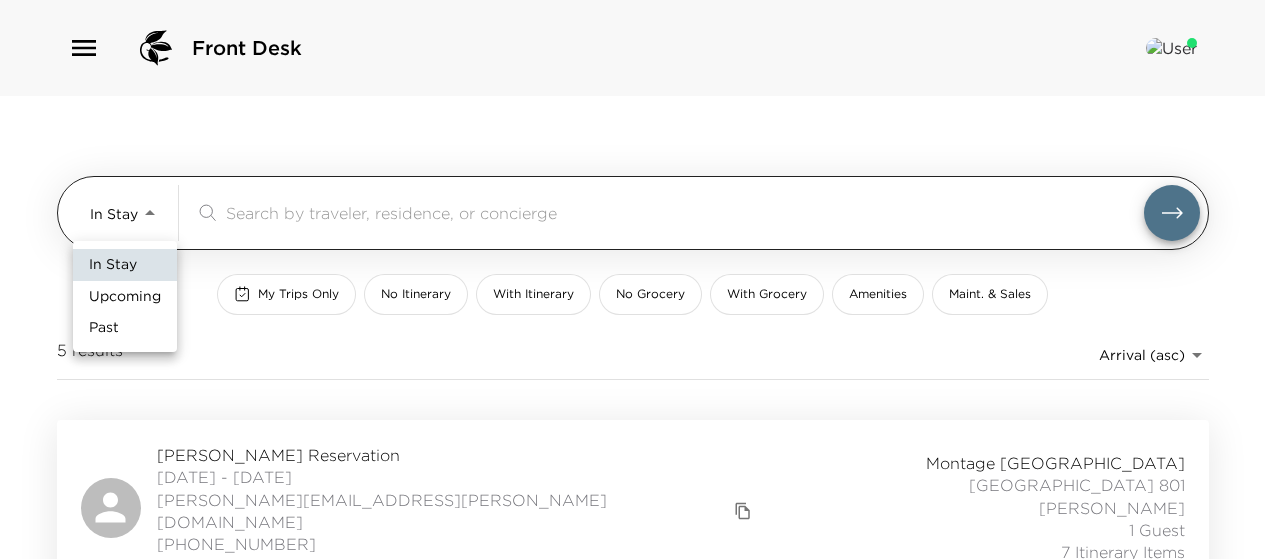 click on "Front Desk In Stay In-Stay ​ My Trips Only No Itinerary With Itinerary No Grocery With Grocery Amenities Maint. & Sales 5 results Arrival (asc) reservations_prod_arrival_asc Bruce Dubinsky Reservation 07/06/2025 - 07/12/2025 bruce.dubinsky@gmail.com 240-413-3145 Montage Deer Valley Montage Deer Valley 801 Cameron Chase 1 Guest 7 Itinerary Items Heather Mitchell Reservation 07/09/2025 - 07/11/2025 heathermitch@me.com +17133201281 Vdara Hotel & Spa Vdara 46001 Las Vegas, Nevada Sophal Im 3 Guests 2 Itinerary Items Terry Klare Reservation 07/10/2025 - 07/12/2025 tklare@mngllc.com (214) 282-7815 Montage Deer Valley Montage Deer Valley 831 Cameron Chase 1 Guest 2 Itinerary Items Mark Ross Reservation 07/10/2025 - 07/15/2025 mross@landjet.com 309-428-5925 Amenity First Montage Deer Valley Montage Deer Valley 901 Cameron Chase 2 Guests 1 Itinerary Item G. Alex Crispo Reservation 07/10/2025 - 07/14/2025 gacrispo2@gmail.com (973) 714-2487 Ultra Vdara Hotel & Spa Vdara 45026 Las Vegas, Nevada Sophal Im 4 Guests Past" at bounding box center [640, 279] 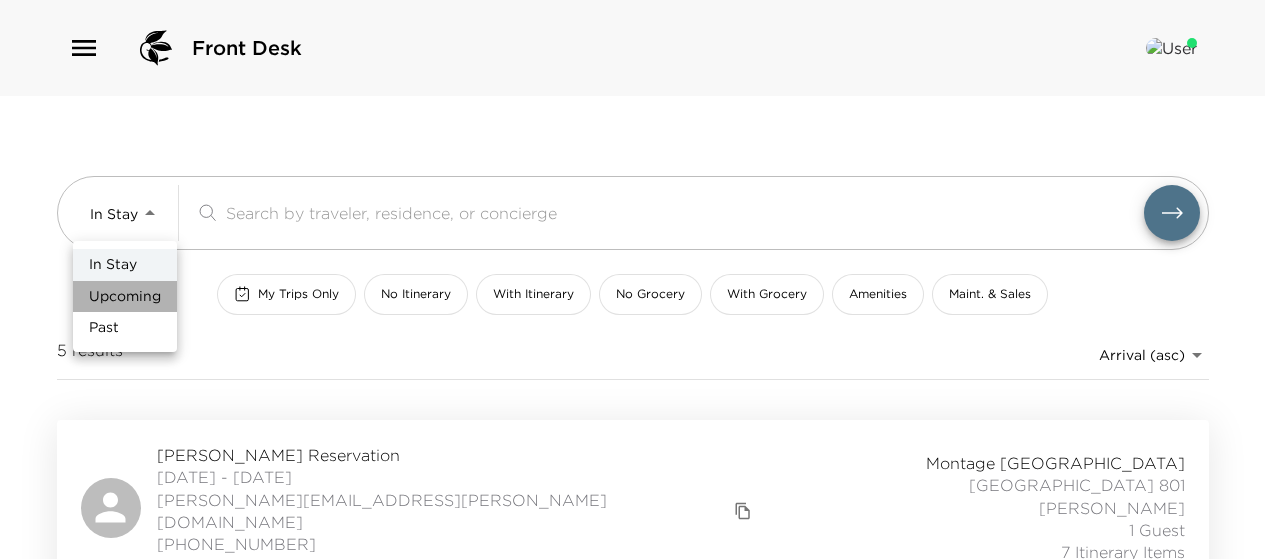 click on "Upcoming" at bounding box center (125, 297) 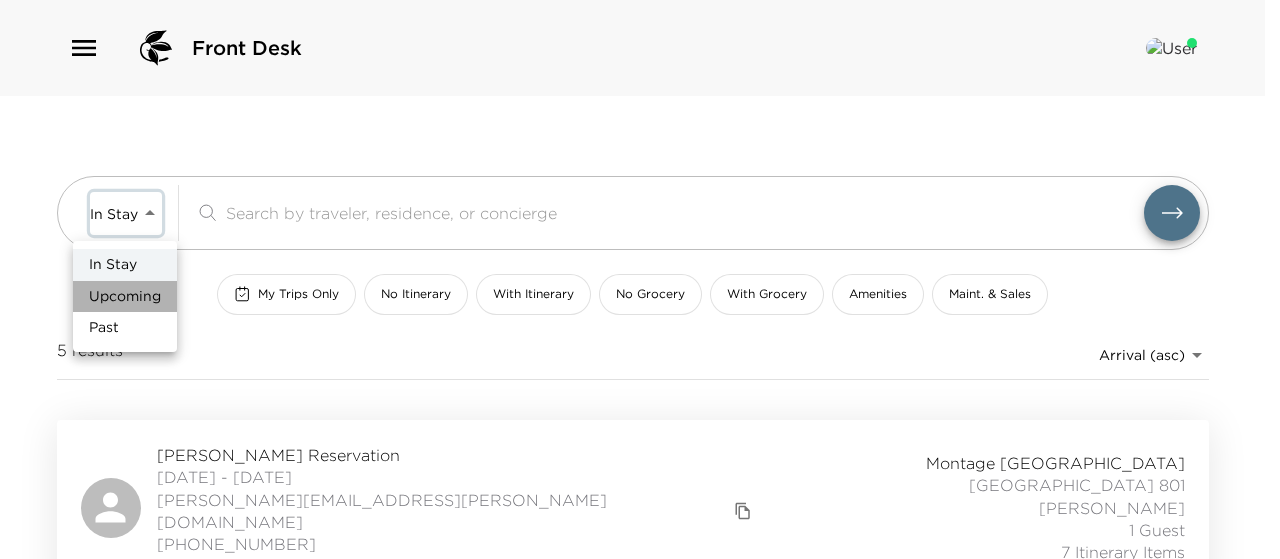 type on "Upcoming" 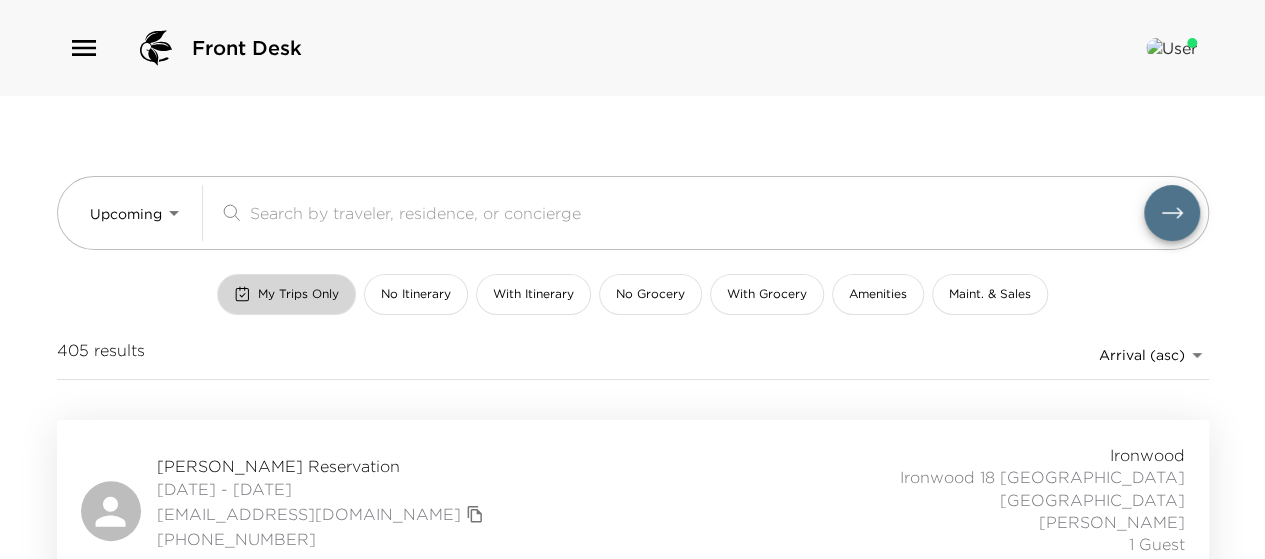 click on "My Trips Only" at bounding box center (286, 294) 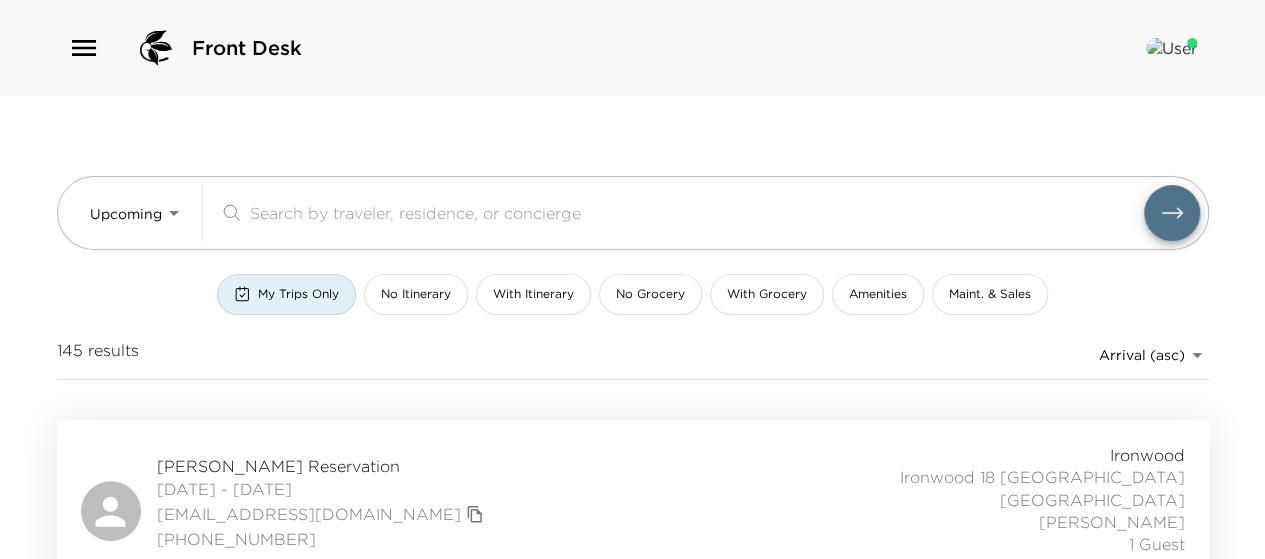 click on "07/11/2025 - 07/13/2025" at bounding box center (323, 489) 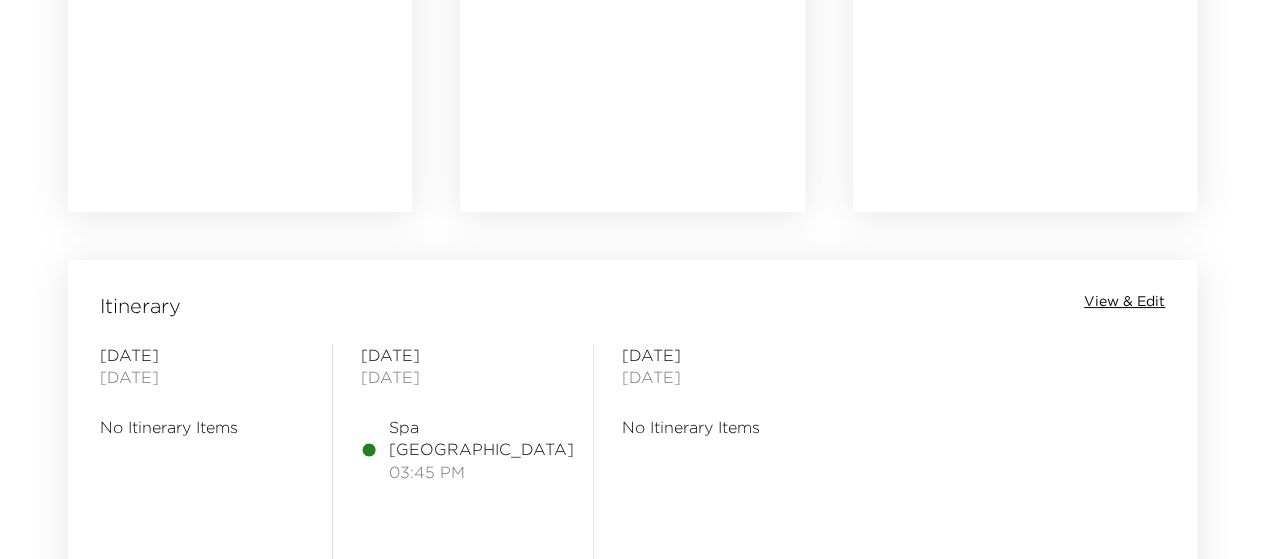 scroll, scrollTop: 1411, scrollLeft: 0, axis: vertical 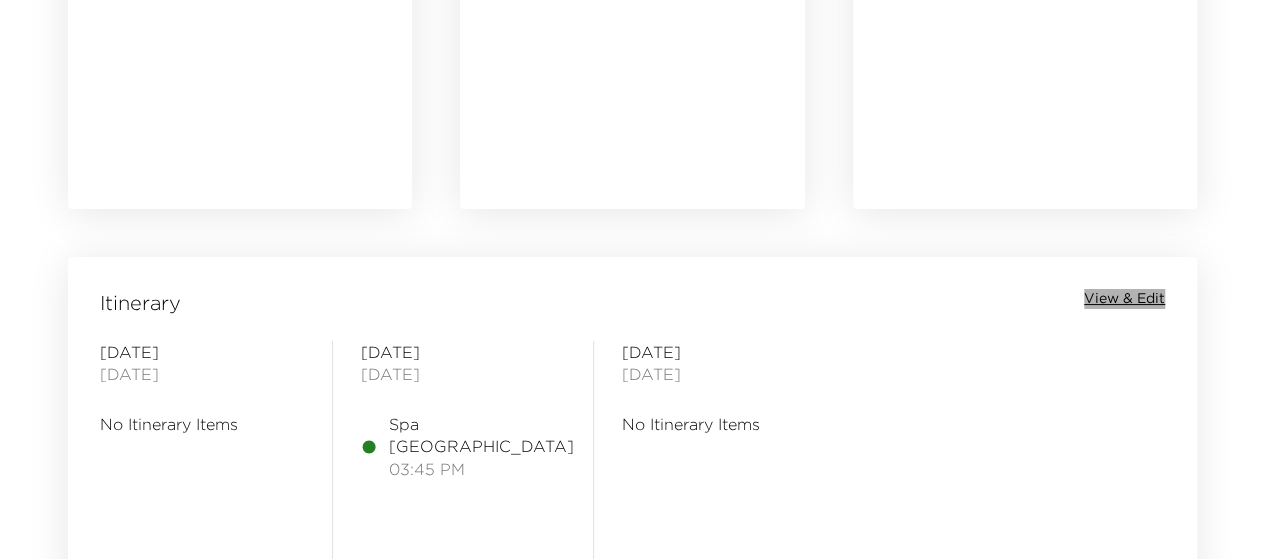 click on "View & Edit" at bounding box center [1124, 299] 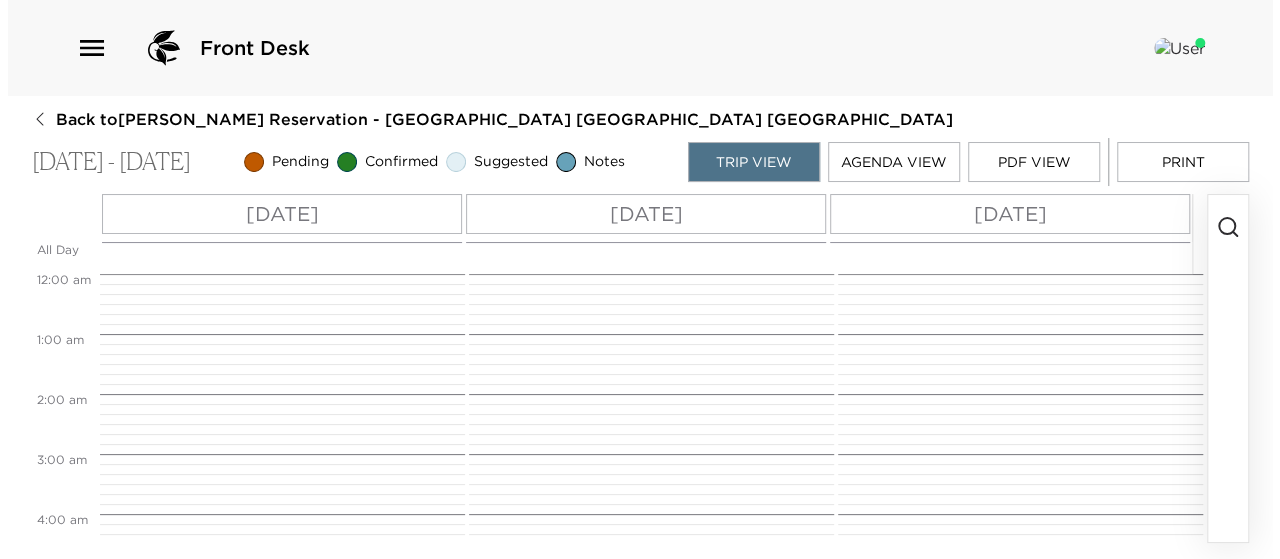 scroll, scrollTop: 0, scrollLeft: 0, axis: both 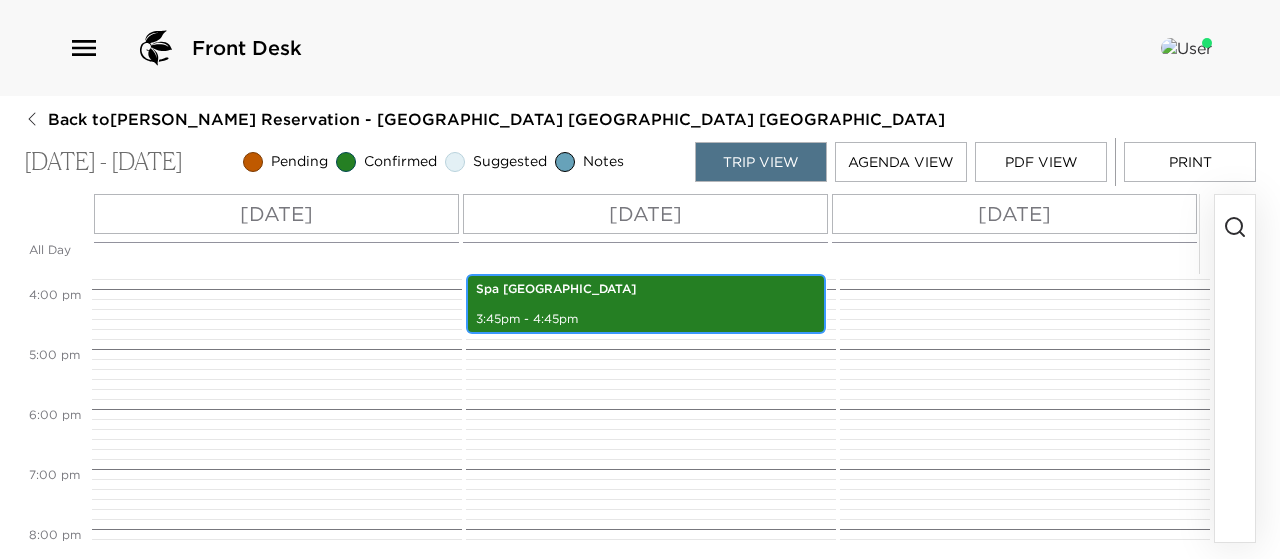 click on "3:45pm - 4:45pm" at bounding box center [646, 319] 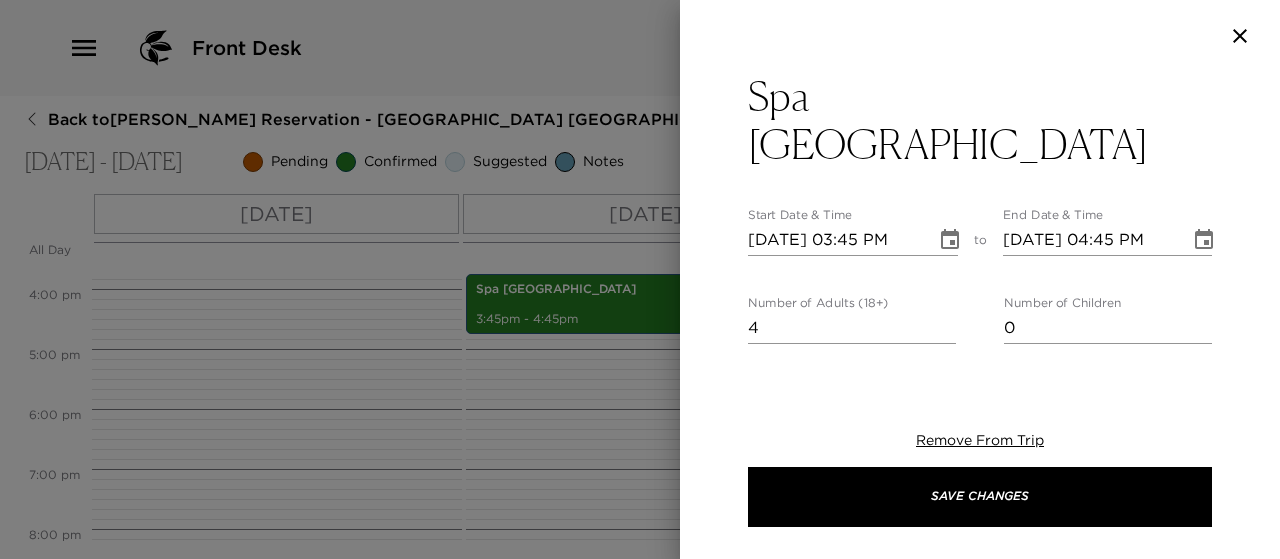 click 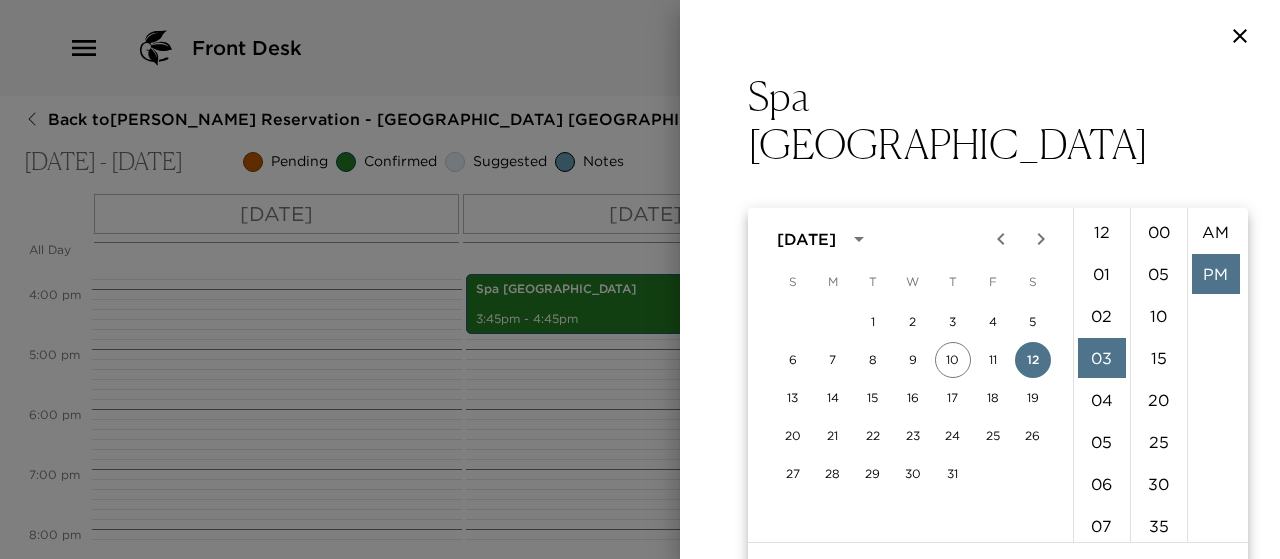 scroll, scrollTop: 126, scrollLeft: 0, axis: vertical 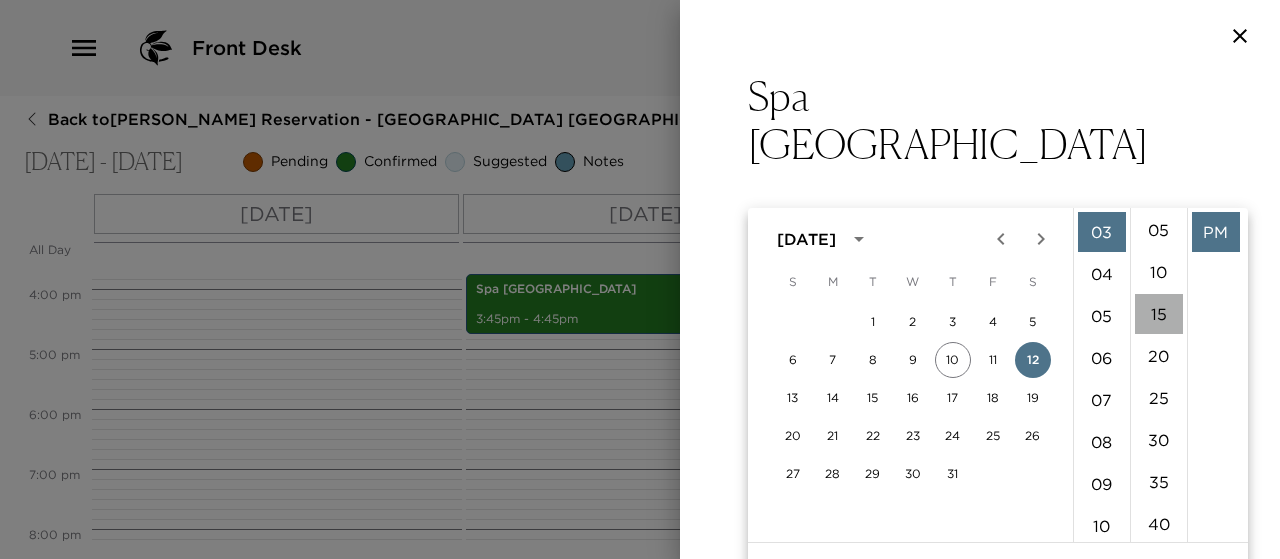 click on "15" at bounding box center (1159, 314) 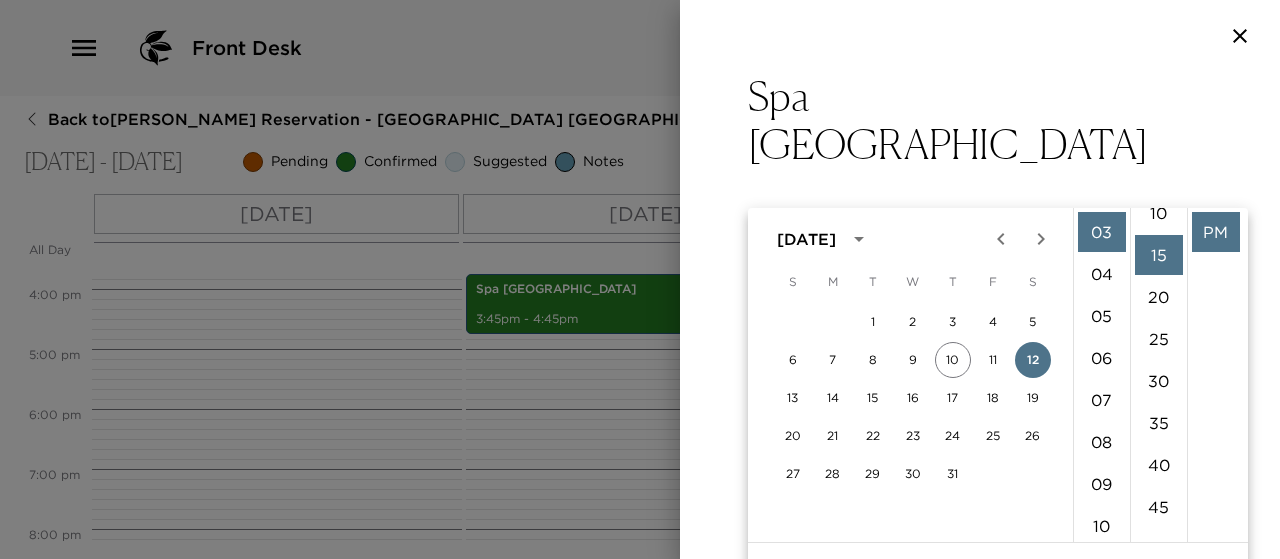 scroll, scrollTop: 126, scrollLeft: 0, axis: vertical 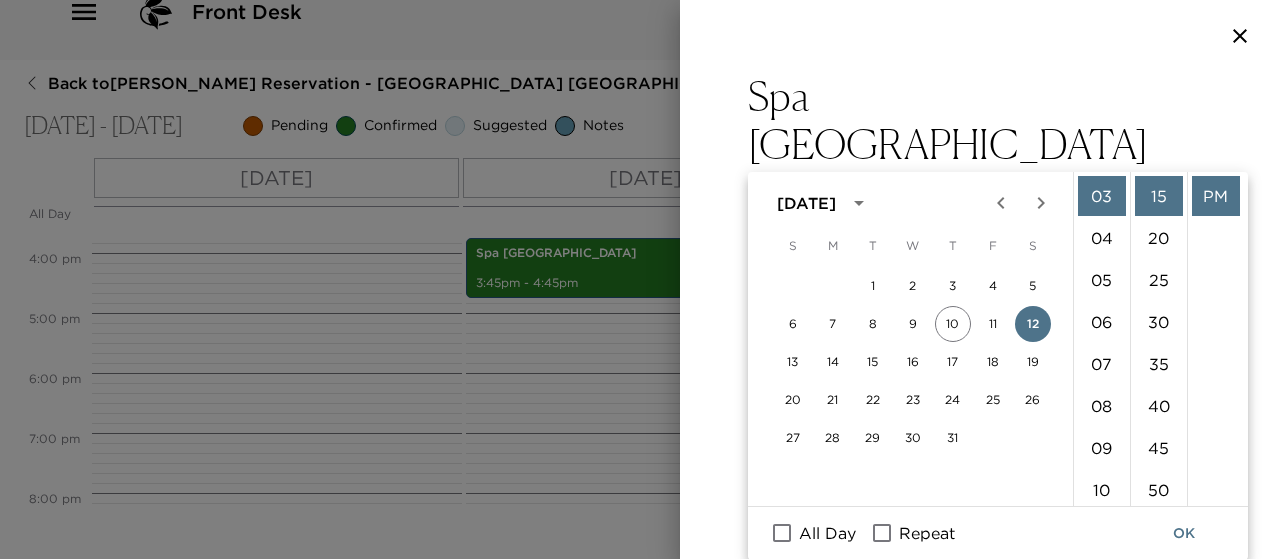 click on "Spa Montage Deer Valley Start Date & Time 07/12/2025 03:15 PM to End Date & Time 07/12/2025 04:45 PM Number of Adults (18+) 4 Number of Children 0 Status Confirmed Confirmed Hide From Member Request Transportation Concierge Notes The Healing Power of Nature
Welcome to Spa Montage Deer Valley, an alpine oasis where nature’s goodness provides the ingredients for health and renewal. As the majestic mountain landscapes promote powerful well-being, our resort’s serene sanctuary takes you to new heights of relaxation, beauty and wellness year-round.
Please arrive at least 15 minutes prior to your treatment time. x Cost ​ x Address ​ 9100 Marsac Avenue
Park City Utah 84060
United States x Phone Number ​ (435) 604-1300 Email ​ Website ​ https://www.montagehotels.com/spamontage/deervalley/ Cancellation Policy 24hr 24hr Recommended Attire ​ Age Range ​ Remove From Trip Save Changes" at bounding box center [980, 816] 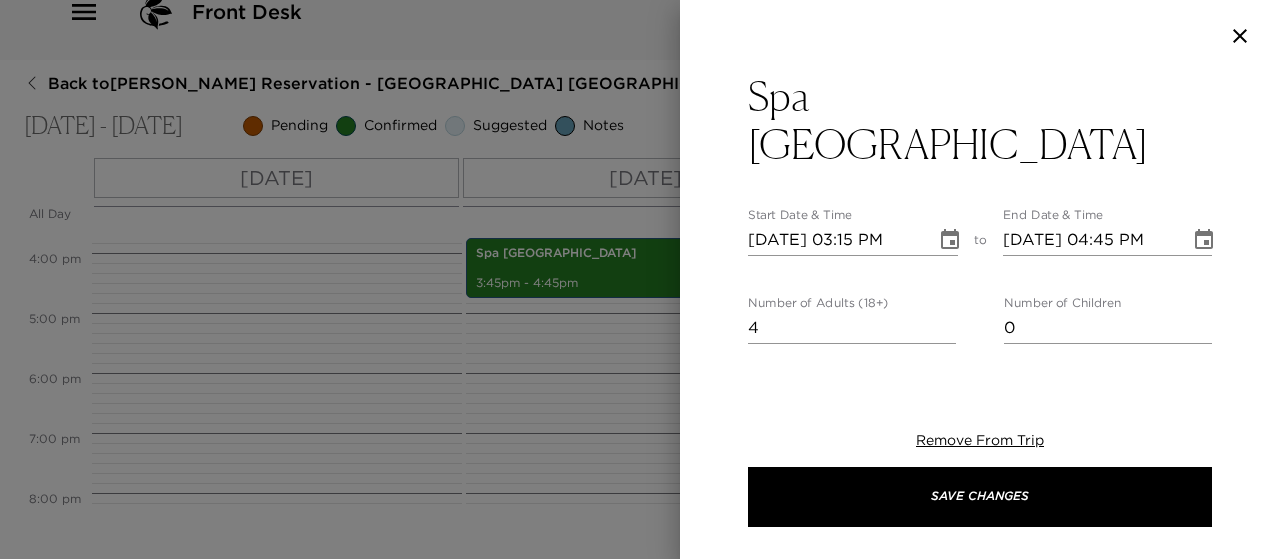 scroll, scrollTop: 0, scrollLeft: 0, axis: both 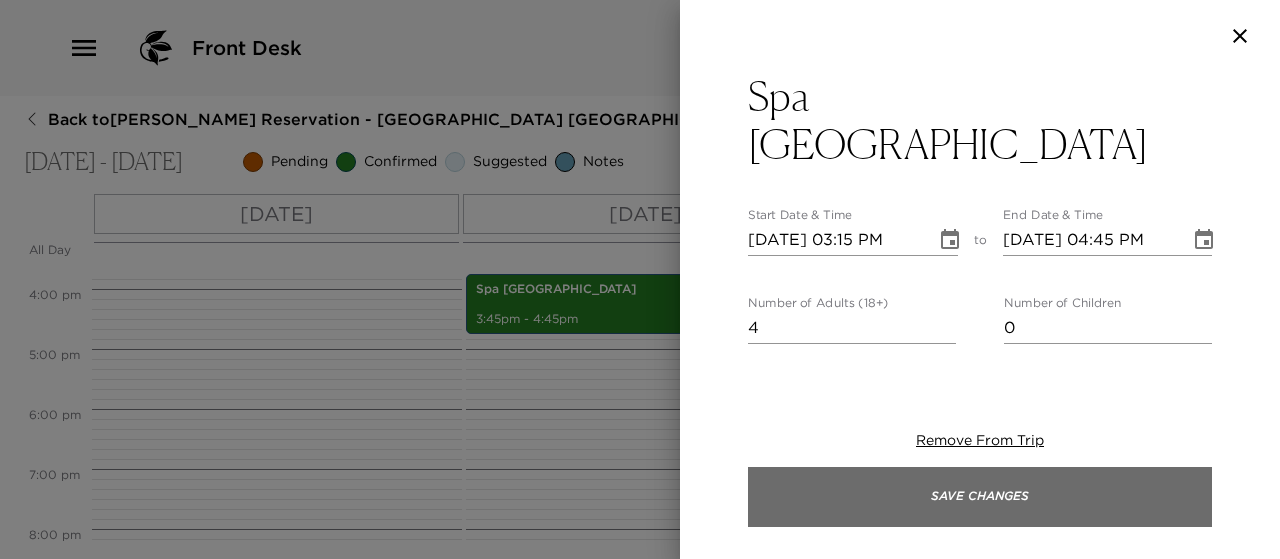 click on "Save Changes" at bounding box center [980, 497] 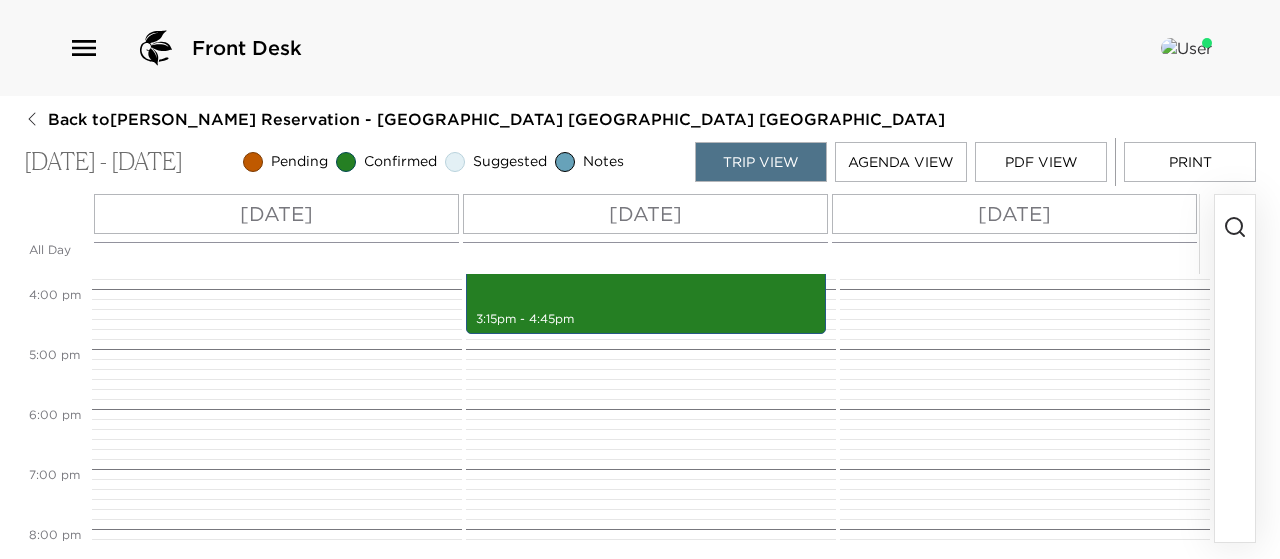 click on "[DATE]" at bounding box center (276, 214) 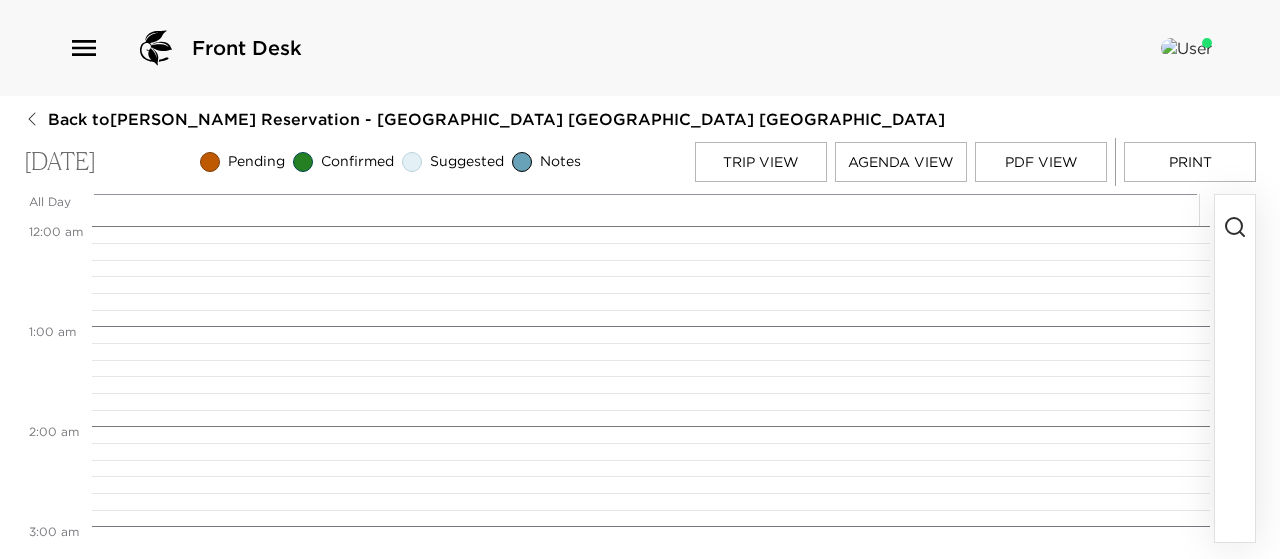 scroll, scrollTop: 800, scrollLeft: 0, axis: vertical 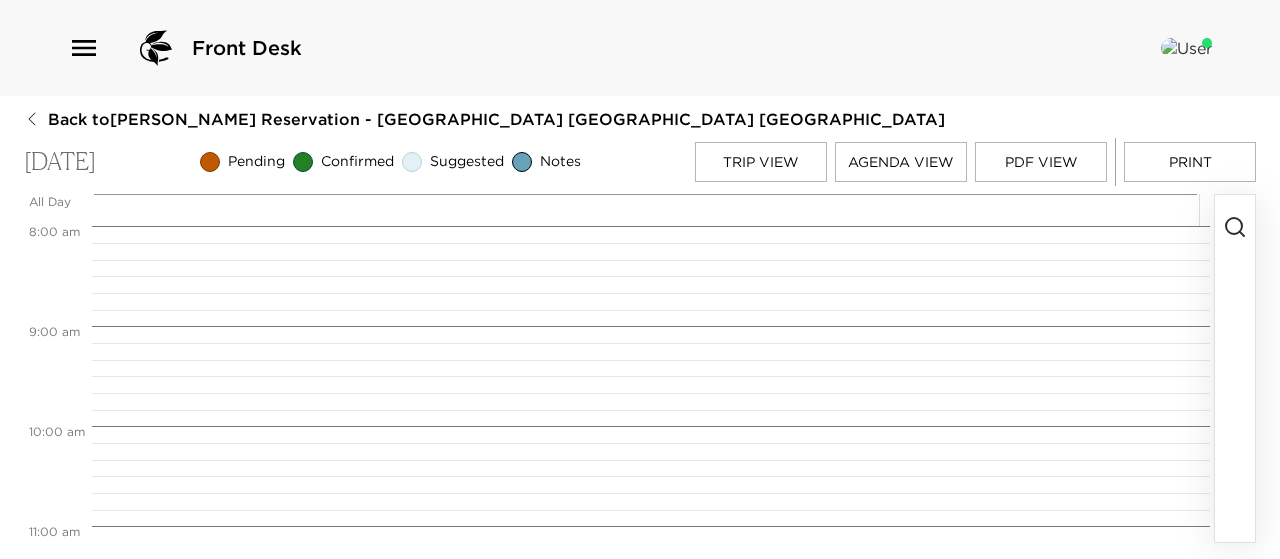 click 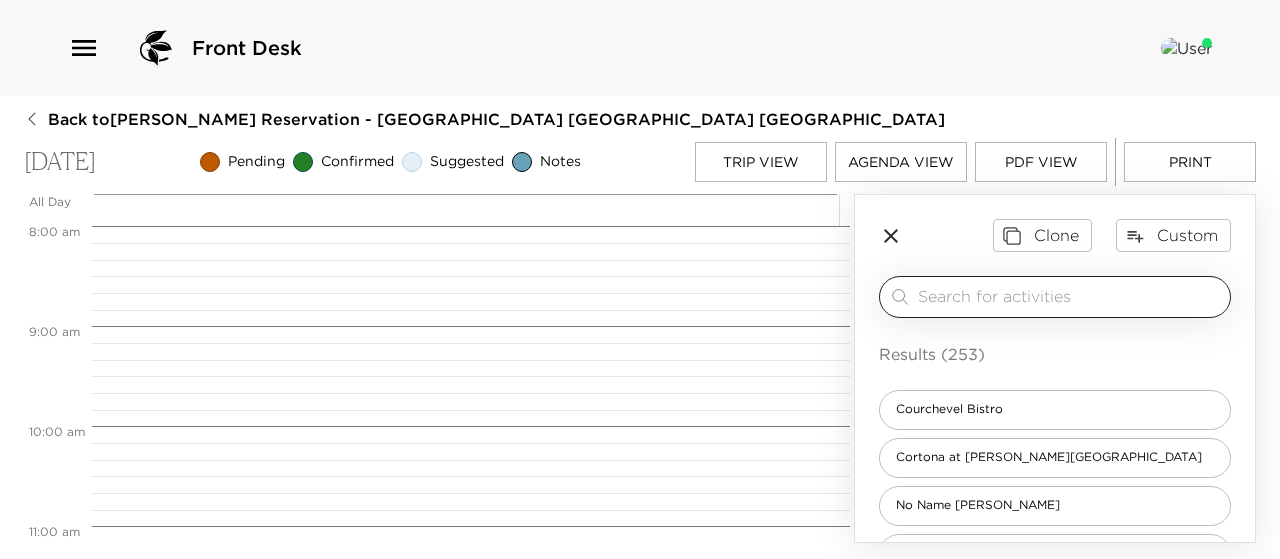 click at bounding box center [1070, 296] 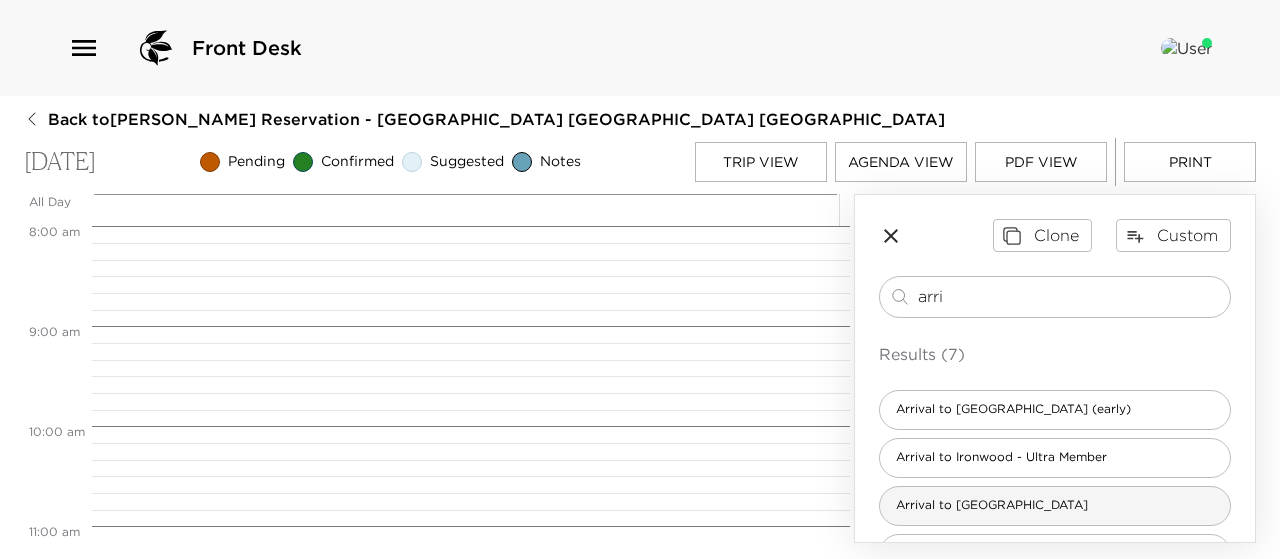 type on "arri" 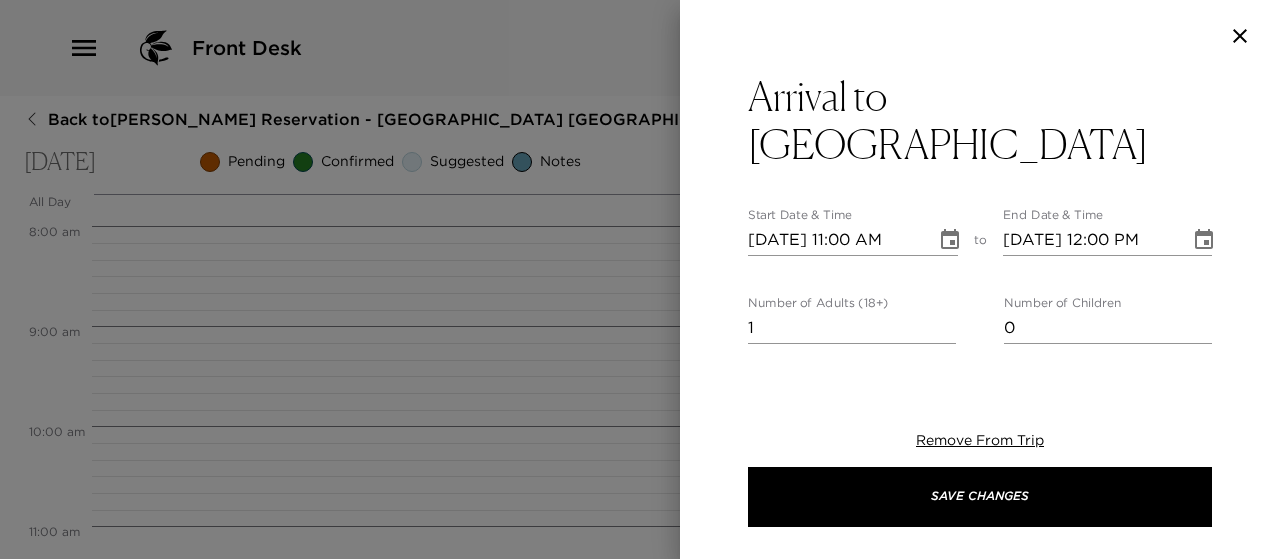 type on "We are expecting your arrival [DATE]. Please confirm your arrival time with us. If a concierge is not present for your arrival, they will leave a key underneath the doormat along with providing the garage code for you to let yourself in. Your concierge will follow up with you to touch base about your stay. Please note our concierge team is available from 9:00am - 6:00pm daily. Due to the location of the Ironwood residences, we do not have a concierge office on site, therefor may not always be physically present during business hours. We will be your dedicated concierge team for your stay and look forward to assisting you with any reservations, recommendations, or advice that you may need. We are here to make your stay as enjoyable as possible.
Ironwood Address:
[STREET_ADDRESS][PERSON_NAME]
Concierge Team:
[PERSON_NAME] 530.363.0575
[PERSON_NAME] 435.659.0630
[PERSON_NAME] 435.659.4379" 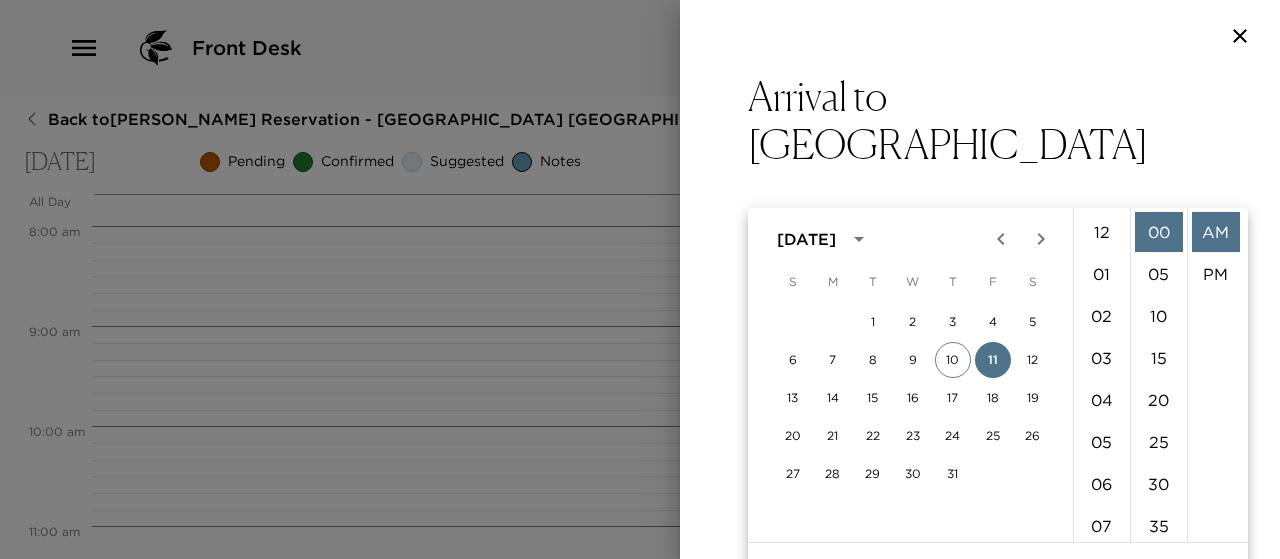 scroll, scrollTop: 462, scrollLeft: 0, axis: vertical 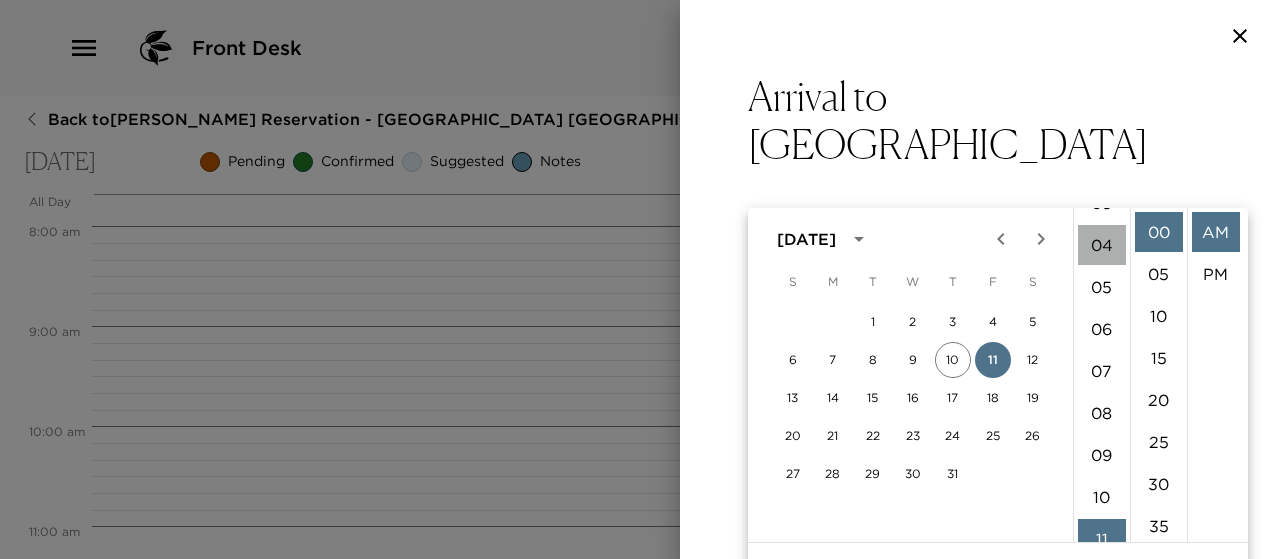 click on "04" at bounding box center [1102, 245] 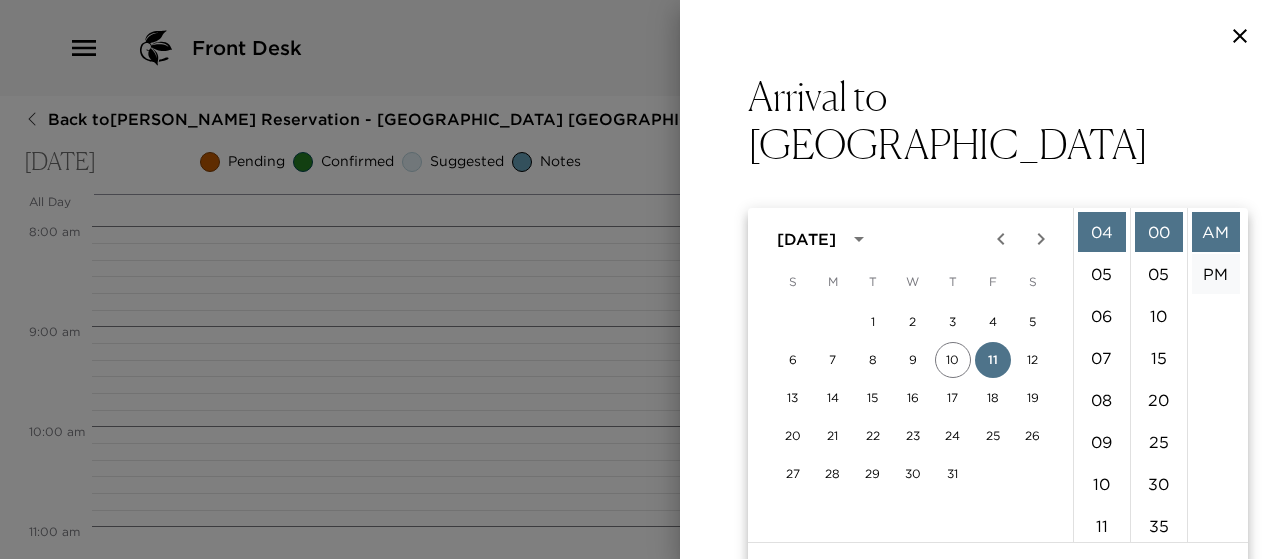 click on "PM" at bounding box center (1216, 274) 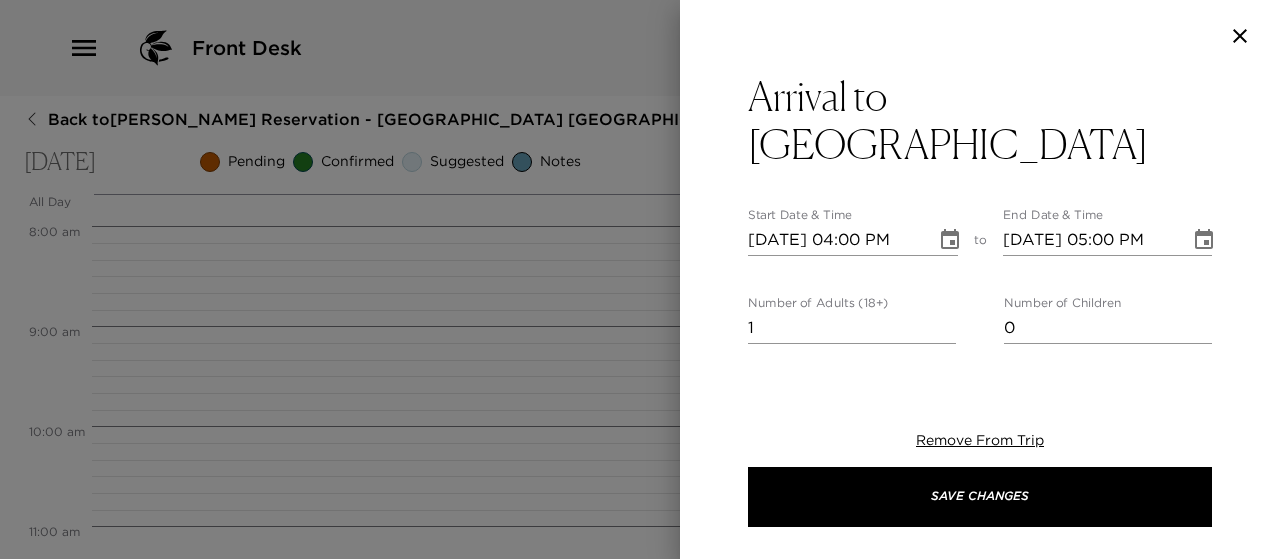 scroll, scrollTop: 42, scrollLeft: 0, axis: vertical 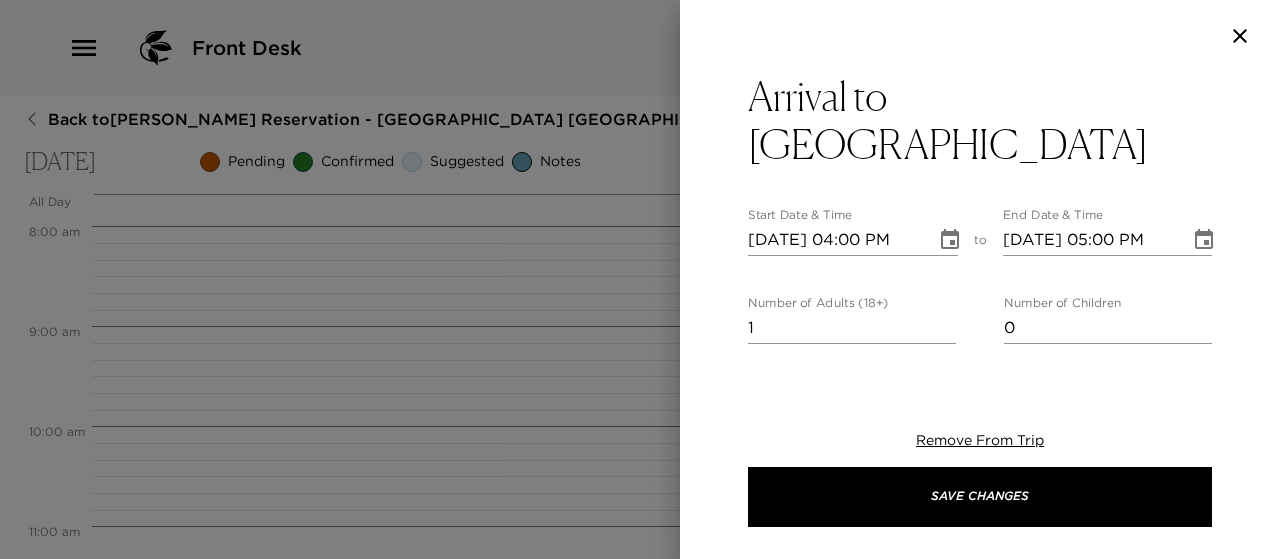 click on "1" at bounding box center [852, 328] 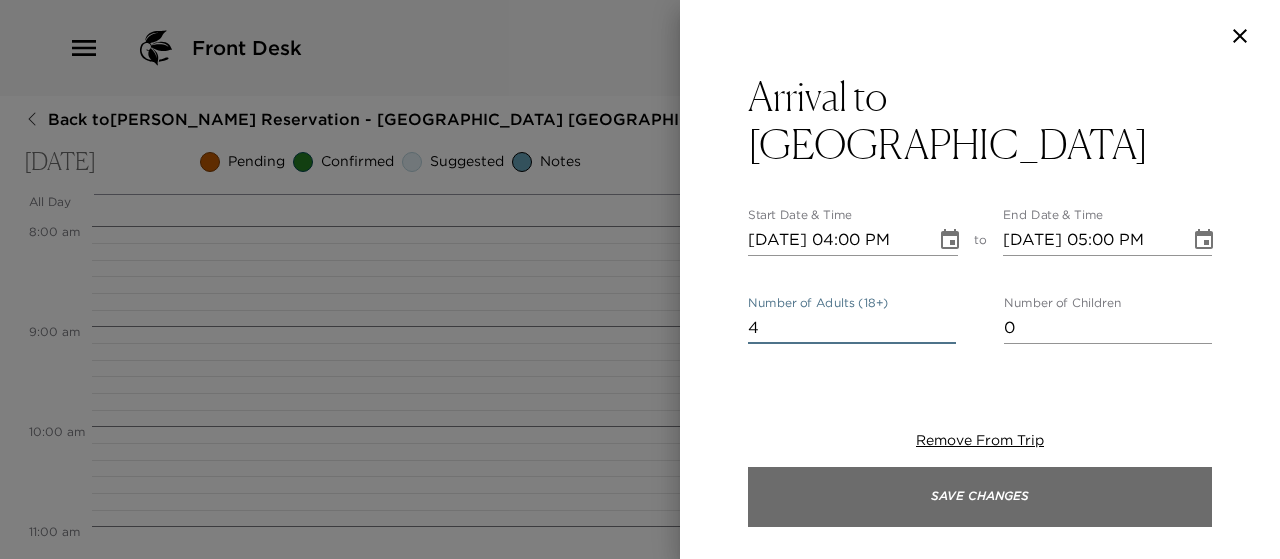type on "4" 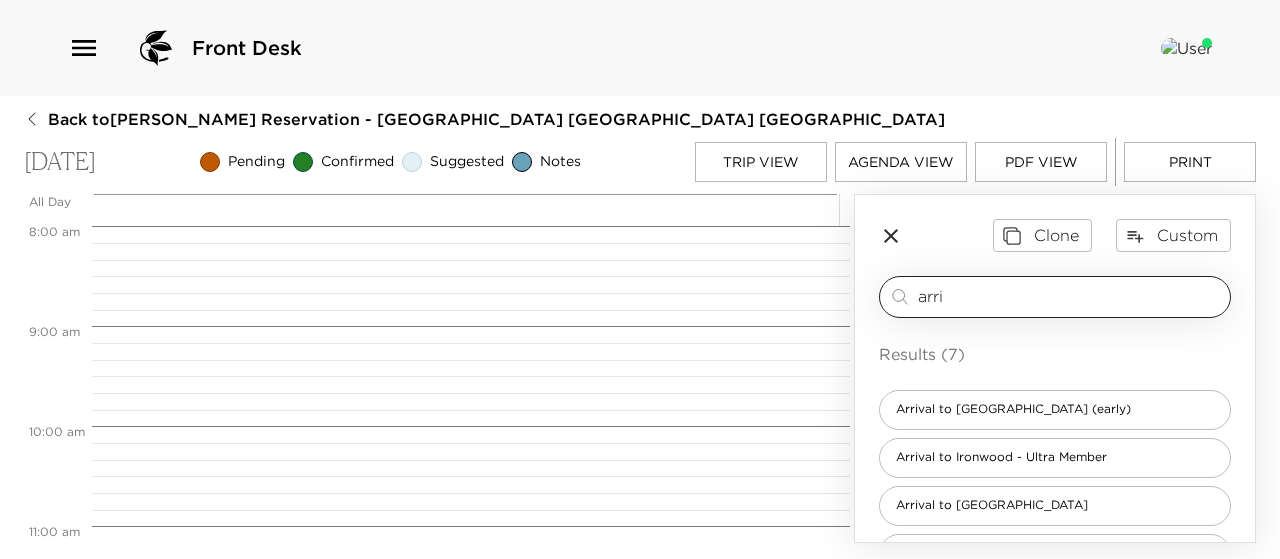 click on "arri" at bounding box center [1070, 296] 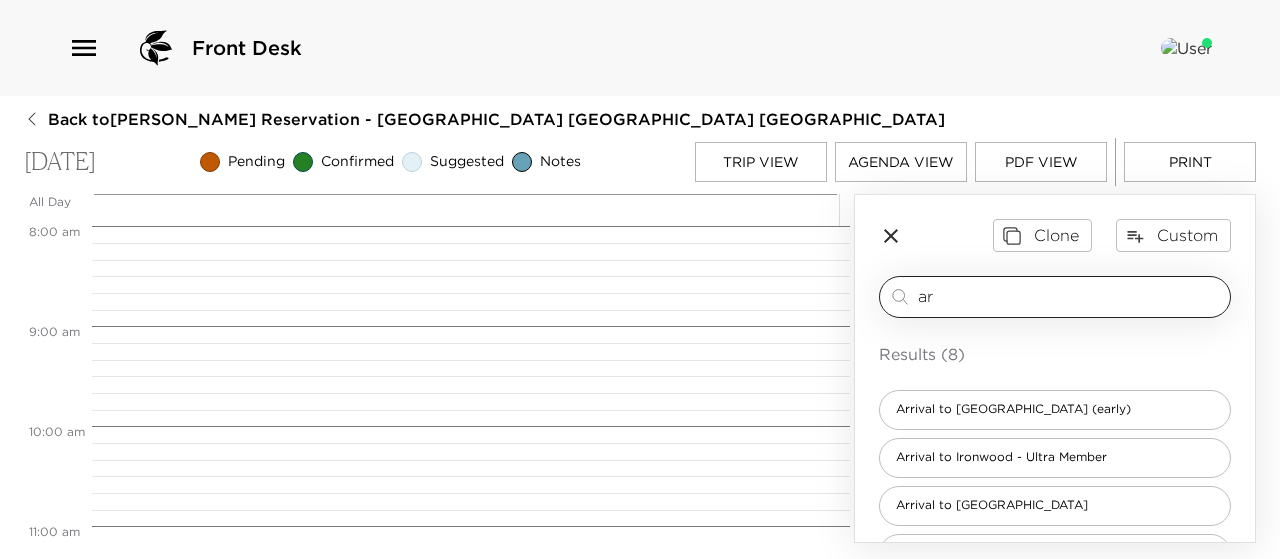 type on "a" 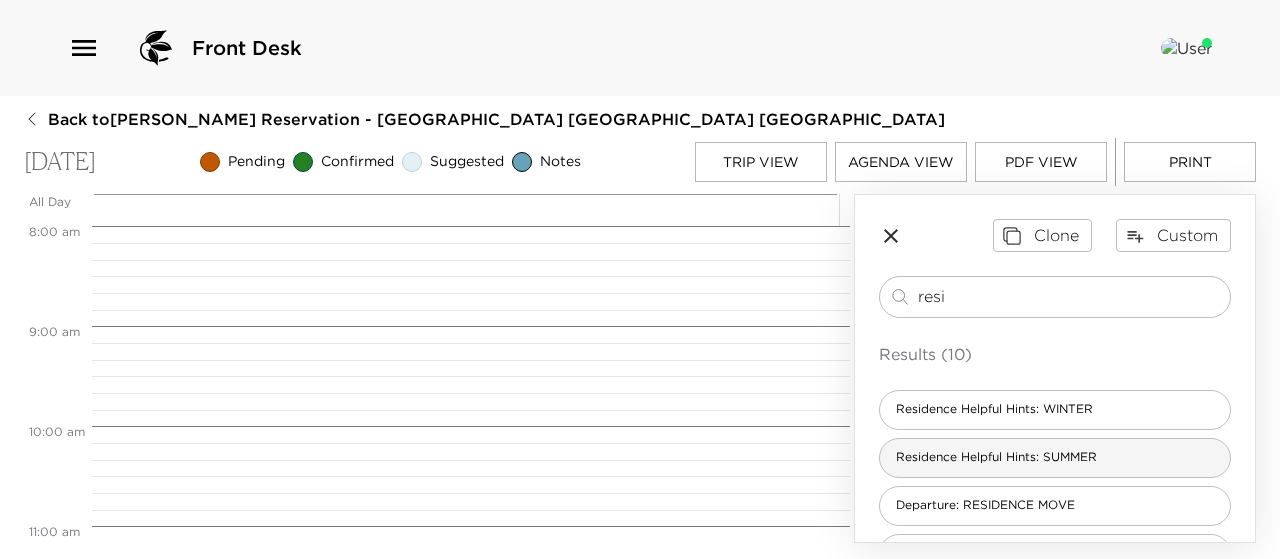 type on "resi" 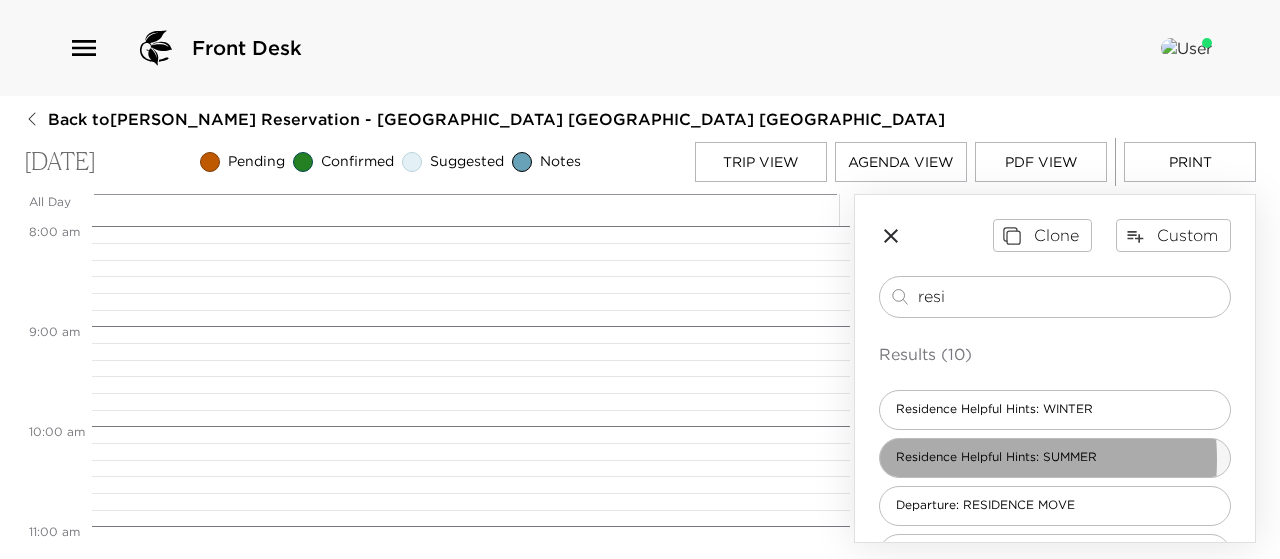click on "Residence Helpful Hints: SUMMER" at bounding box center [996, 457] 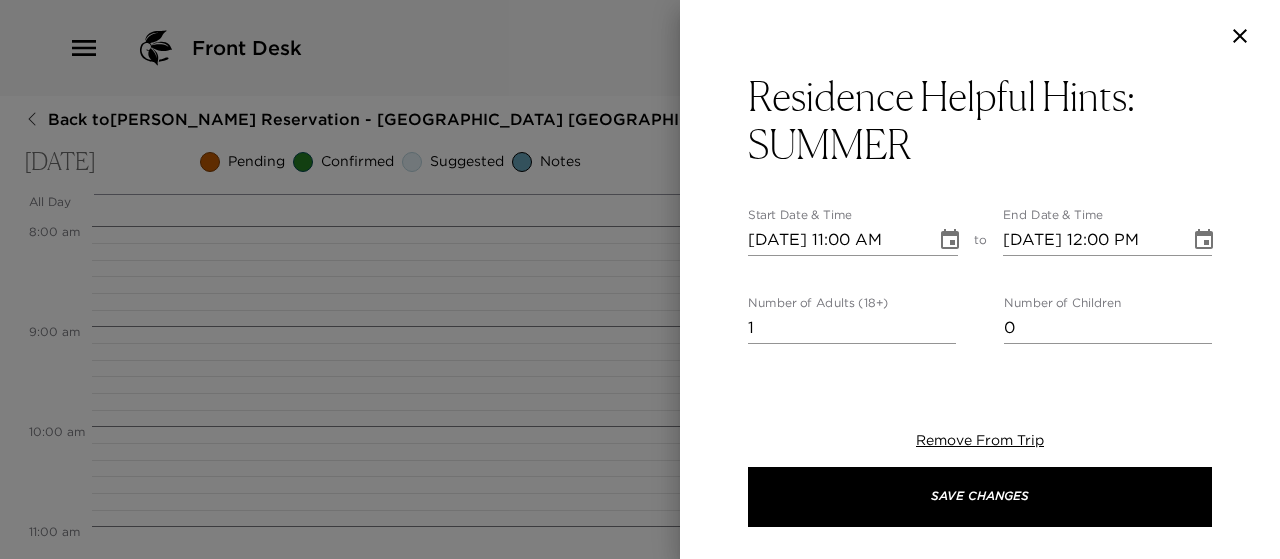 type on "Welcome to your Deer Valley home! For your convenience we have supplied you with the top points you should be aware of in your residence. - As is typical in mountain homes, your residence does not have air conditioning. There is a central fan in the residence, as well as fans in each bedroom closet. We recommend leaving your windows open as well to allow the mountain breezes to cool your home. - When utilizing your residence grill, please leave the the grill cover off after cooking so that housekeeping may be alerted to clean it during your next service. - AT&T, and some other cell phone carriers, have poor cell phone reception at the Ironwood residences. Email functionality should not be affected, but text messaging and calls are limited. The residence phone is available for your use at no charge. - In an effort to continue Exclusive Resorts' environmentally friendly initiatives, please note that we will only launder towels left on the floors of residence bathrooms; towels hung up will be left for your us..." 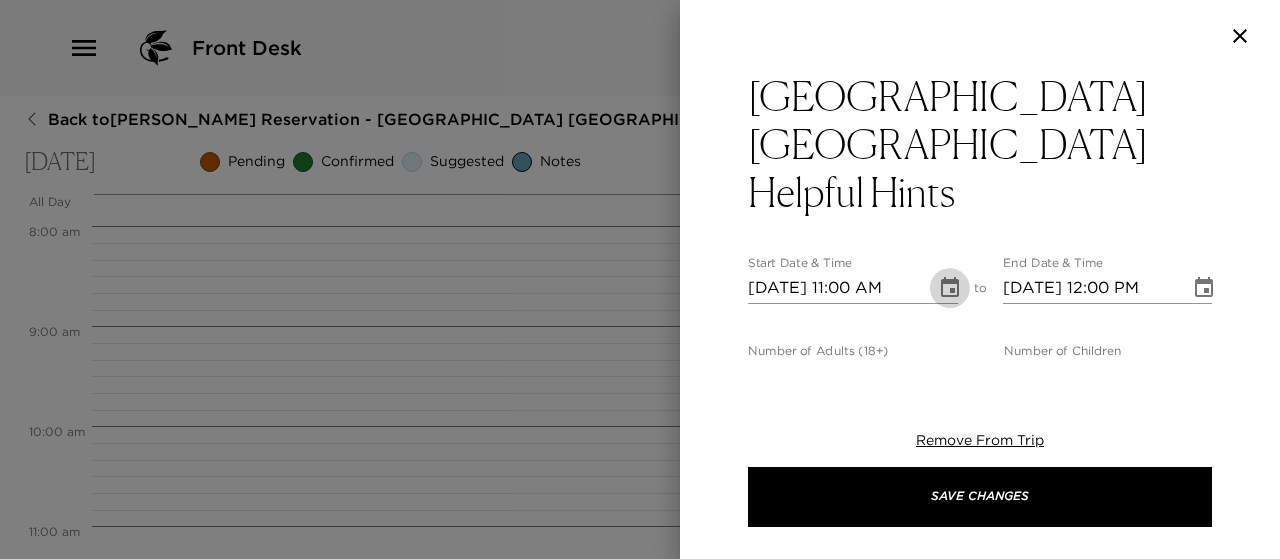 click 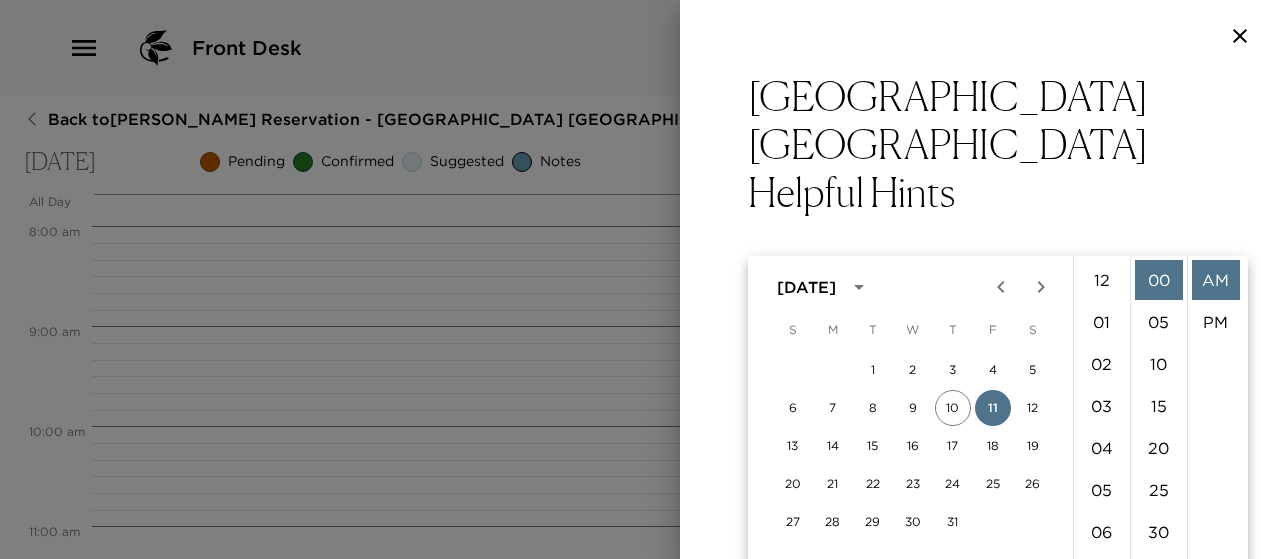 scroll, scrollTop: 462, scrollLeft: 0, axis: vertical 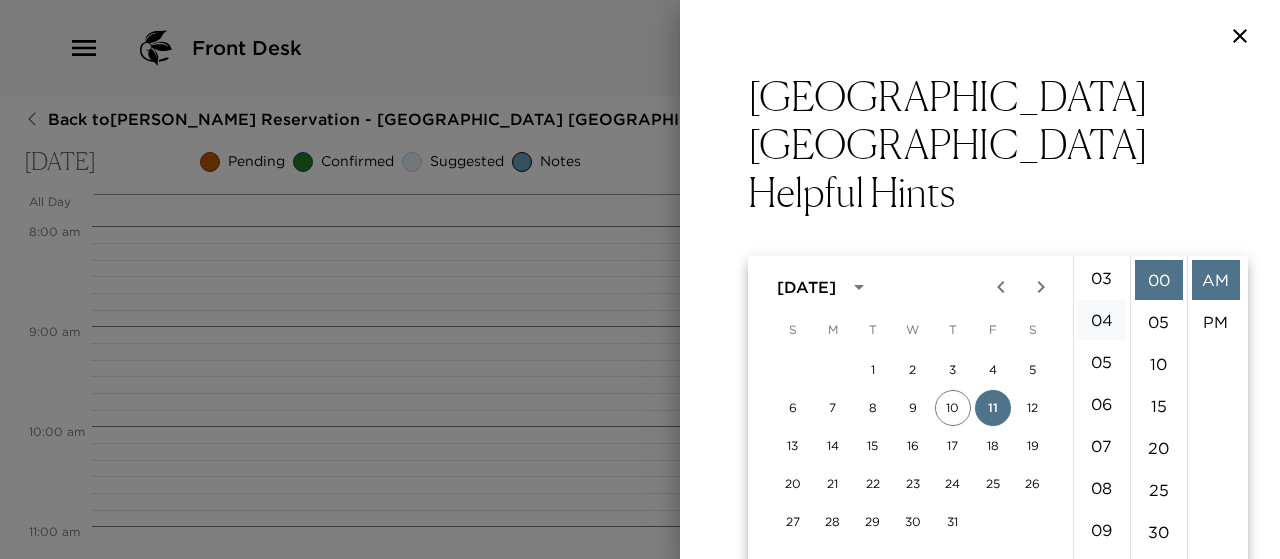 click on "04" at bounding box center (1102, 320) 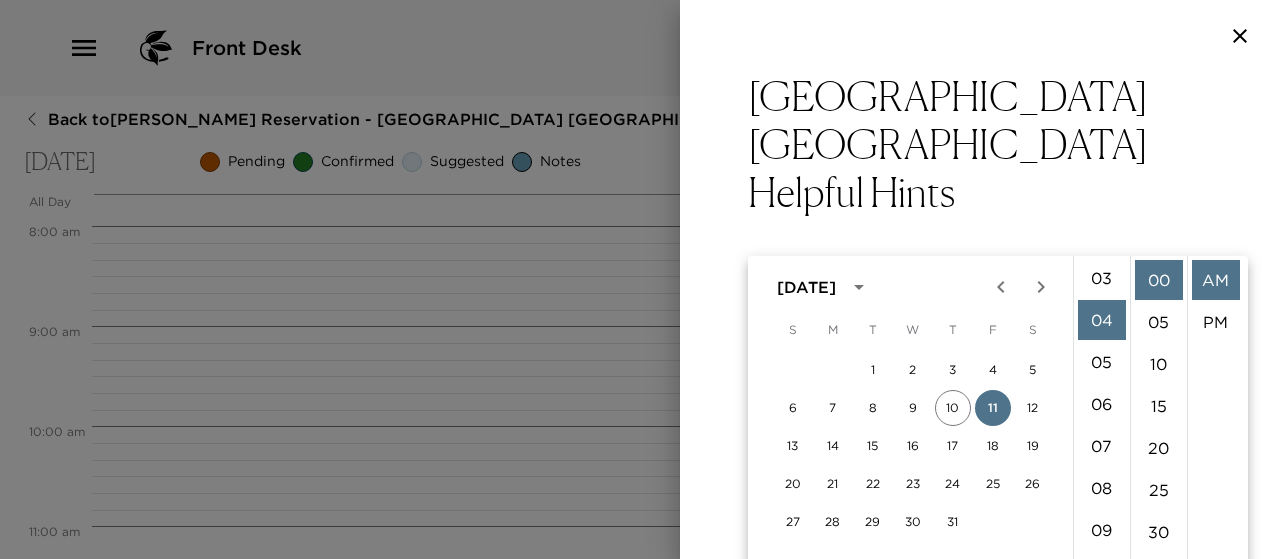 scroll, scrollTop: 168, scrollLeft: 0, axis: vertical 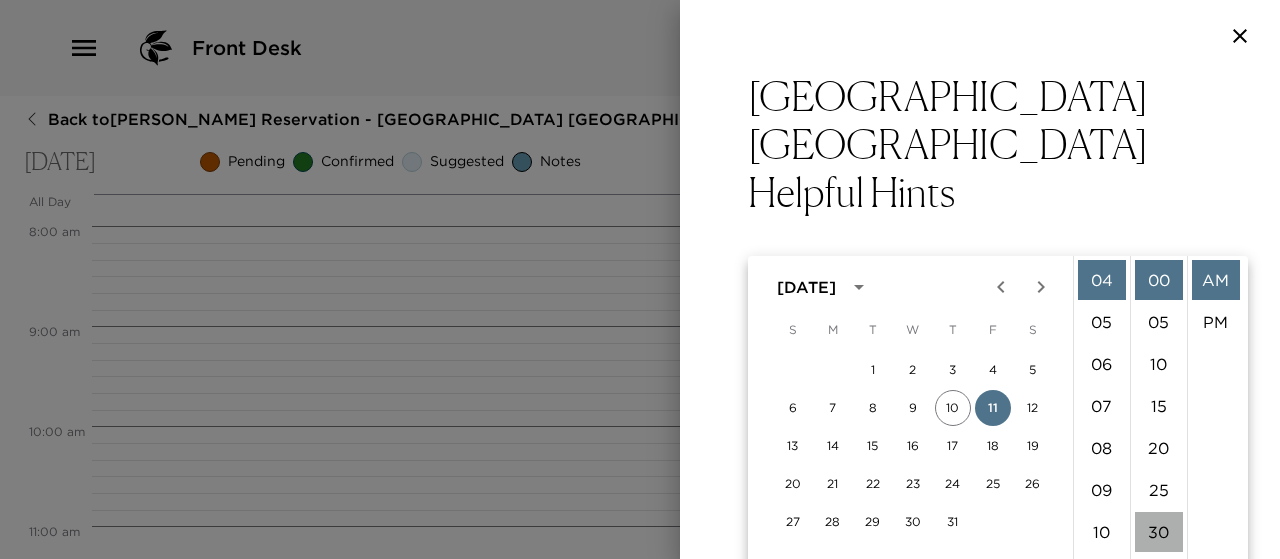click on "30" at bounding box center [1159, 532] 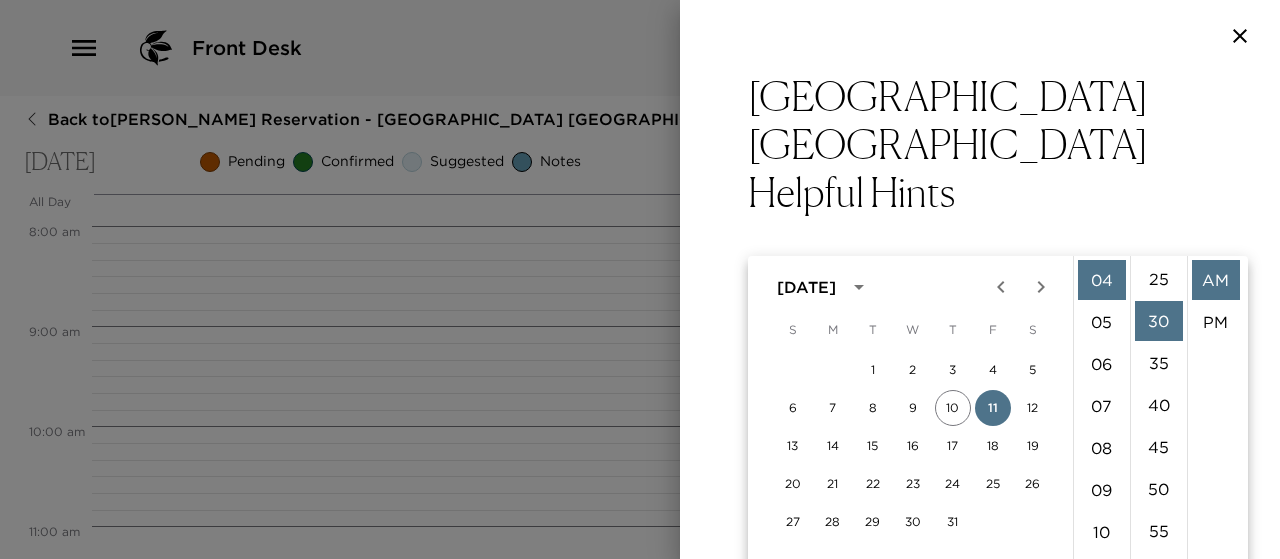 scroll, scrollTop: 252, scrollLeft: 0, axis: vertical 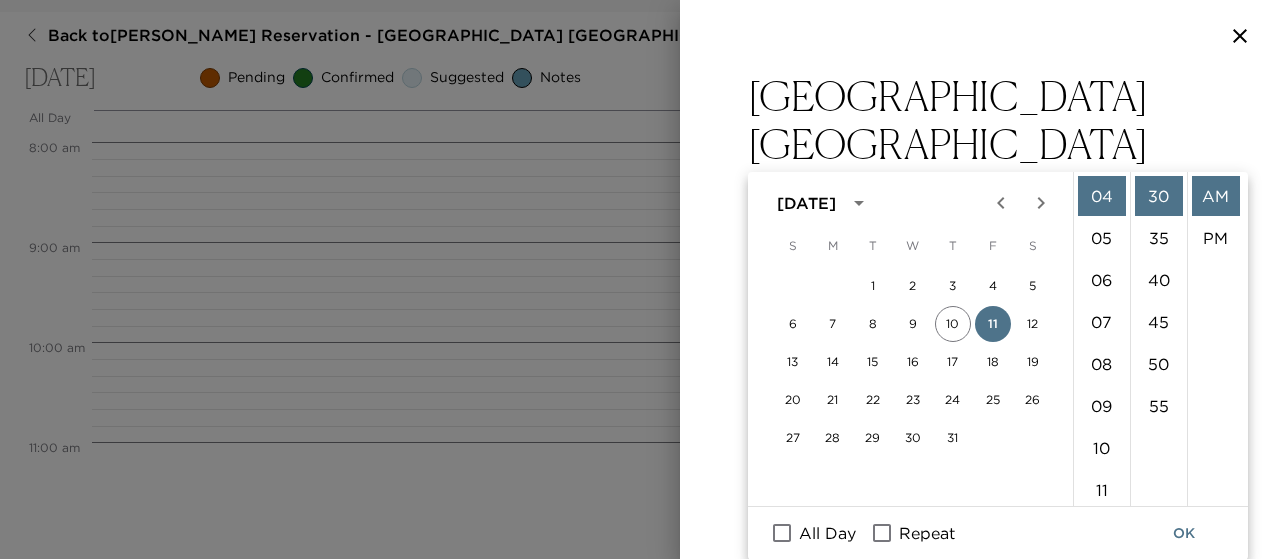 click on "Deer Valley Ironwood Residence Helpful Hints Start Date & Time 07/11/2025 04:30 AM to End Date & Time 07/11/2025 12:00 PM Number of Adults (18+) 1 Number of Children 0 Status Confirmed Confirmed Hide From Member Request Transportation Concierge Notes x Cost ​ x Address ​ x Phone Number ​ Email ​ Website ​ Cancellation Policy ​ undefined Recommended Attire ​ undefined Age Range ​ undefined Remove From Trip Save Changes" at bounding box center [980, 1043] 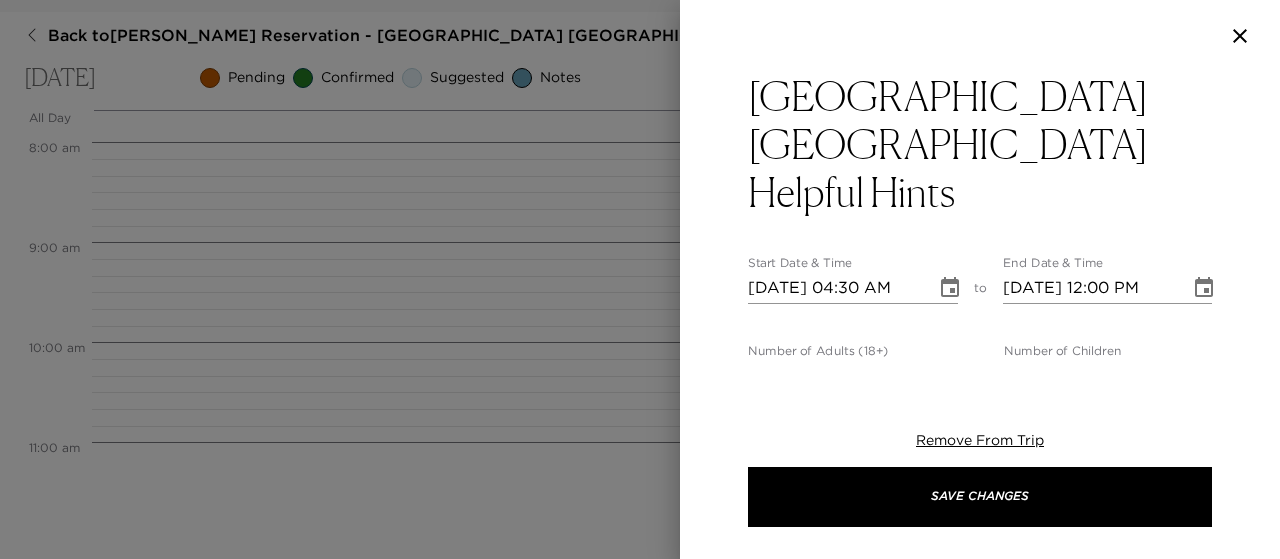 scroll, scrollTop: 0, scrollLeft: 0, axis: both 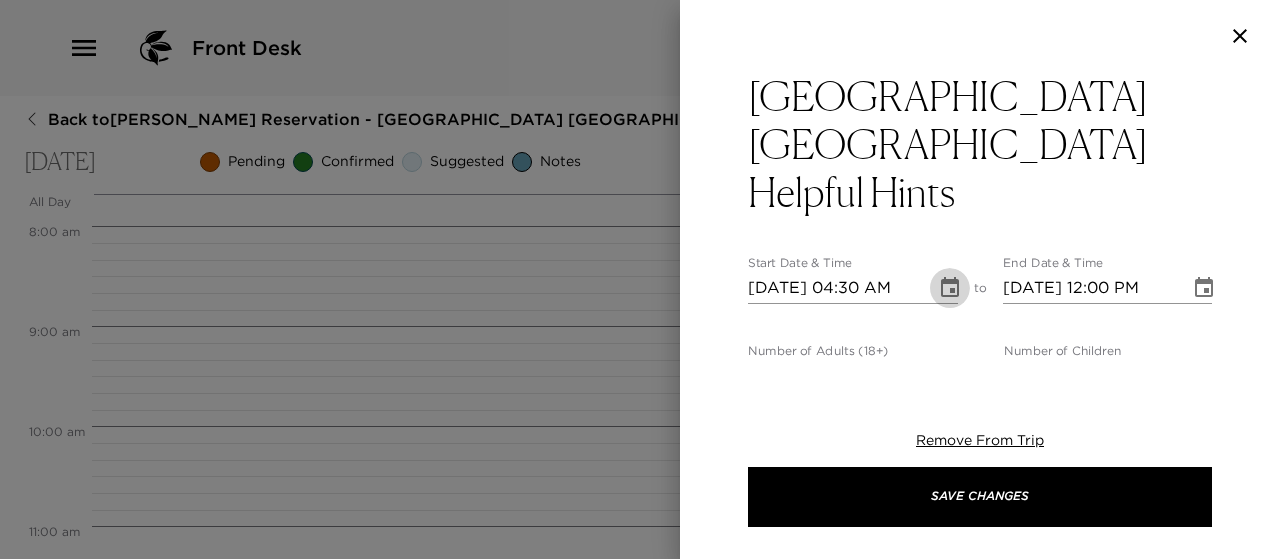 click 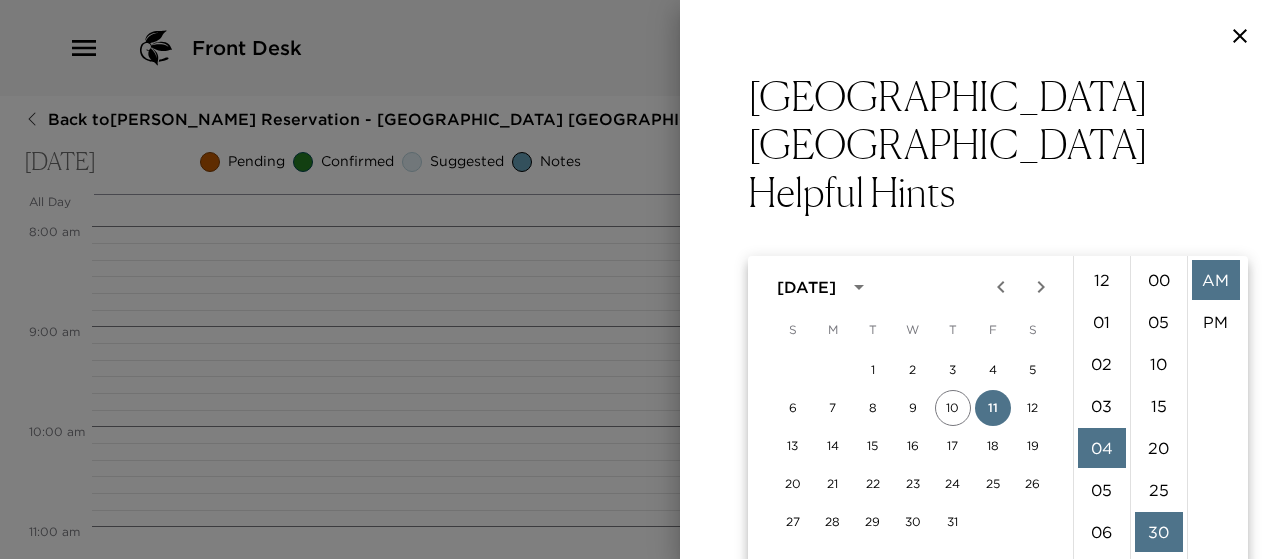 scroll, scrollTop: 168, scrollLeft: 0, axis: vertical 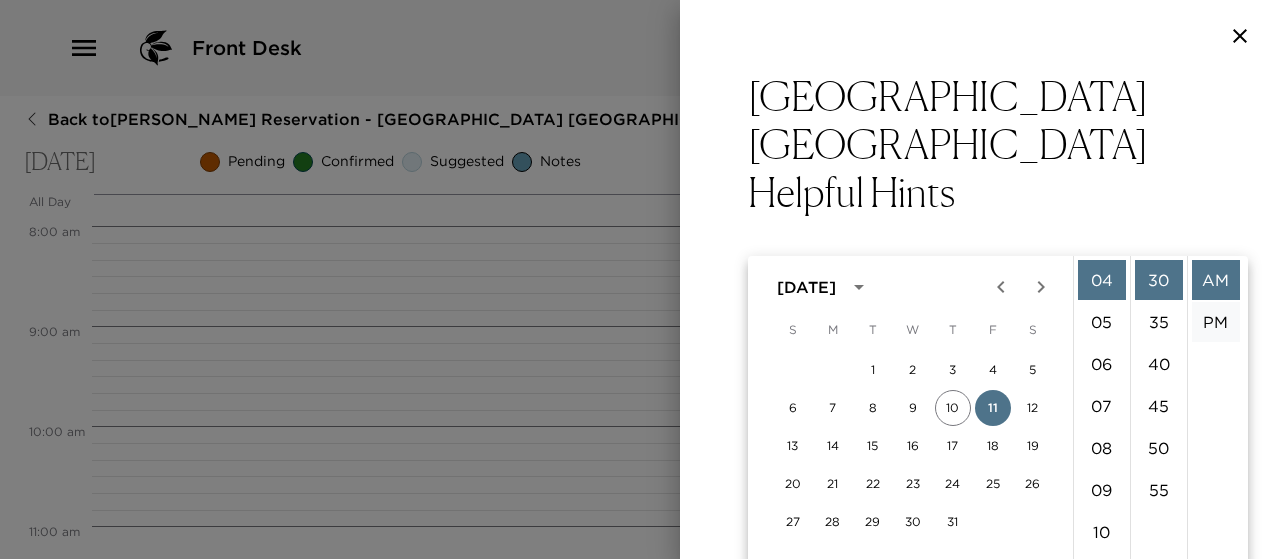 click on "PM" at bounding box center [1216, 322] 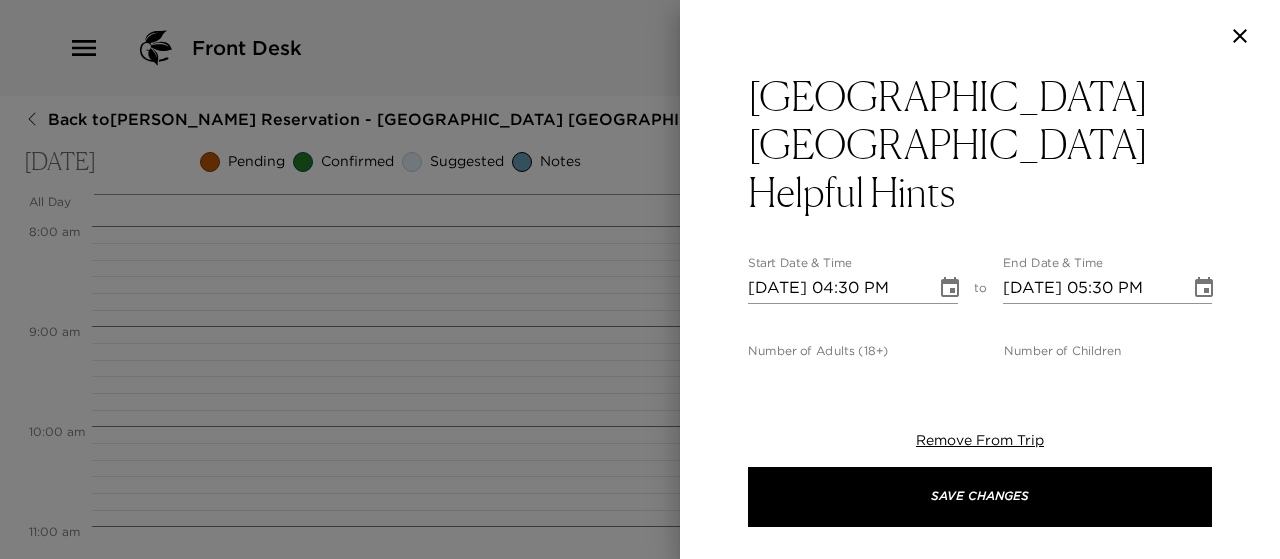scroll, scrollTop: 42, scrollLeft: 0, axis: vertical 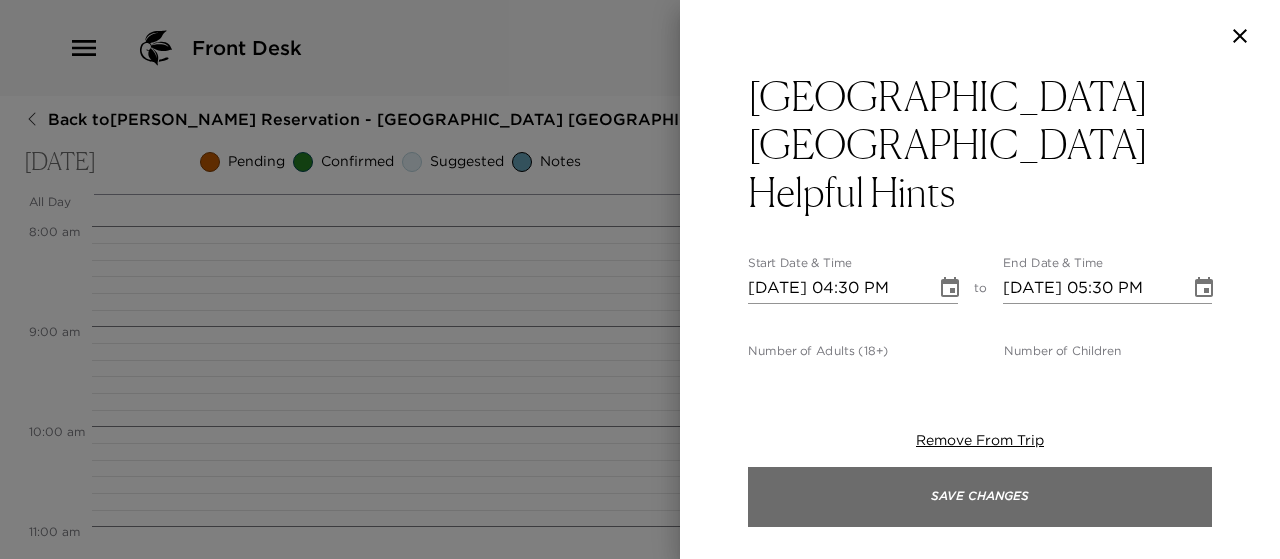 click on "Save Changes" at bounding box center [980, 497] 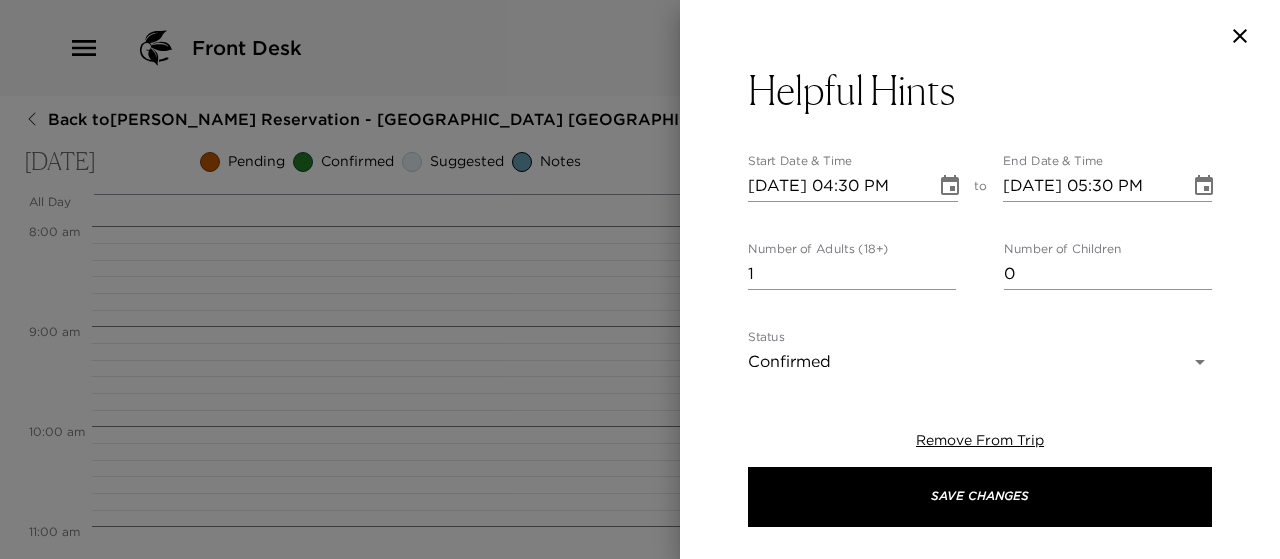 scroll, scrollTop: 120, scrollLeft: 0, axis: vertical 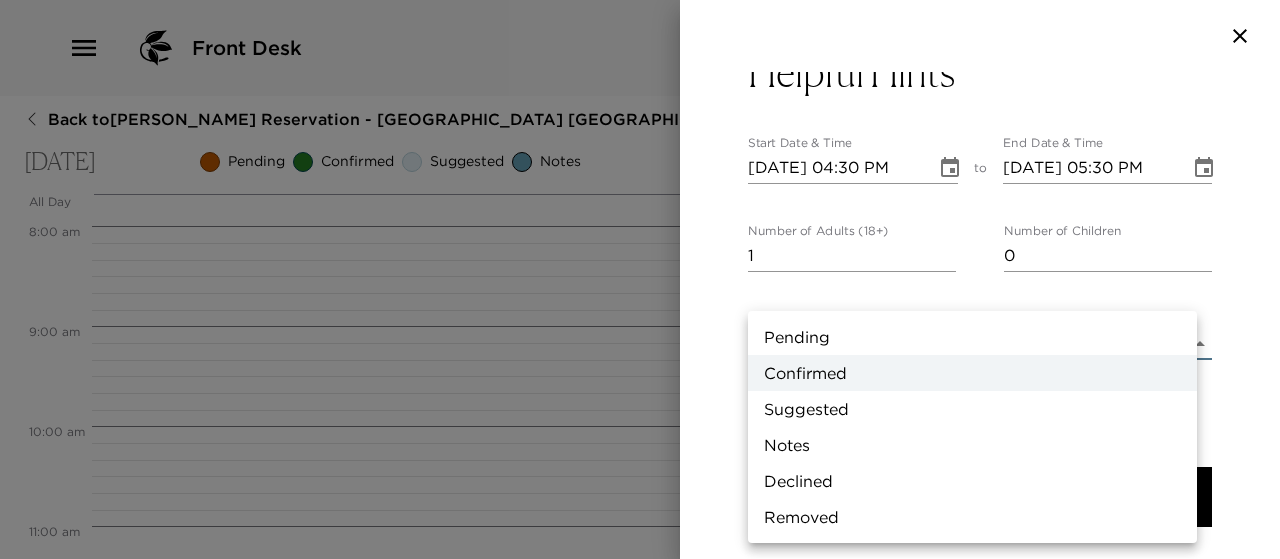 click on "Front Desk Back to  Jennifer Marino Reservation - Ironwood 18 Deer Valley Ironwood Friday, July 11, 2025 Pending Confirmed Suggested Notes Trip View Agenda View PDF View Print All Day Fri 07/11 12:00 AM 1:00 AM 2:00 AM 3:00 AM 4:00 AM 5:00 AM 6:00 AM 7:00 AM 8:00 AM 9:00 AM 10:00 AM 11:00 AM 12:00 PM 1:00 PM 2:00 PM 3:00 PM 4:00 PM 5:00 PM 6:00 PM 7:00 PM 8:00 PM 9:00 PM 10:00 PM 11:00 PM Arrival to Ironwood 4:00pm - 5:00pm 8789 Marsac Ave
Park City UT 84060
Us Clone Custom resi ​ Results (10) Residence Helpful Hints: WINTER Residence Helpful Hints: SUMMER Departure: RESIDENCE MOVE Private Chef Allyn Griffith Delivery with Mountain Express Deilvery Private Chef and Drop Off - Meghan Chopus Saltbox Park City Private Chef Jerry Dedrick Snow Country Limousine ARRIVAL In House Massage - Alpenglow Mobile Massage Deer Valley Ironwood Residence Helpful Hints Start Date & Time 07/11/2025 04:30 PM to End Date & Time 07/11/2025 05:30 PM Number of Adults (18+) 1 Number of Children 0 Status Confirmed Confirmed x Cost x" at bounding box center (640, 279) 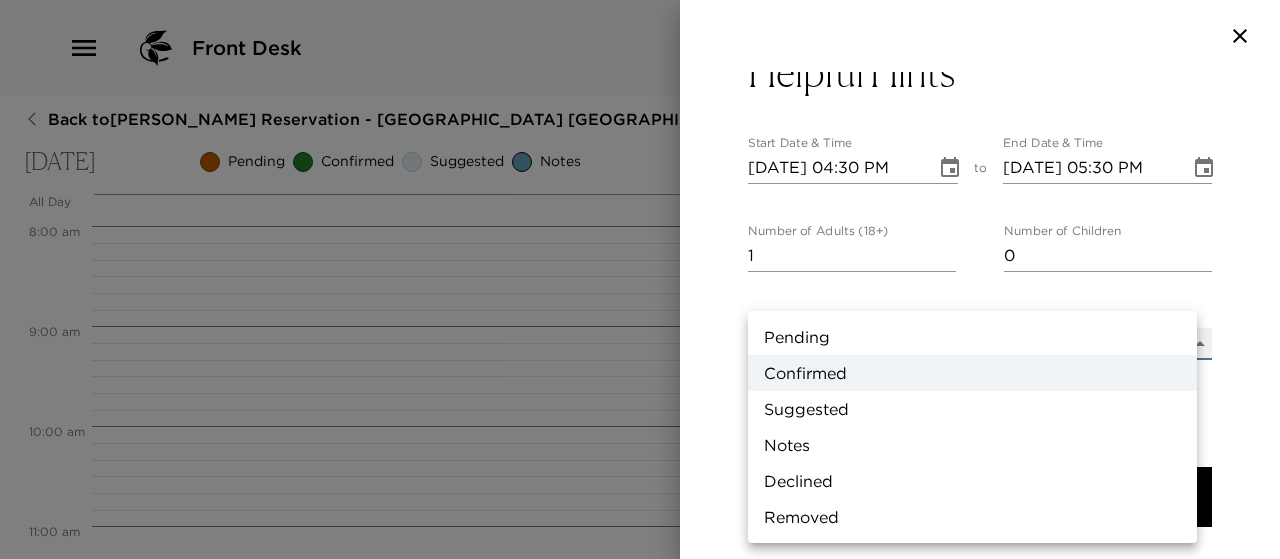 type on "Concierge Note" 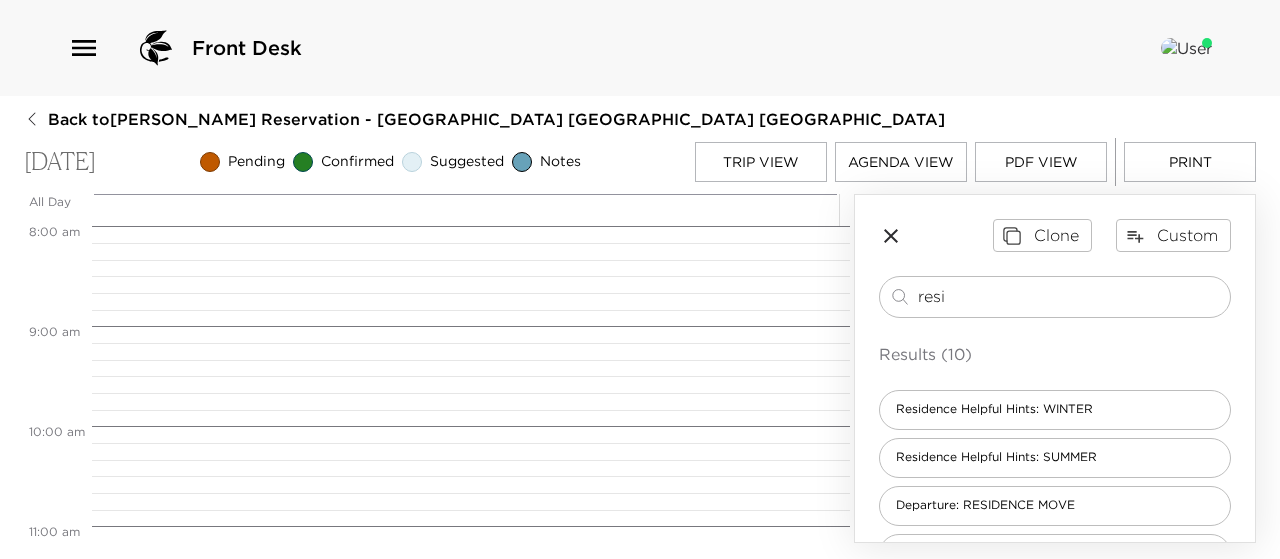 click 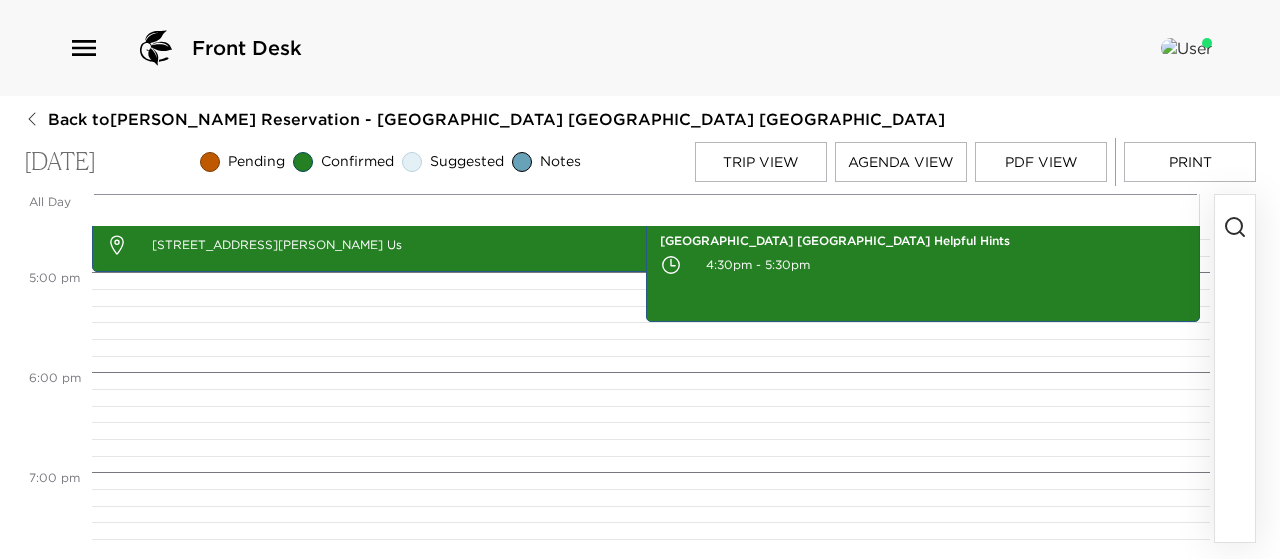 scroll, scrollTop: 1658, scrollLeft: 0, axis: vertical 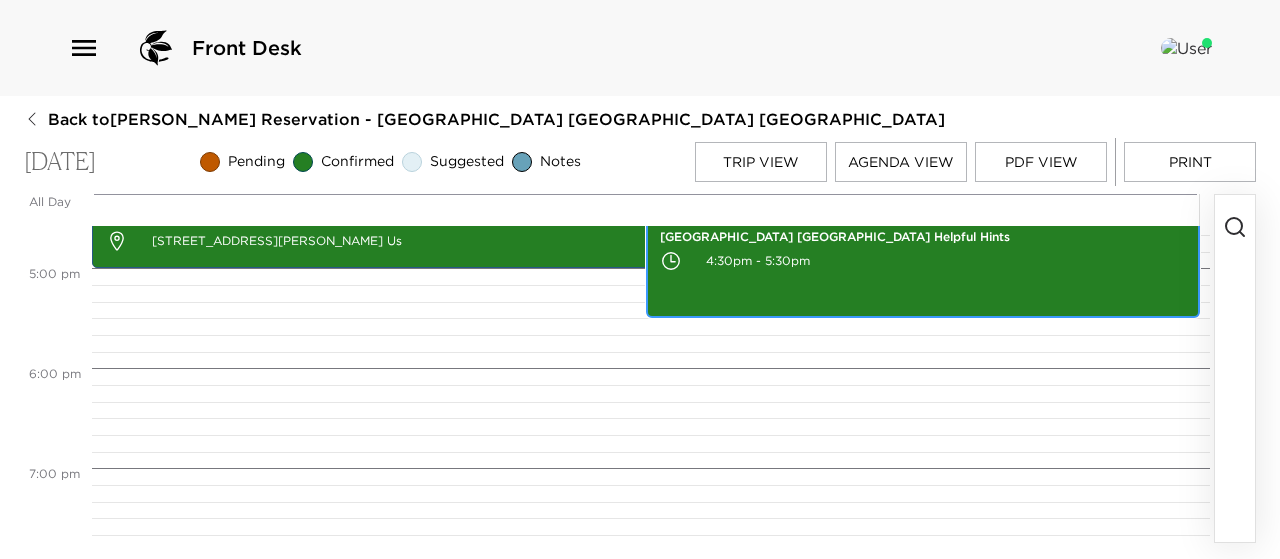 click on "Deer Valley Ironwood Residence Helpful Hints 4:30pm - 5:30pm" at bounding box center (923, 268) 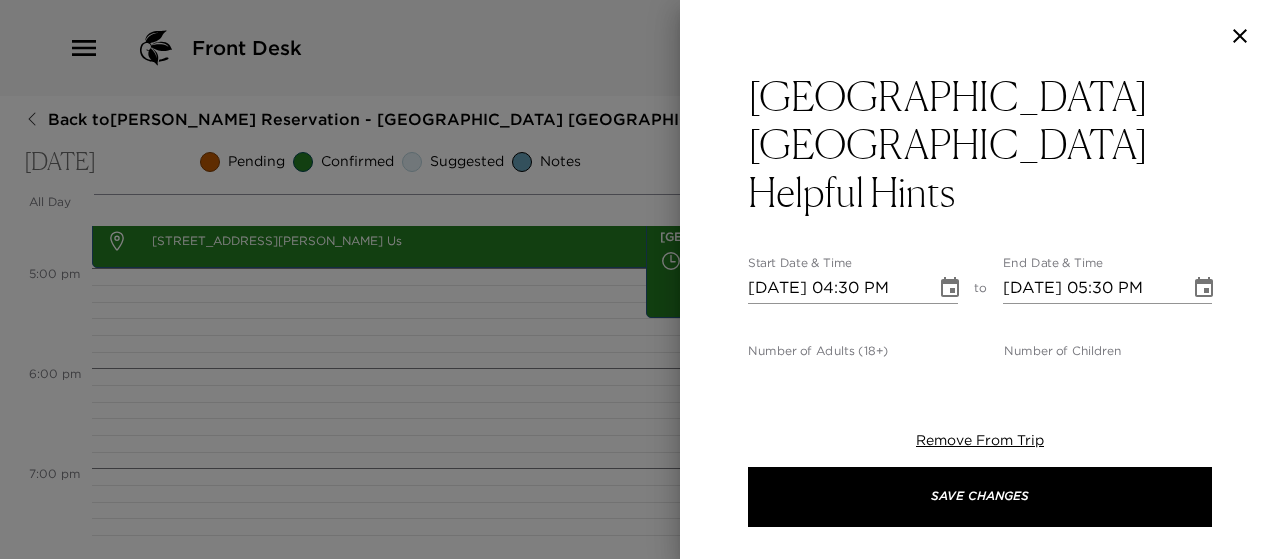 click on "Deer Valley Ironwood Residence Helpful Hints Start Date & Time 07/11/2025 04:30 PM to End Date & Time 07/11/2025 05:30 PM Number of Adults (18+) 1 Number of Children 0 Status Confirmed Confirmed Hide From Member Request Transportation Concierge Notes x Cost ​ x Address ​ x Phone Number ​ Email ​ Website ​ Cancellation Policy ​ Recommended Attire ​ Age Range ​ Remove From Trip Save Changes" at bounding box center (640, 279) 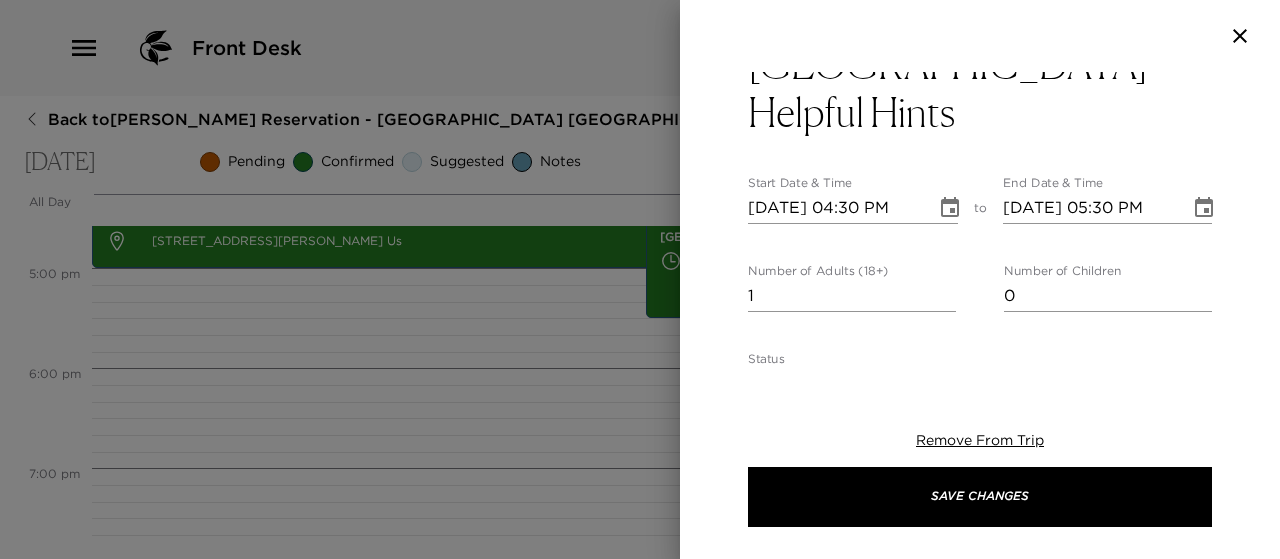 scroll, scrollTop: 120, scrollLeft: 0, axis: vertical 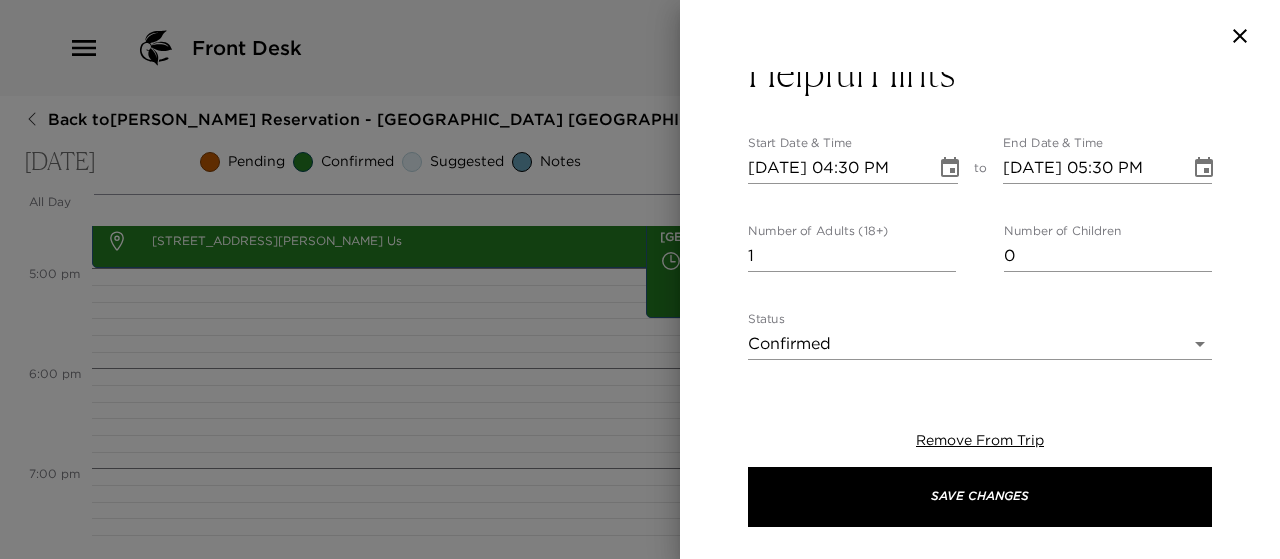 click on "Front Desk Back to  Jennifer Marino Reservation - Ironwood 18 Deer Valley Ironwood Friday, July 11, 2025 Pending Confirmed Suggested Notes Trip View Agenda View PDF View Print All Day Fri 07/11 12:00 AM 1:00 AM 2:00 AM 3:00 AM 4:00 AM 5:00 AM 6:00 AM 7:00 AM 8:00 AM 9:00 AM 10:00 AM 11:00 AM 12:00 PM 1:00 PM 2:00 PM 3:00 PM 4:00 PM 5:00 PM 6:00 PM 7:00 PM 8:00 PM 9:00 PM 10:00 PM 11:00 PM Arrival to Ironwood 4:00pm - 5:00pm 8789 Marsac Ave
Park City UT 84060
Us Deer Valley Ironwood Residence Helpful Hints 4:30pm - 5:30pm Deer Valley Ironwood Residence Helpful Hints Start Date & Time 07/11/2025 04:30 PM to End Date & Time 07/11/2025 05:30 PM Number of Adults (18+) 1 Number of Children 0 Status Confirmed Confirmed Hide From Member Request Transportation Concierge Notes x Cost ​ x Address ​ x Phone Number ​ Email ​ Website ​ Cancellation Policy ​ Recommended Attire ​ Age Range ​ Remove From Trip Save Changes" at bounding box center [640, 279] 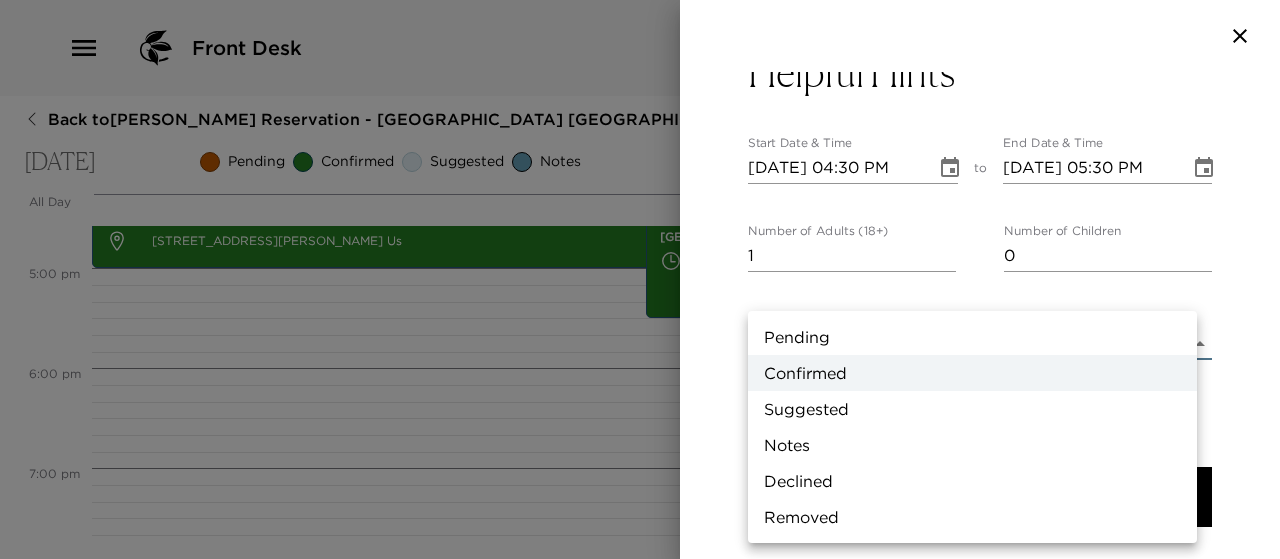 click on "Notes" at bounding box center (972, 445) 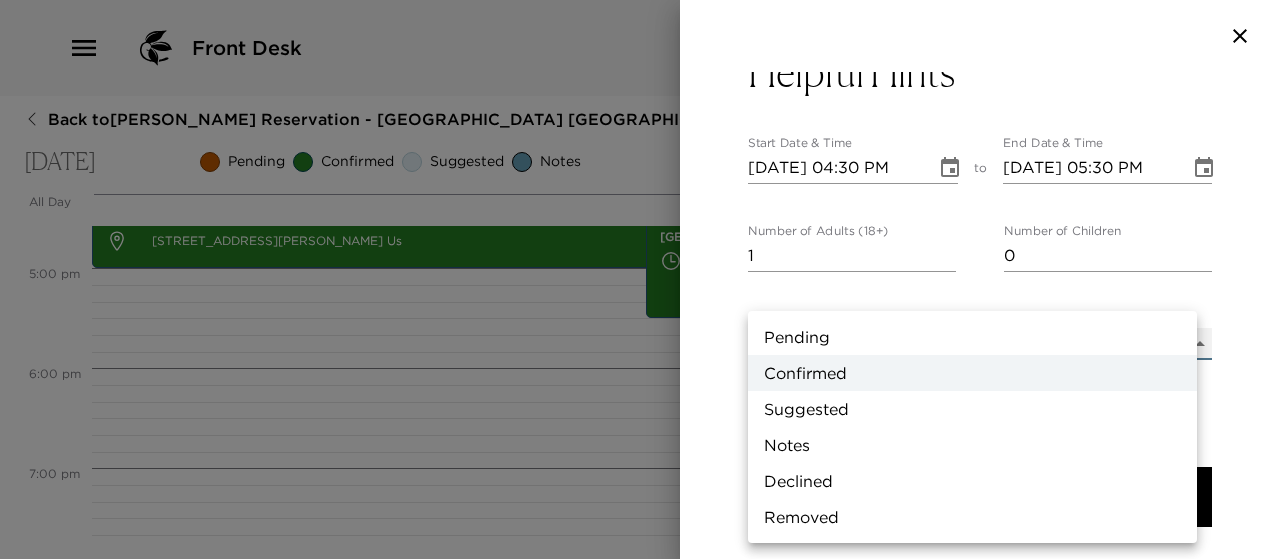 type on "Concierge Note" 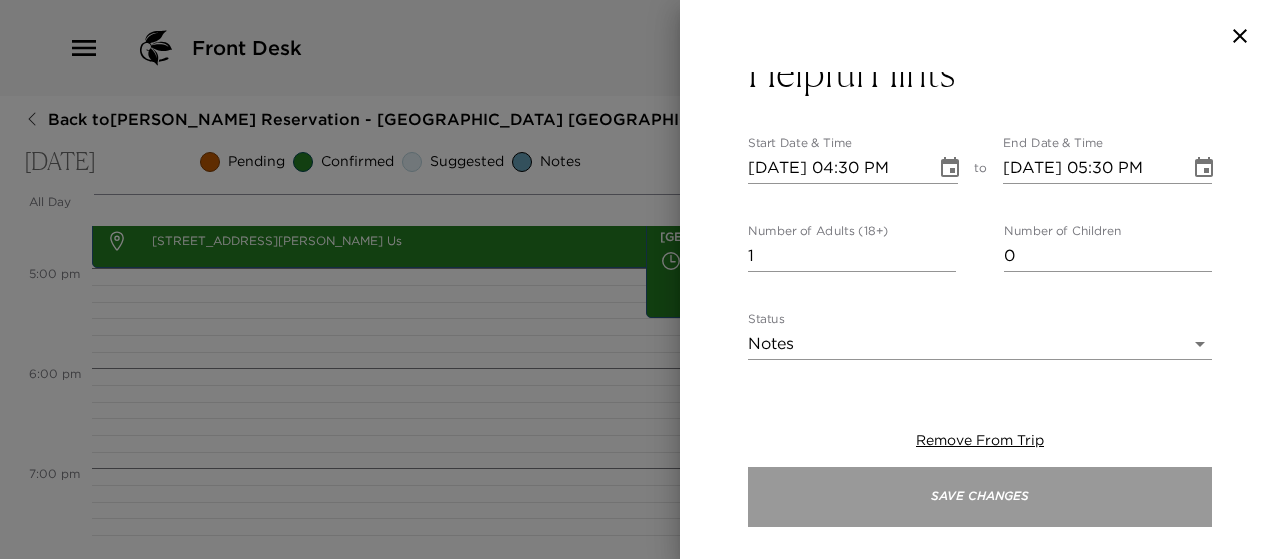 click on "Save Changes" at bounding box center [980, 497] 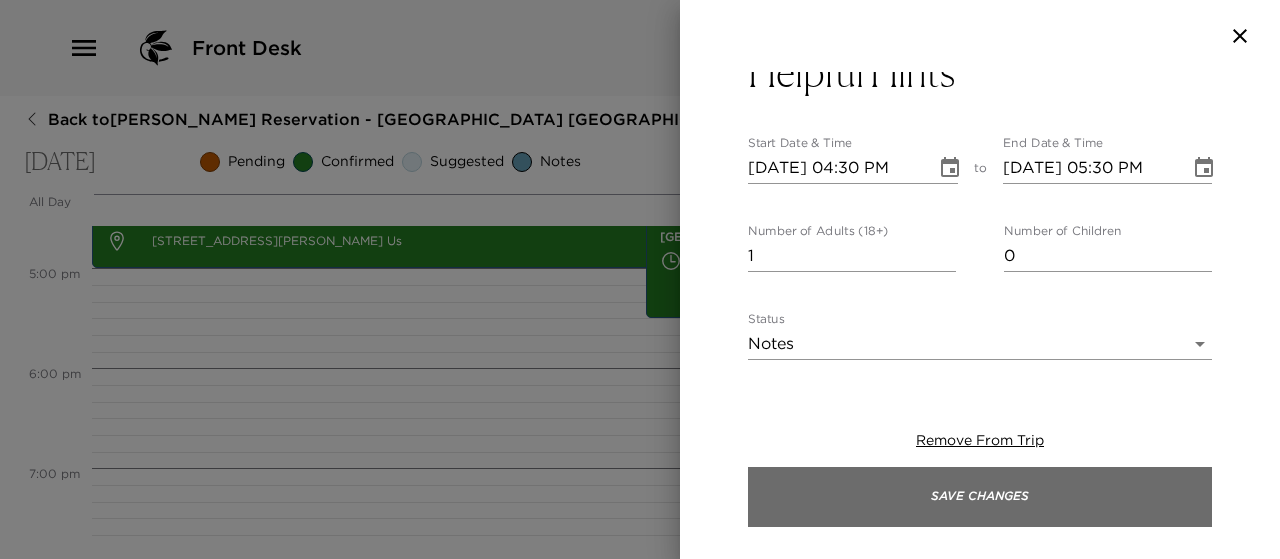 click on "Save Changes" at bounding box center [980, 497] 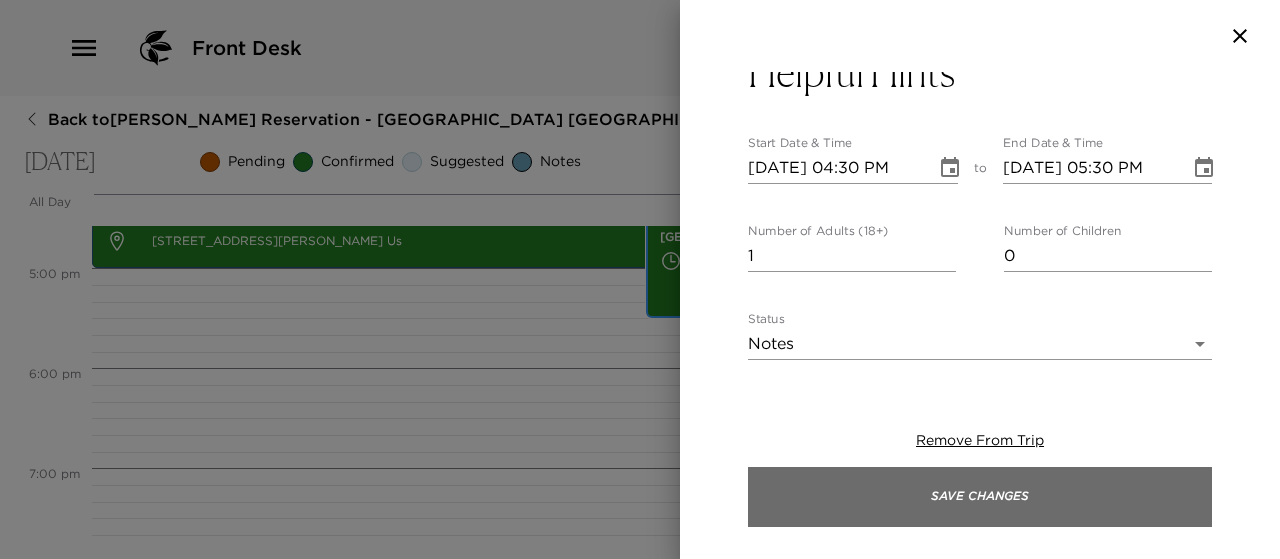 scroll, scrollTop: 1650, scrollLeft: 0, axis: vertical 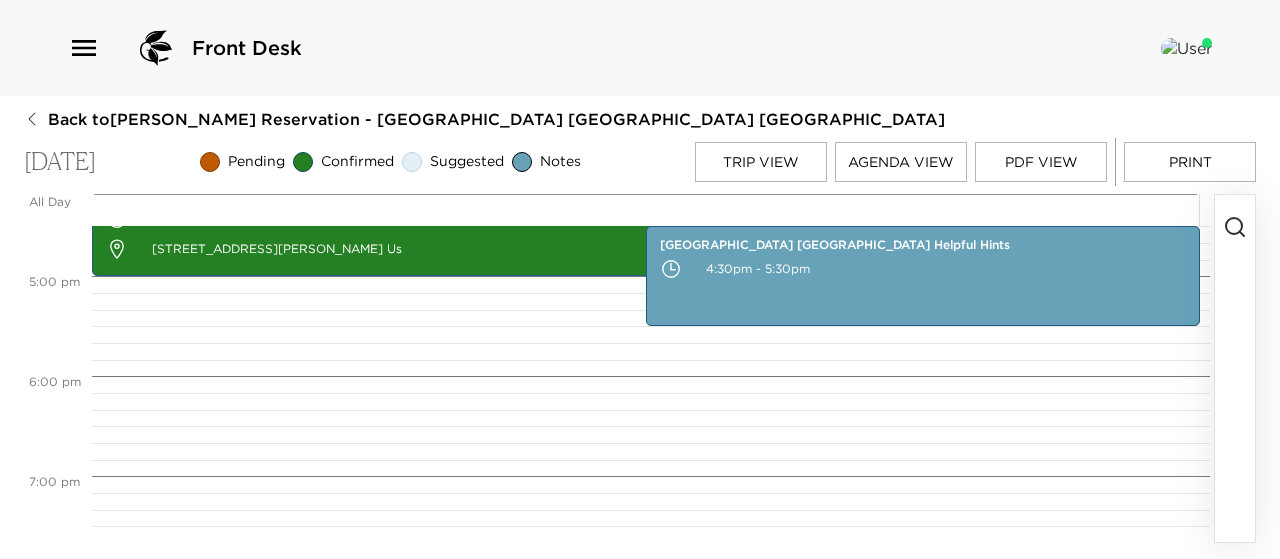 click on "Trip View" at bounding box center (761, 162) 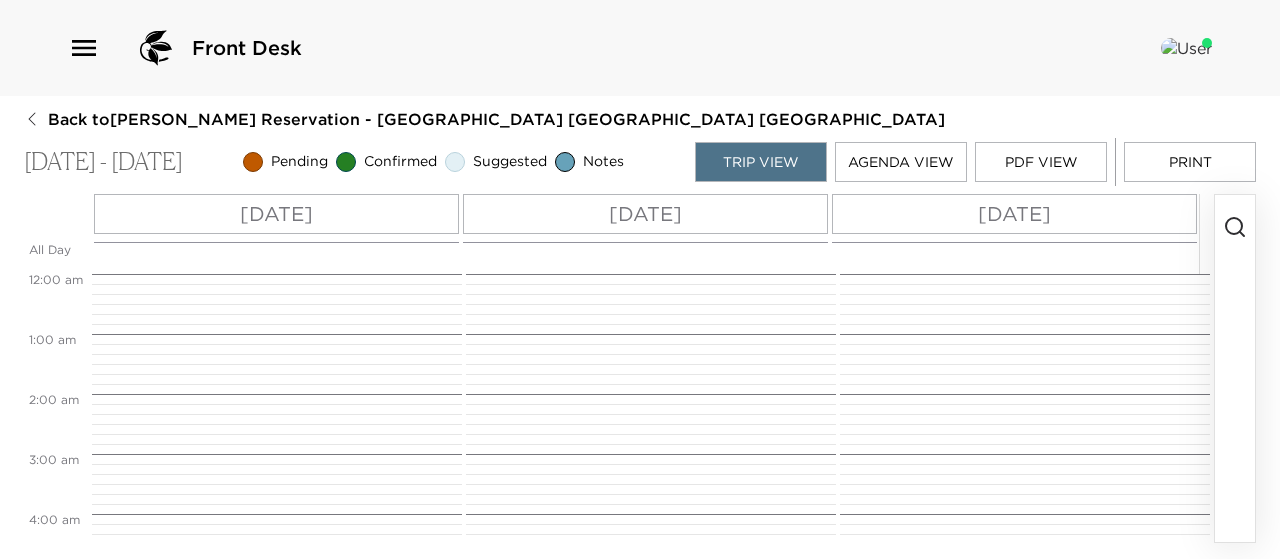 scroll, scrollTop: 915, scrollLeft: 0, axis: vertical 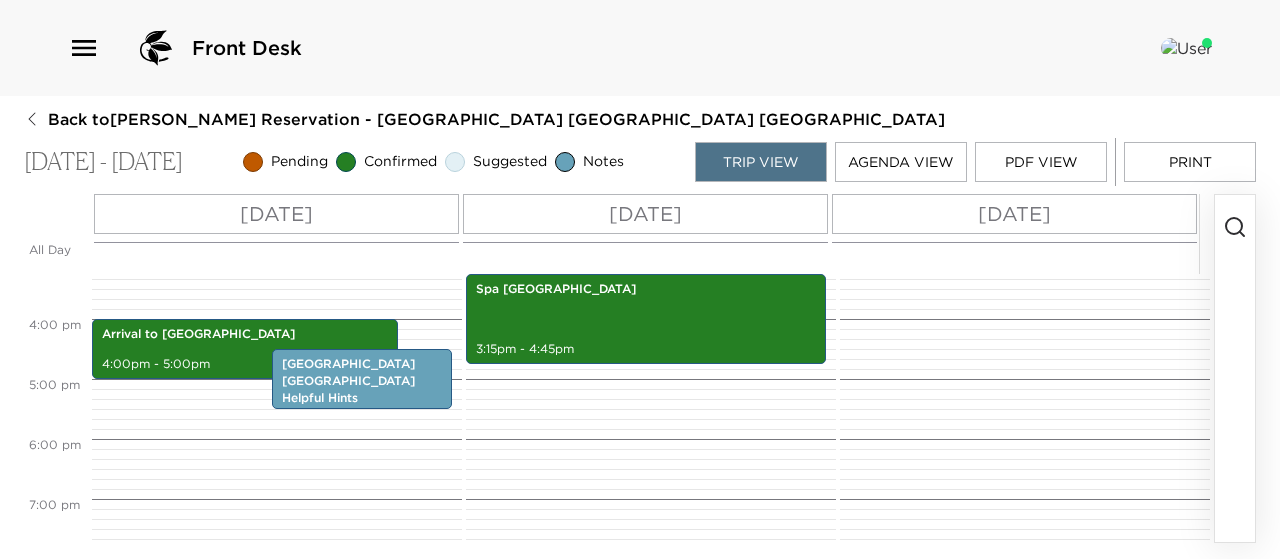 click on "[DATE]" at bounding box center [645, 214] 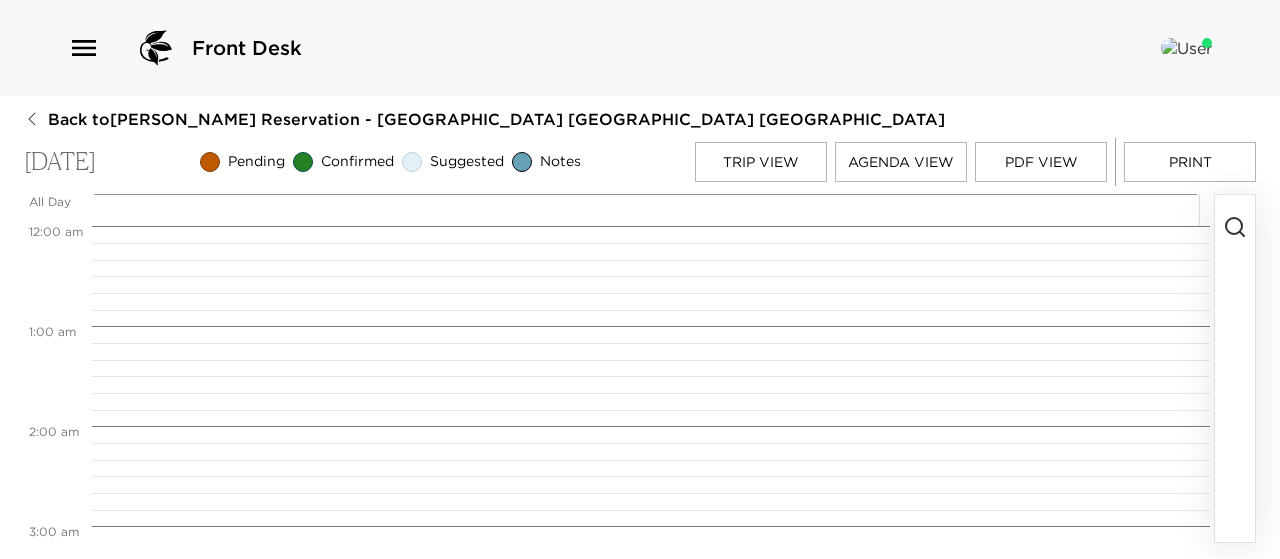 scroll, scrollTop: 1525, scrollLeft: 0, axis: vertical 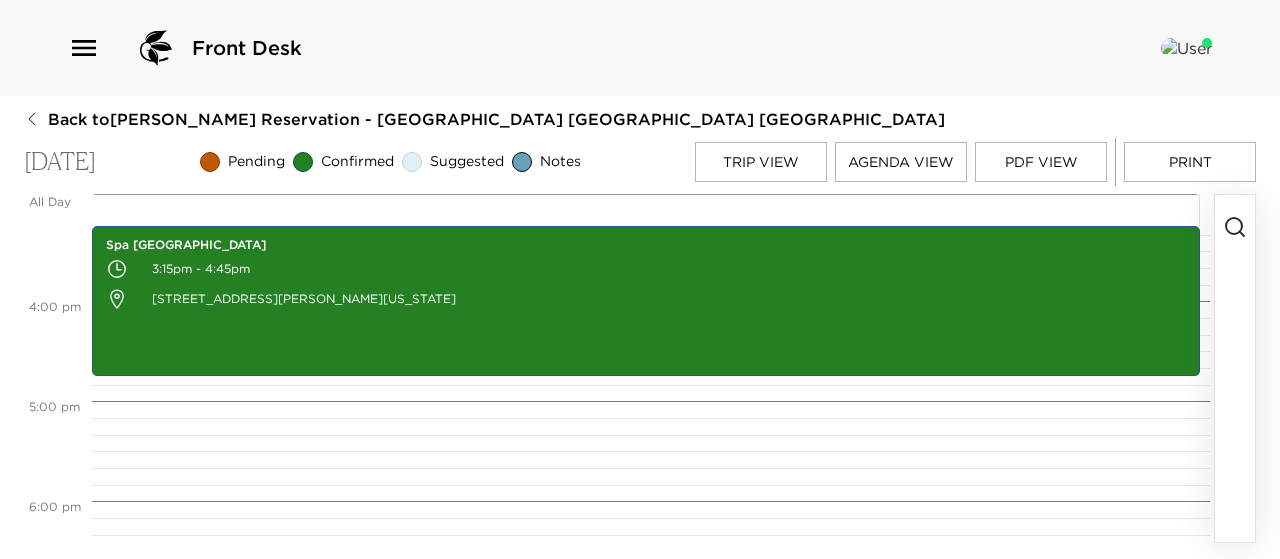 click 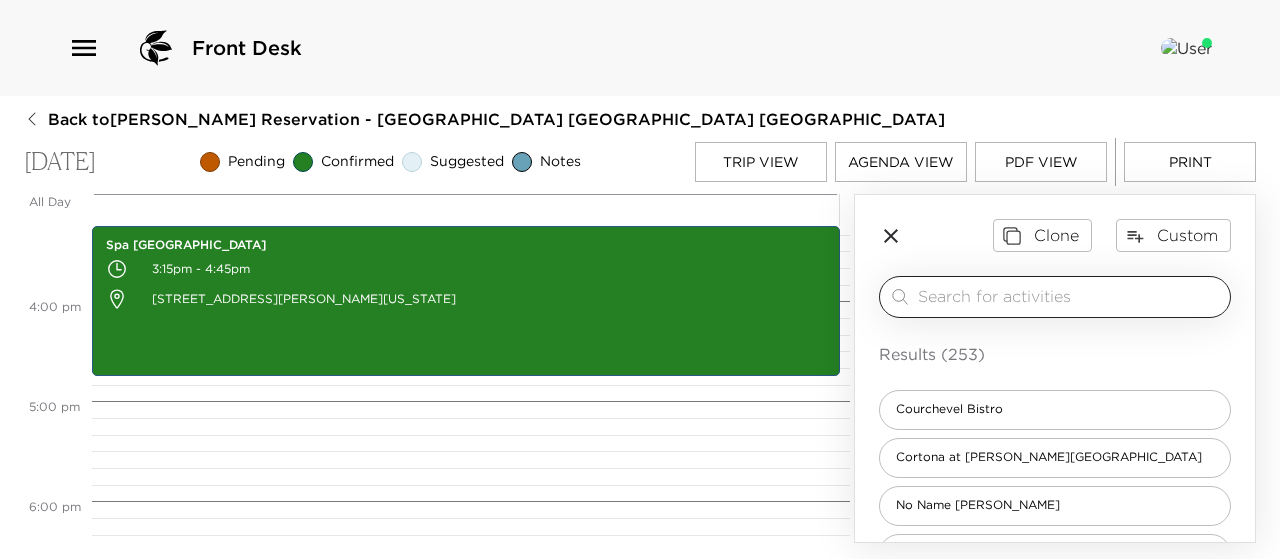 click at bounding box center (1070, 296) 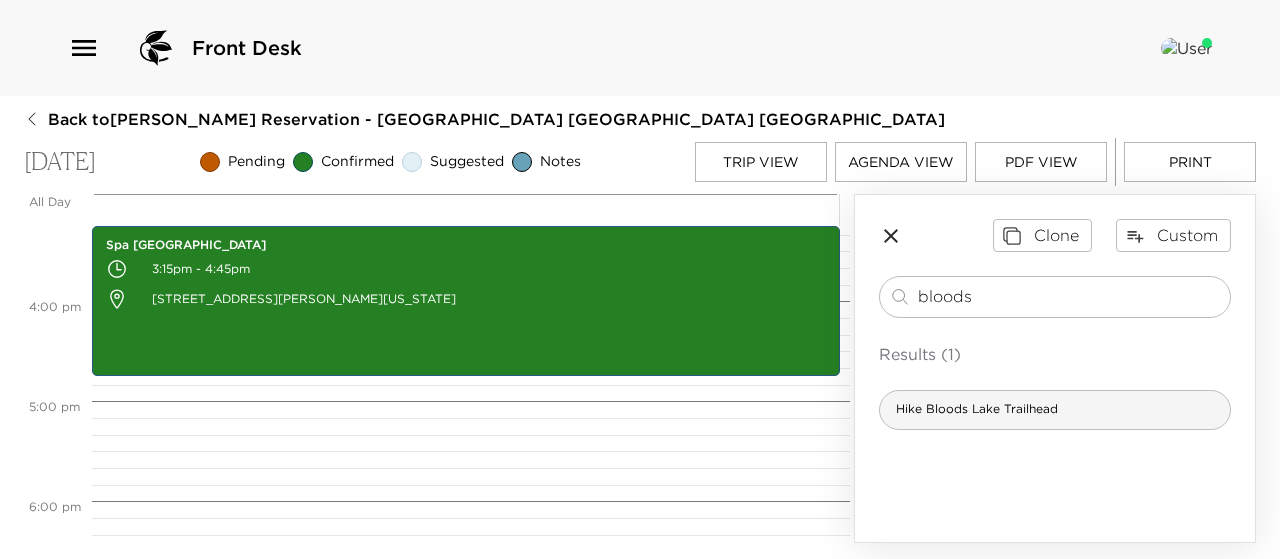 type on "bloods" 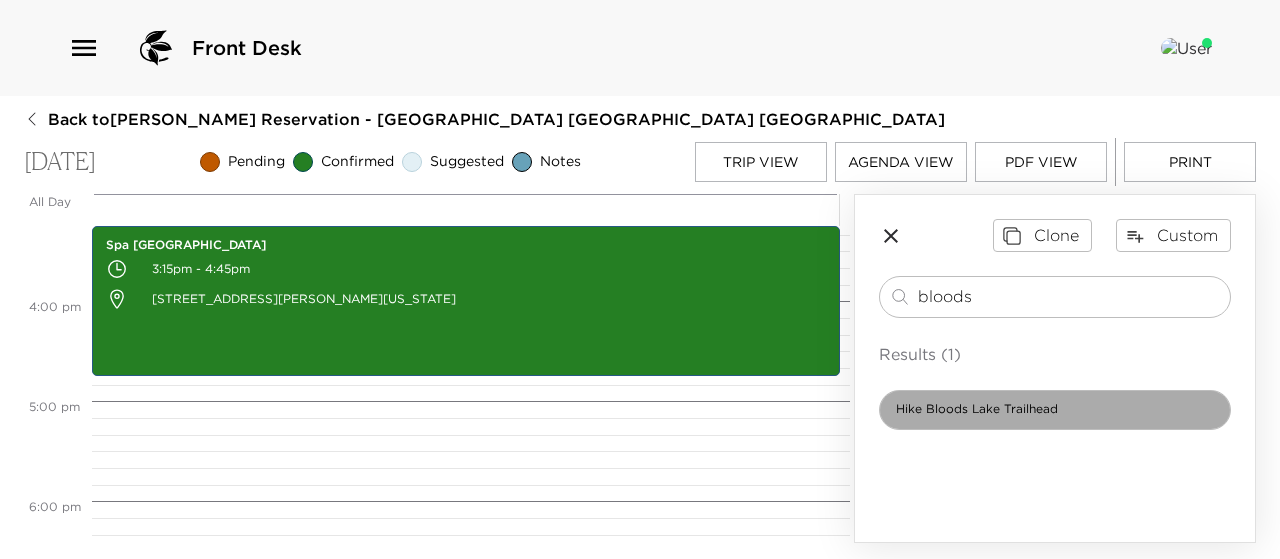 click on "Hike Bloods Lake Trailhead" at bounding box center (977, 409) 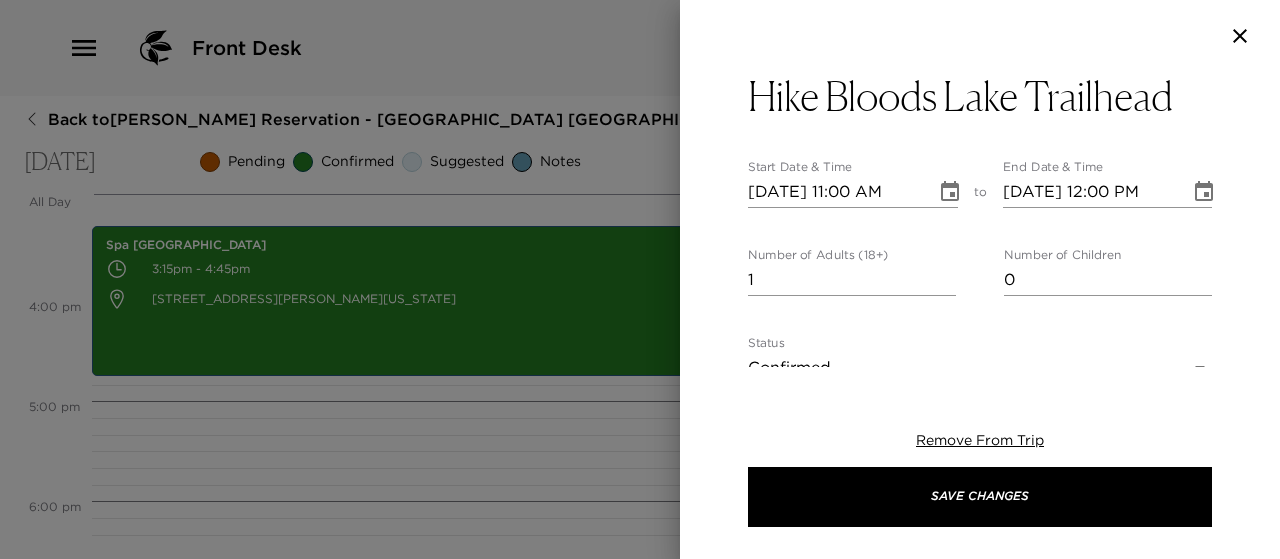 type on "Bloods Lake is nothing like its name suggests. Tucked just below Guardsman Pass, this little body of water boasts an island, a rock cliff, and an alpine forest. The hike up is beautiful, wandering between big, old conifer trees and revealing wide views of the Heber valley. The hike to Bloods Lake is moderate, but take it slow and it’s great for the whole family. The lake is beautiful and, while there are usually folks with their dogs, you can always find a quiet little corner to enjoy. Distance: 2.8. mi round-trip Difficulty: Intermediate – elevation gain of 465’ and some rocks to walk over. Drive Time: 10 minute drive to trail head Trail Head: On Google Maps, you can search for “Bloods Lake Trailhead” for directions. Turn left out of your neighborhood onto Marsac Ave. Pass Montage Hotel and at the roundabout, take the 2nd exit to continue uphill towards Guardsman Pass/224. Continue 2.1 miles where you’ll continue straight on Guardsman Pass Rd – do not take the very sharp, almost 180° left turn to head dow..." 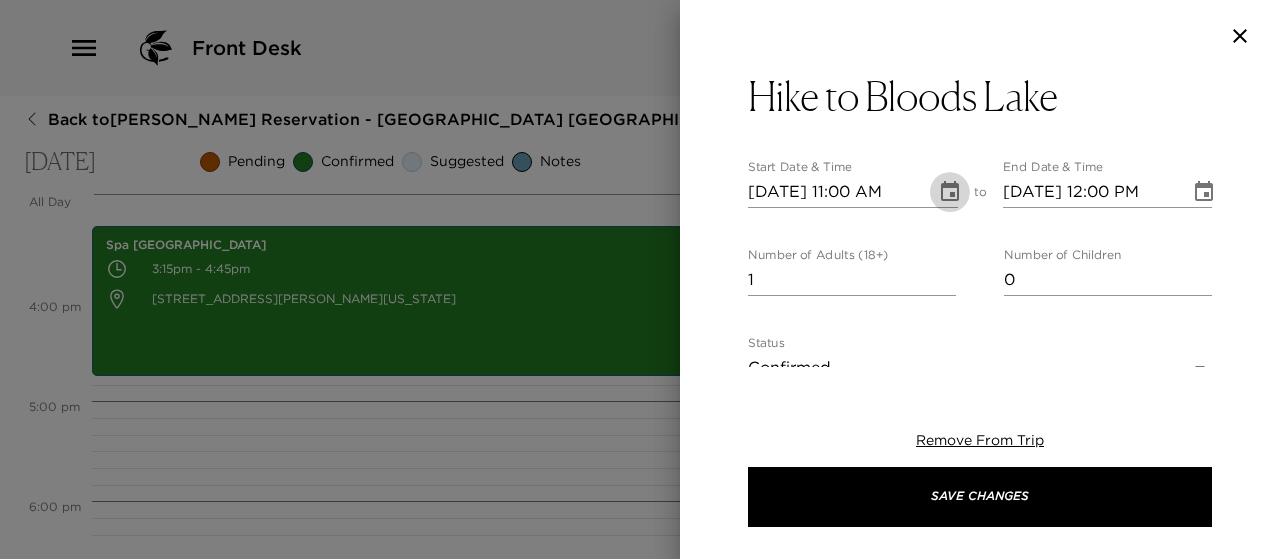 click 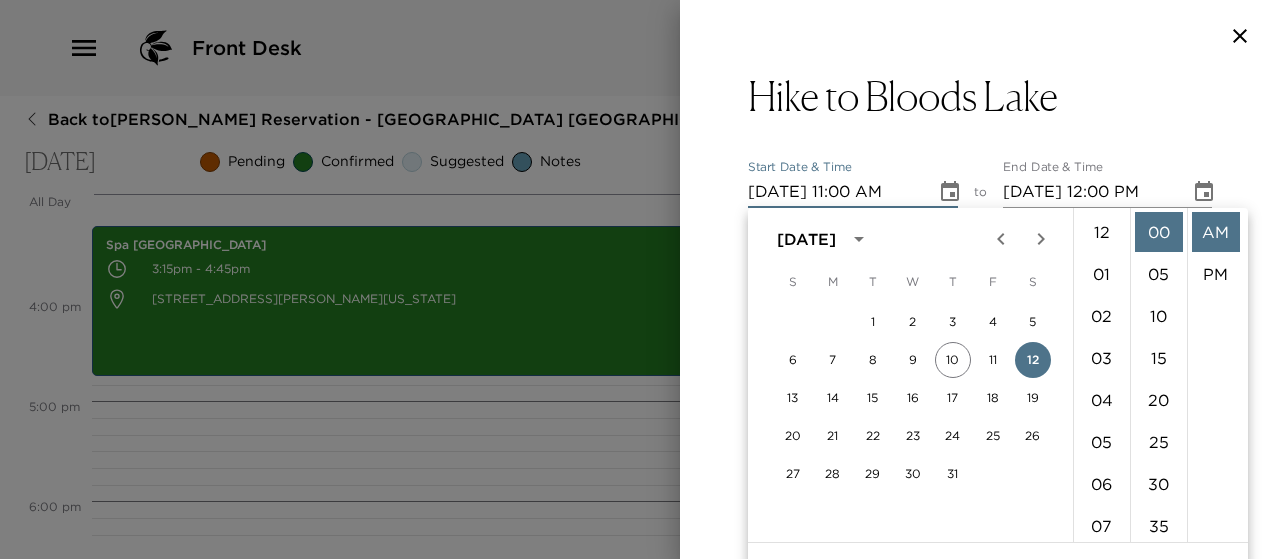 scroll, scrollTop: 462, scrollLeft: 0, axis: vertical 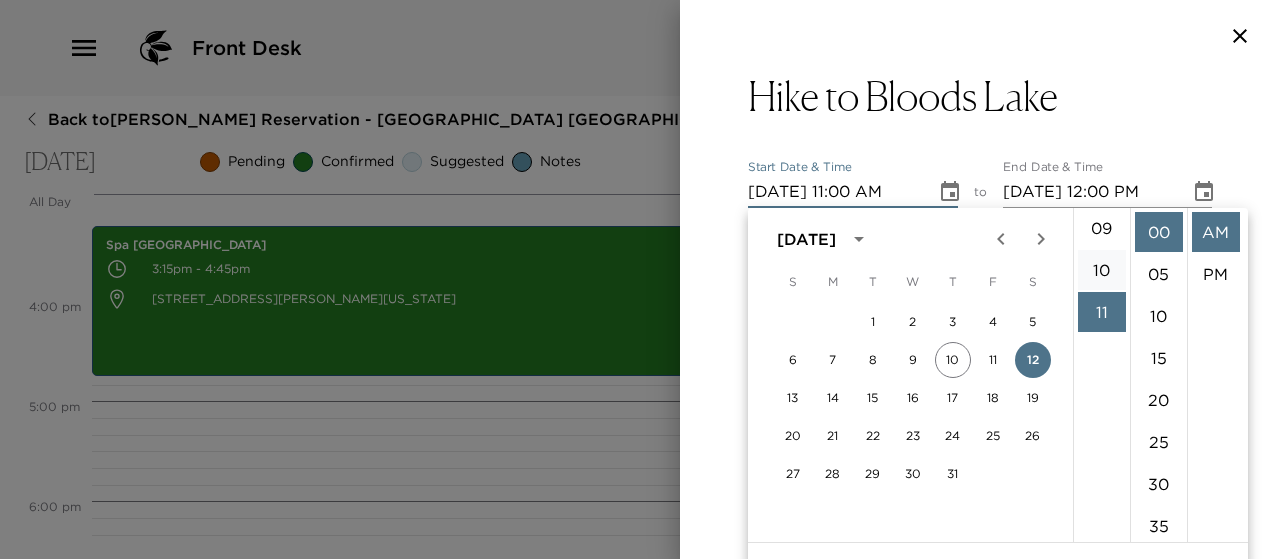 click on "10" at bounding box center [1102, 270] 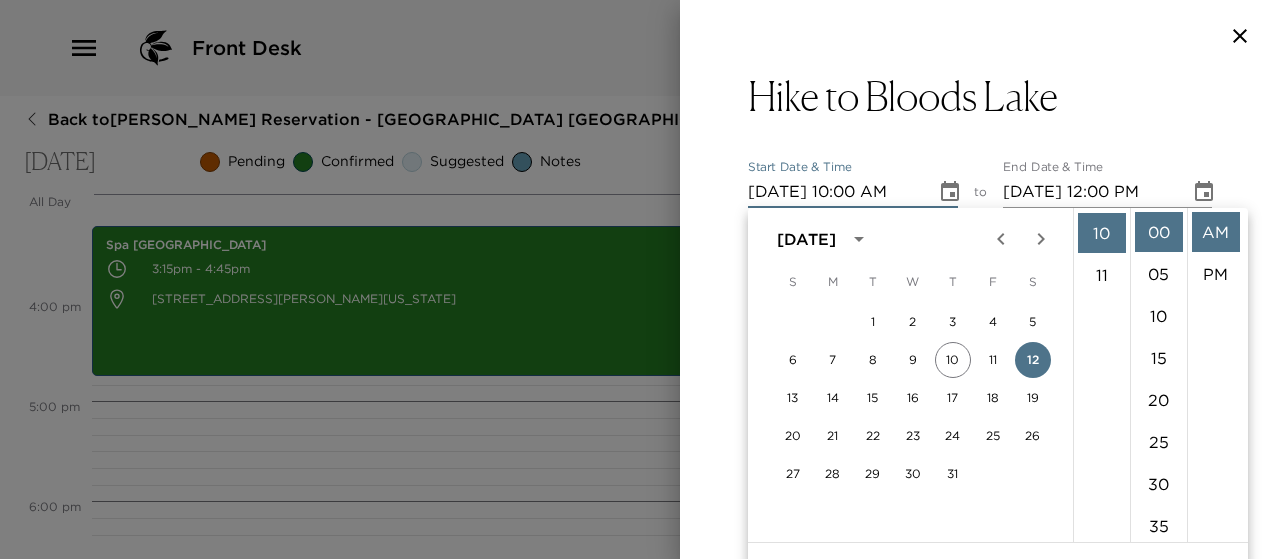 scroll, scrollTop: 420, scrollLeft: 0, axis: vertical 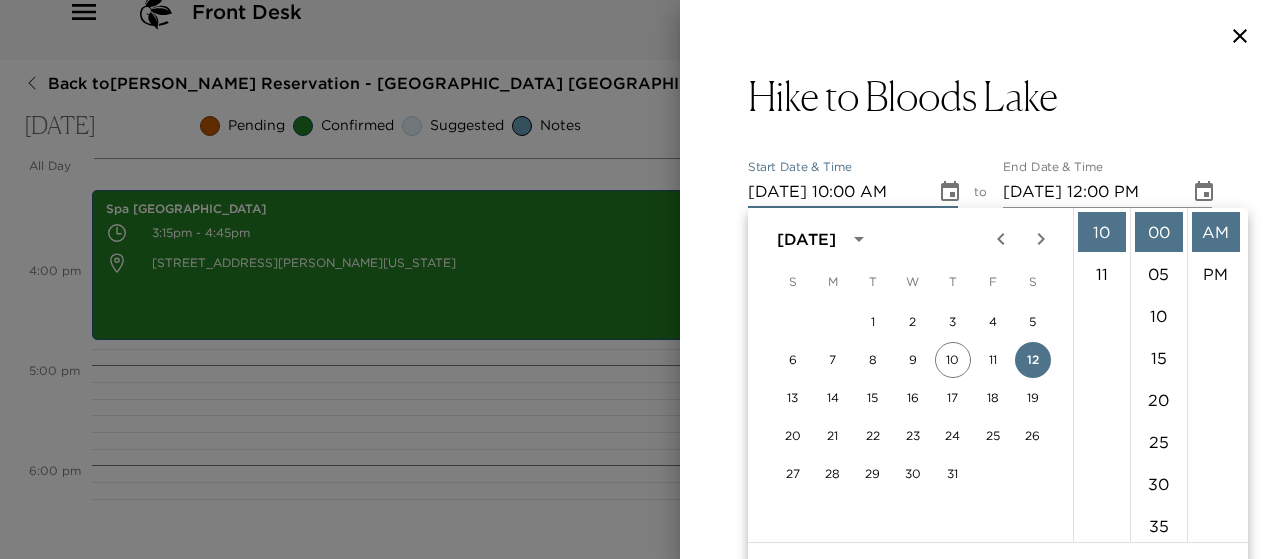 click 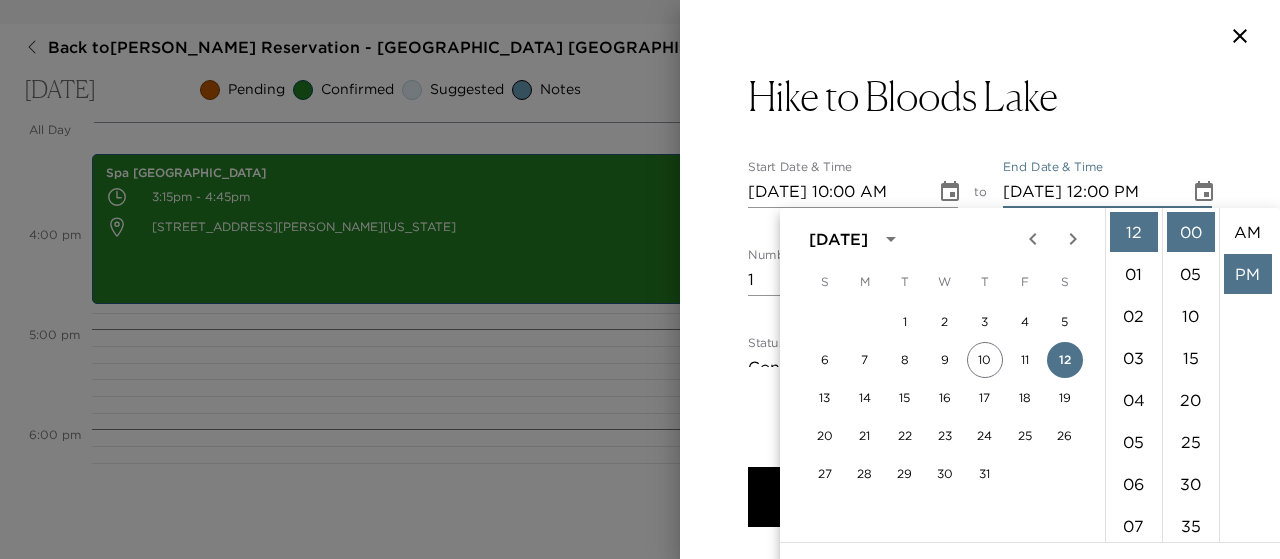 scroll, scrollTop: 42, scrollLeft: 0, axis: vertical 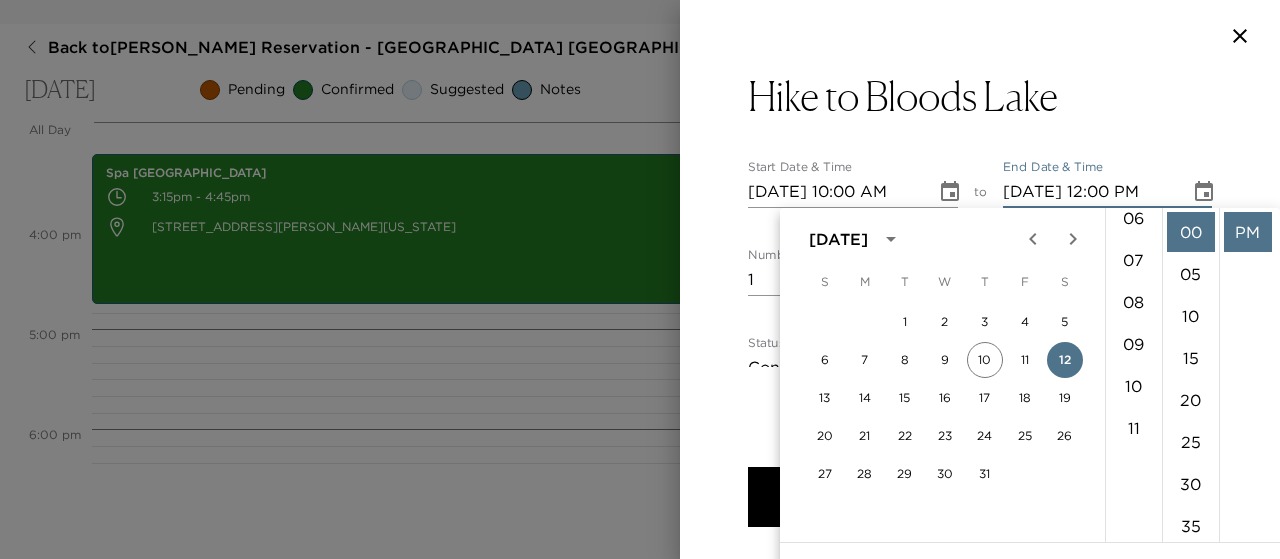 click on "End Date & Time 07/12/2025 12:00 PM" at bounding box center [1108, 184] 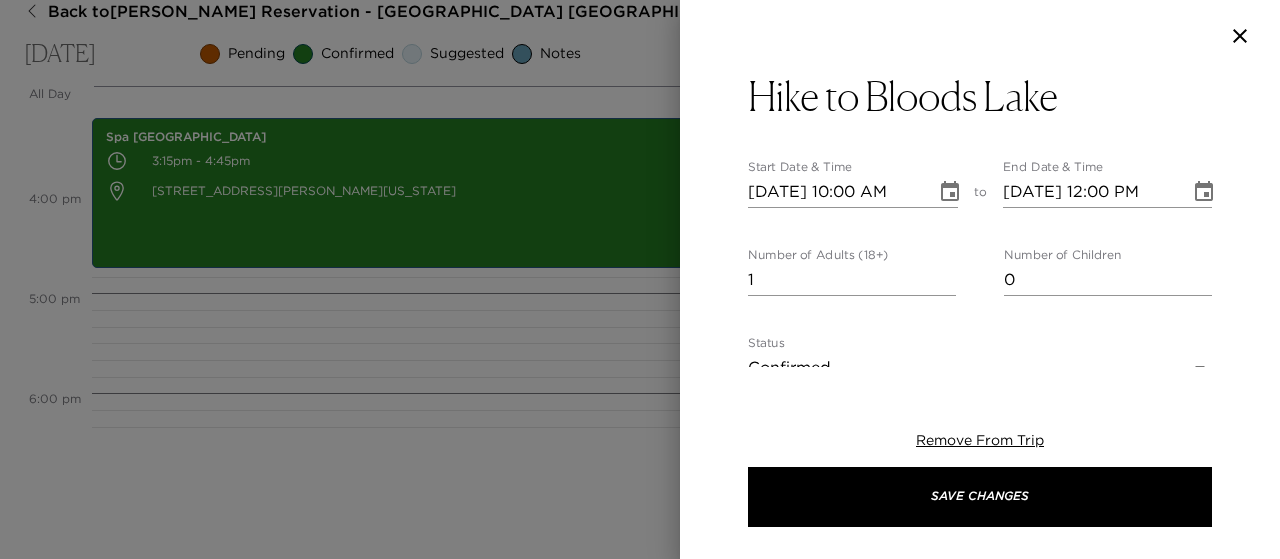 scroll, scrollTop: 0, scrollLeft: 0, axis: both 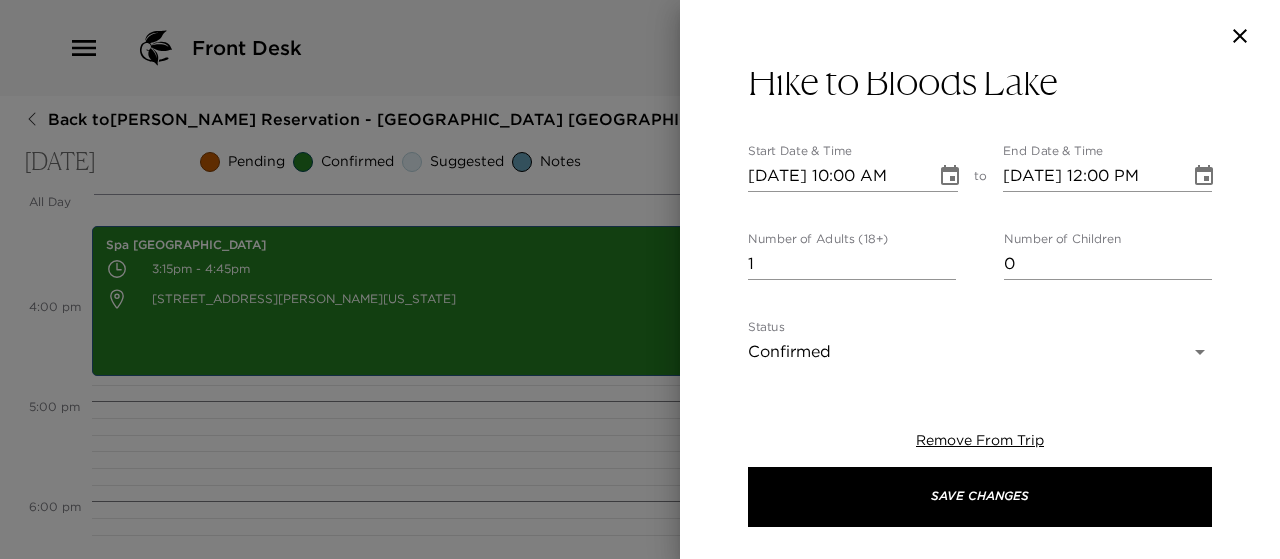 click on "Front Desk Back to  Jennifer Marino Reservation - Ironwood 18 Deer Valley Ironwood Saturday, July 12, 2025 Pending Confirmed Suggested Notes Trip View Agenda View PDF View Print All Day Sat 07/12 12:00 AM 1:00 AM 2:00 AM 3:00 AM 4:00 AM 5:00 AM 6:00 AM 7:00 AM 8:00 AM 9:00 AM 10:00 AM 11:00 AM 12:00 PM 1:00 PM 2:00 PM 3:00 PM 4:00 PM 5:00 PM 6:00 PM 7:00 PM 8:00 PM 9:00 PM 10:00 PM 11:00 PM Spa Montage Deer Valley 3:15pm - 4:45pm 9100 Marsac Avenue
Park City Utah 84060
United States Clone Custom bloods ​ Results (1) Hike Bloods Lake Trailhead Hike to Bloods Lake Start Date & Time 07/12/2025 10:00 AM to End Date & Time 07/12/2025 12:00 PM Number of Adults (18+) 1 Number of Children 0 Status Confirmed Confirmed Hide From Member Request Transportation Concierge Notes x Cost ​ x Address ​ Guardsman Pass Road
Park City Utah 84060
United States x Phone Number ​ Email ​ Website ​ Cancellation Policy ​ undefined Recommended Attire ​ undefined Age Range ​ undefined Remove From Trip Save Changes" at bounding box center (640, 279) 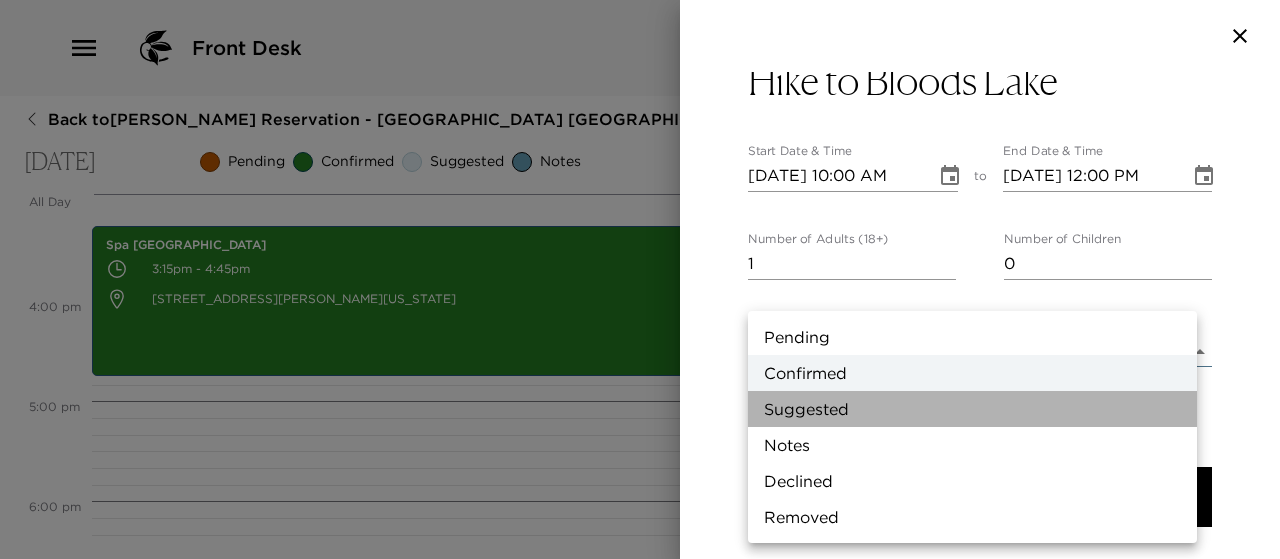 click on "Suggested" at bounding box center [972, 409] 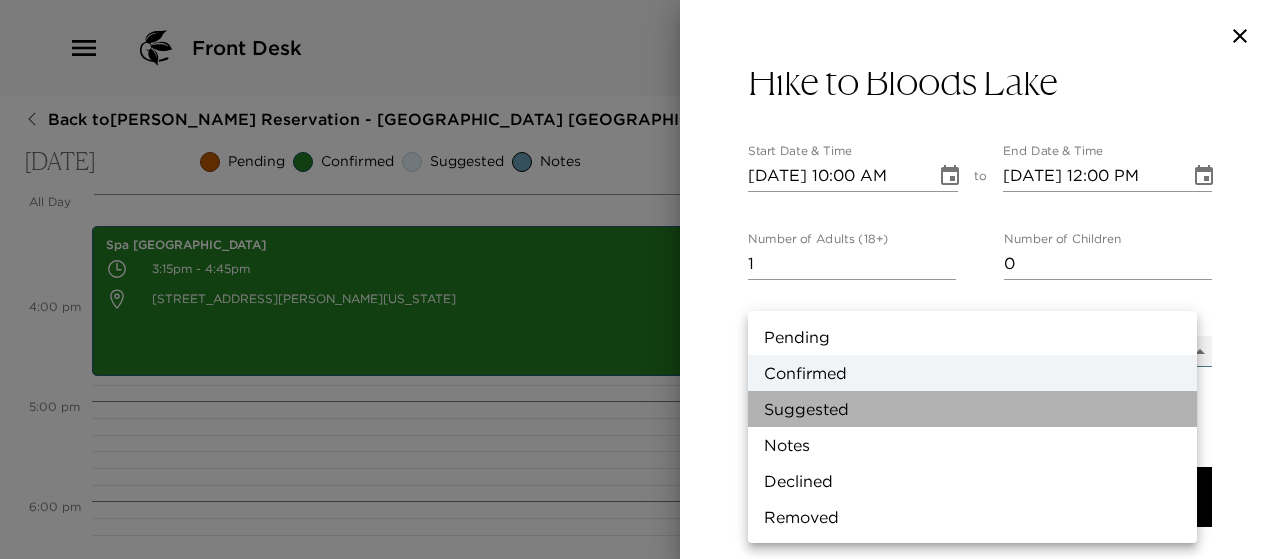 type on "Suggestion" 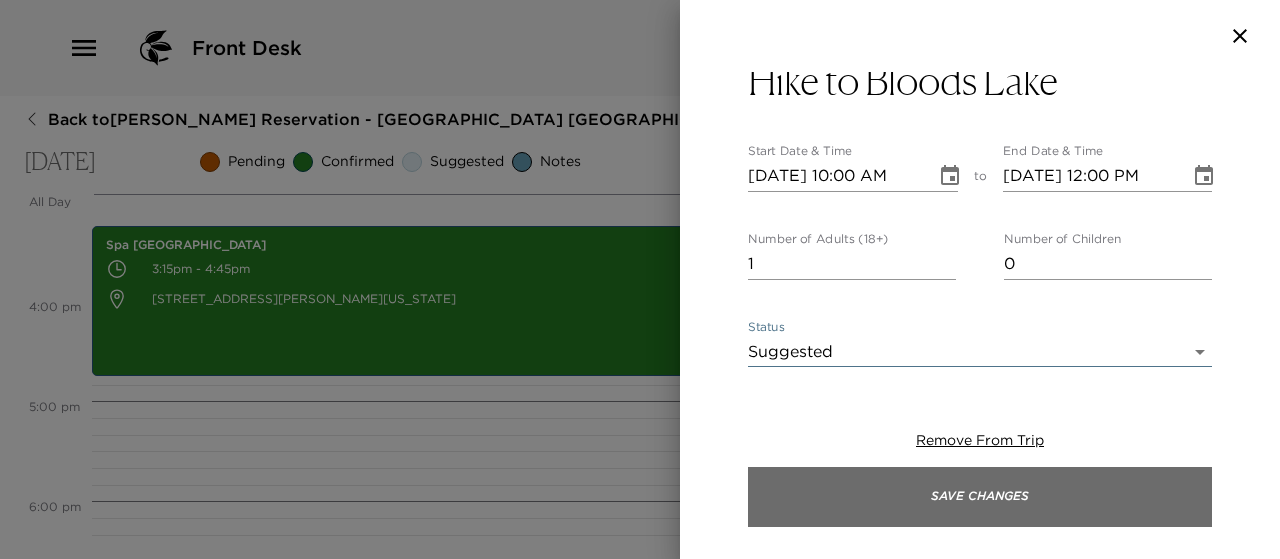 click on "Save Changes" at bounding box center (980, 497) 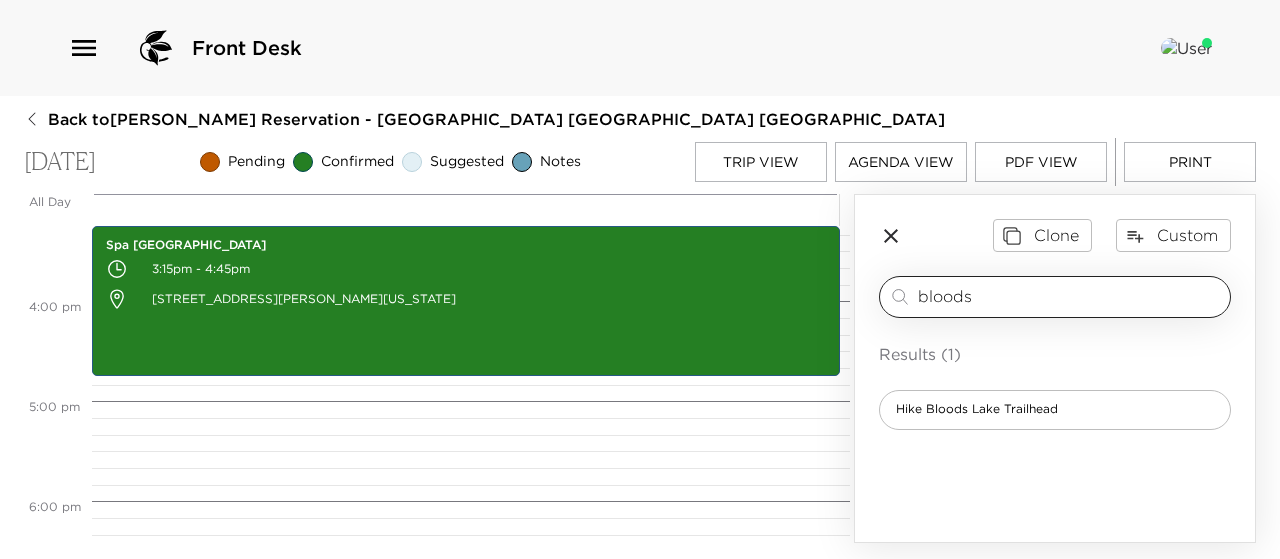click on "bloods" at bounding box center (1070, 296) 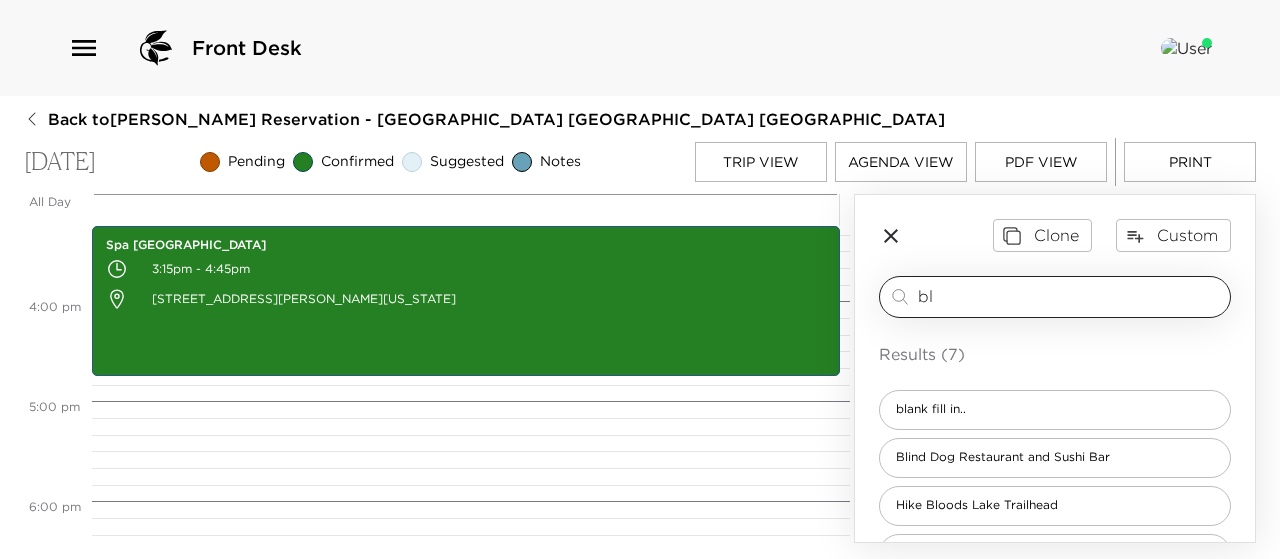type on "b" 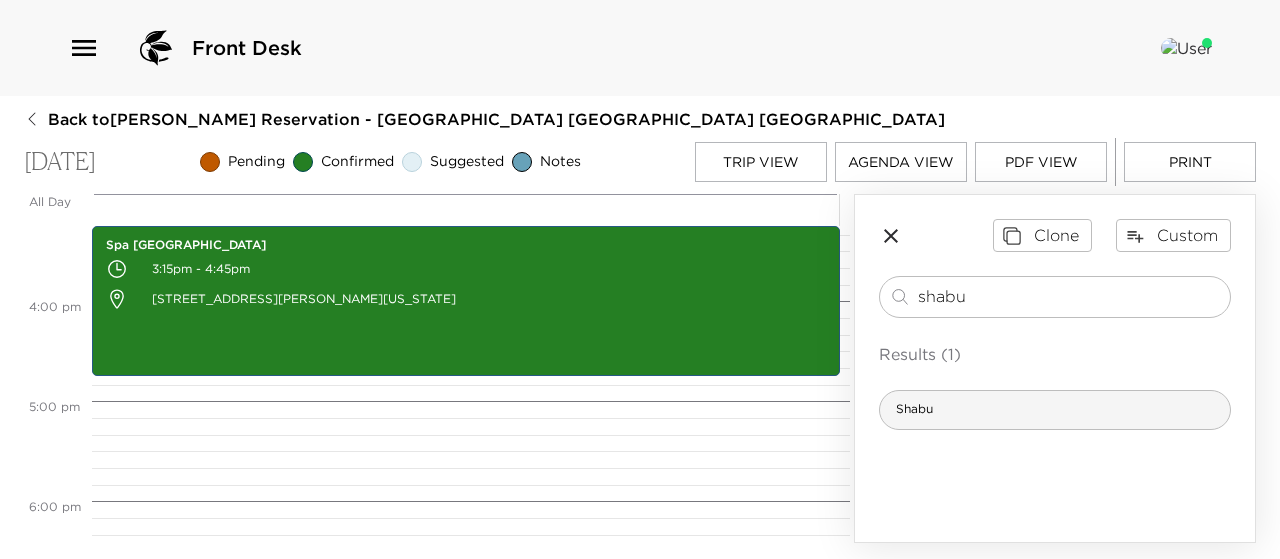 type on "shabu" 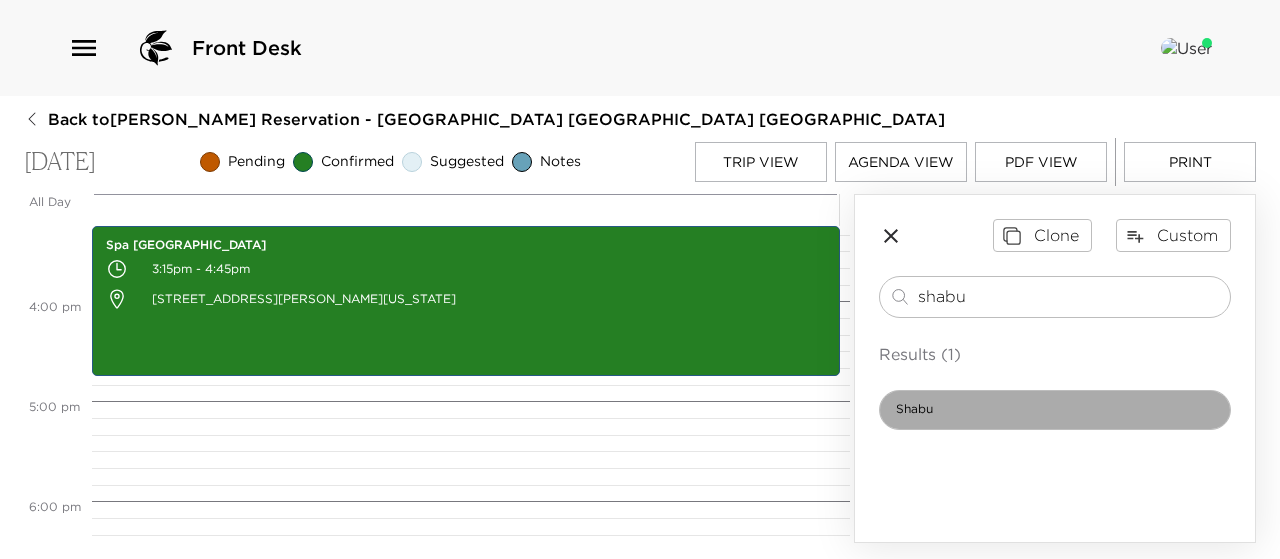 click on "Shabu" at bounding box center (914, 409) 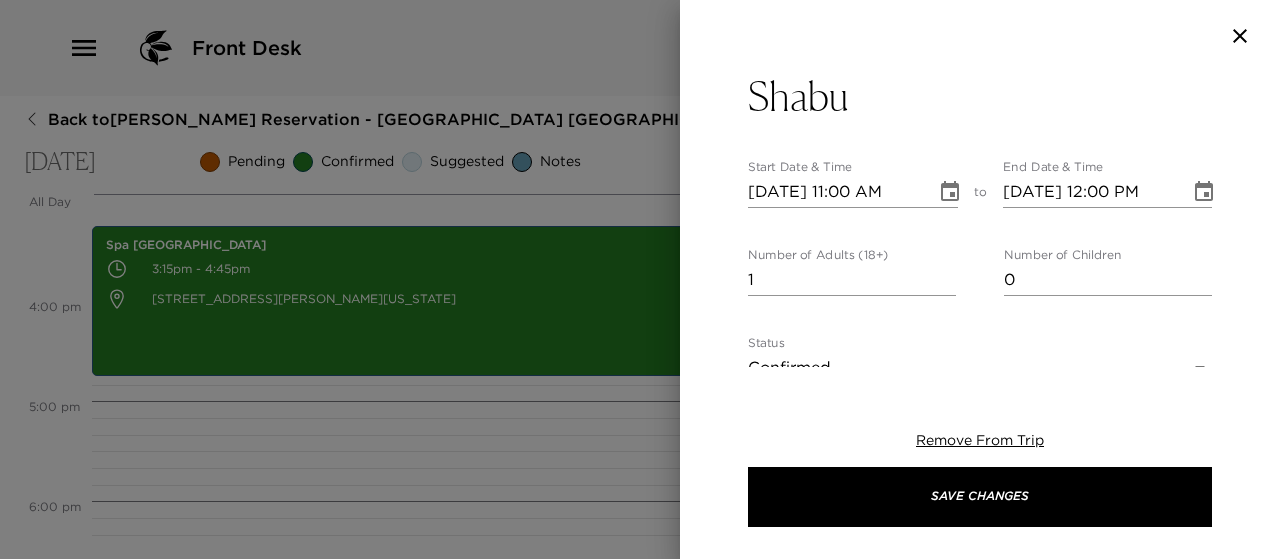type on "This Park City Asian Fusion favorite features sushi, cooked entrees, and an excellent wine list all in a very hip, cool atmosphere. Some of the best sushi in town!
Transportation is available via the Empire Express app." 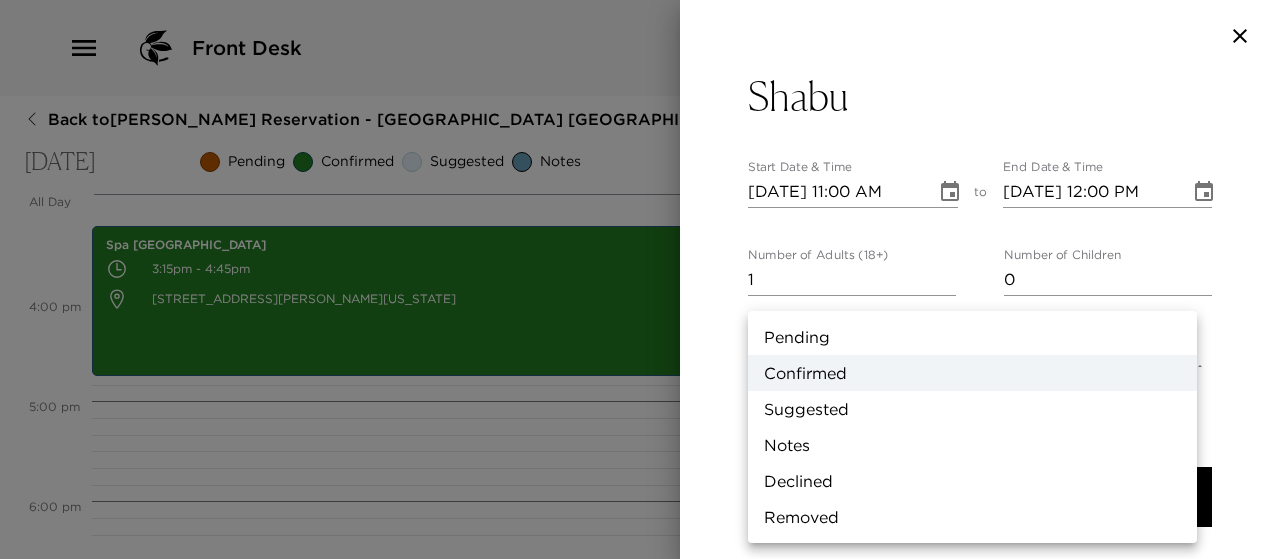 scroll, scrollTop: 16, scrollLeft: 0, axis: vertical 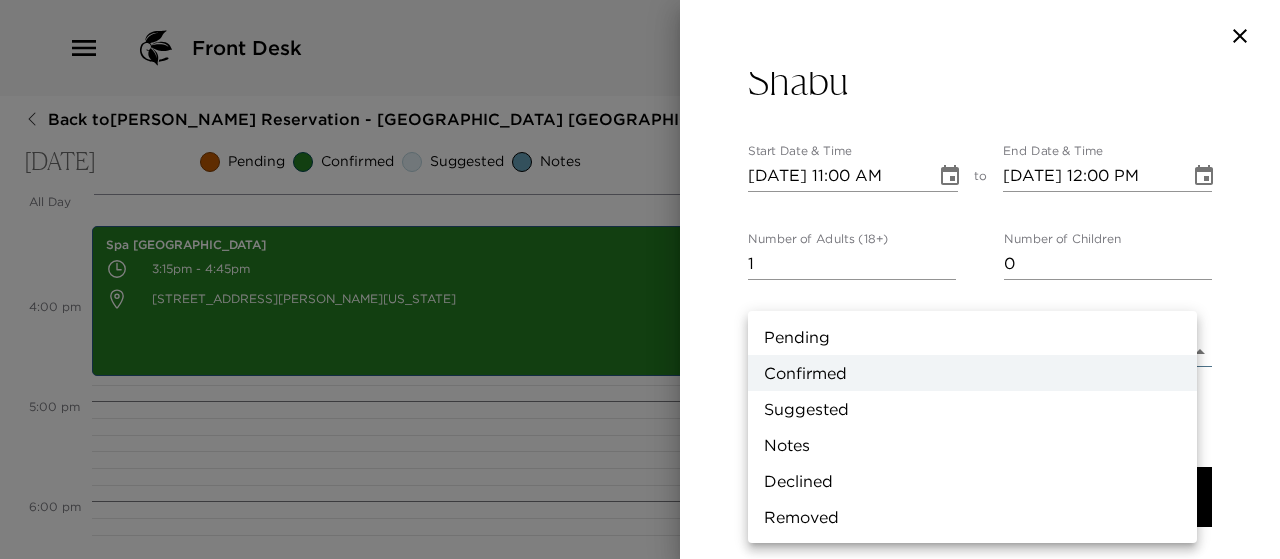 click on "Front Desk Back to  Jennifer Marino Reservation - Ironwood 18 Deer Valley Ironwood Saturday, July 12, 2025 Pending Confirmed Suggested Notes Trip View Agenda View PDF View Print All Day Sat 07/12 12:00 AM 1:00 AM 2:00 AM 3:00 AM 4:00 AM 5:00 AM 6:00 AM 7:00 AM 8:00 AM 9:00 AM 10:00 AM 11:00 AM 12:00 PM 1:00 PM 2:00 PM 3:00 PM 4:00 PM 5:00 PM 6:00 PM 7:00 PM 8:00 PM 9:00 PM 10:00 PM 11:00 PM Hike to Bloods Lake 10:00am - 12:00pm Guardsman Pass Road
Park City Utah 84060
United States Spa Montage Deer Valley 3:15pm - 4:45pm 9100 Marsac Avenue
Park City Utah 84060
United States Clone Custom shabu ​ Results (1) Shabu Shabu Start Date & Time 07/12/2025 11:00 AM to End Date & Time 07/12/2025 12:00 PM Number of Adults (18+) 1 Number of Children 0 Status Confirmed Confirmed Hide From Member Request Transportation Concierge Notes x Cost ​ x Address ​ 442 Main Street
Park City Utah 84060
United States x Phone Number ​ (435) 645-7253 Email ​ Website ​ https://shabuparkcity.com/ Cancellation Policy ​ ​ ​" at bounding box center [640, 279] 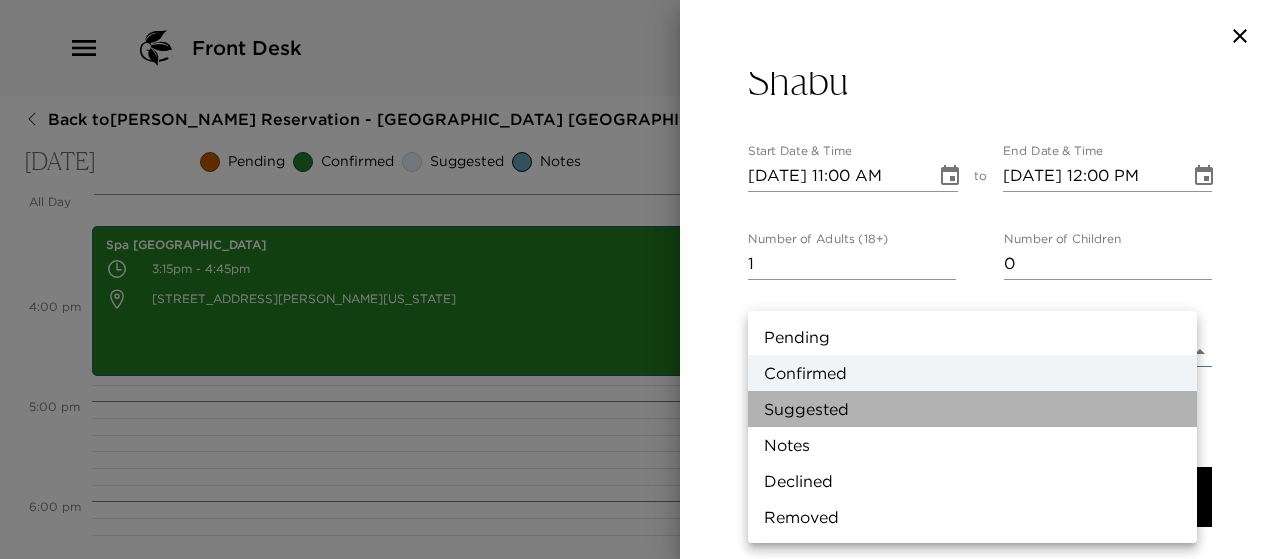 click on "Suggested" at bounding box center [972, 409] 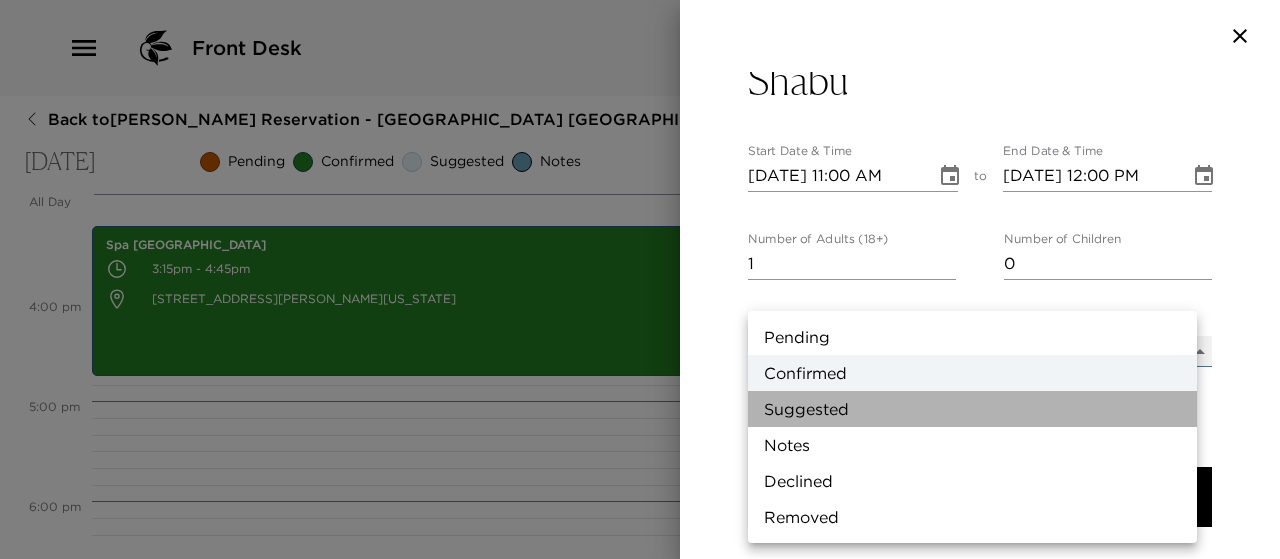 type on "Suggestion" 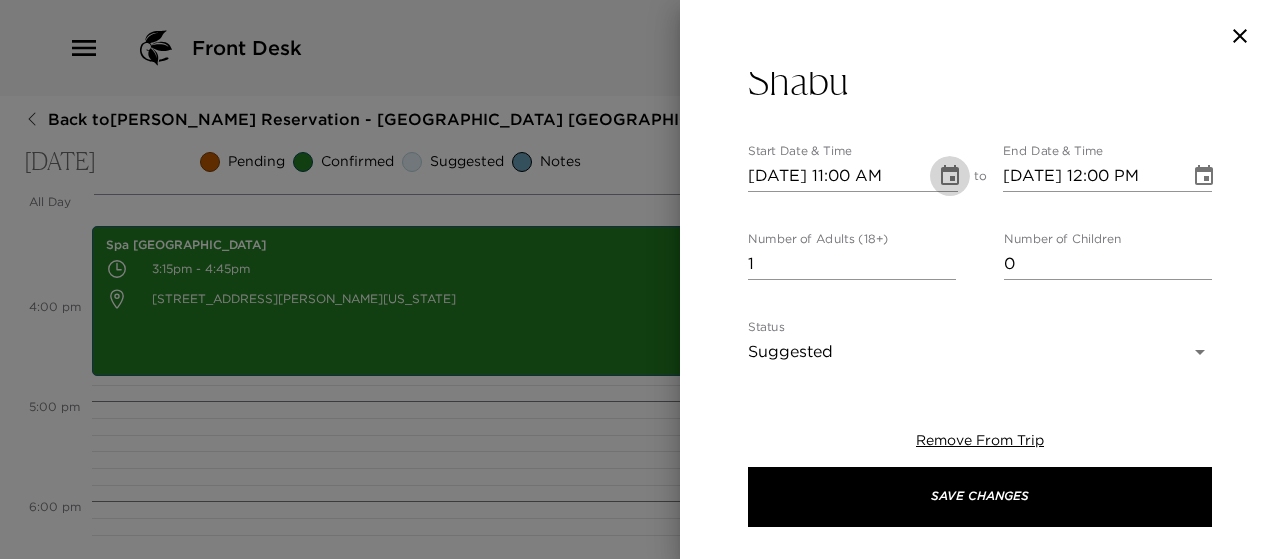 click 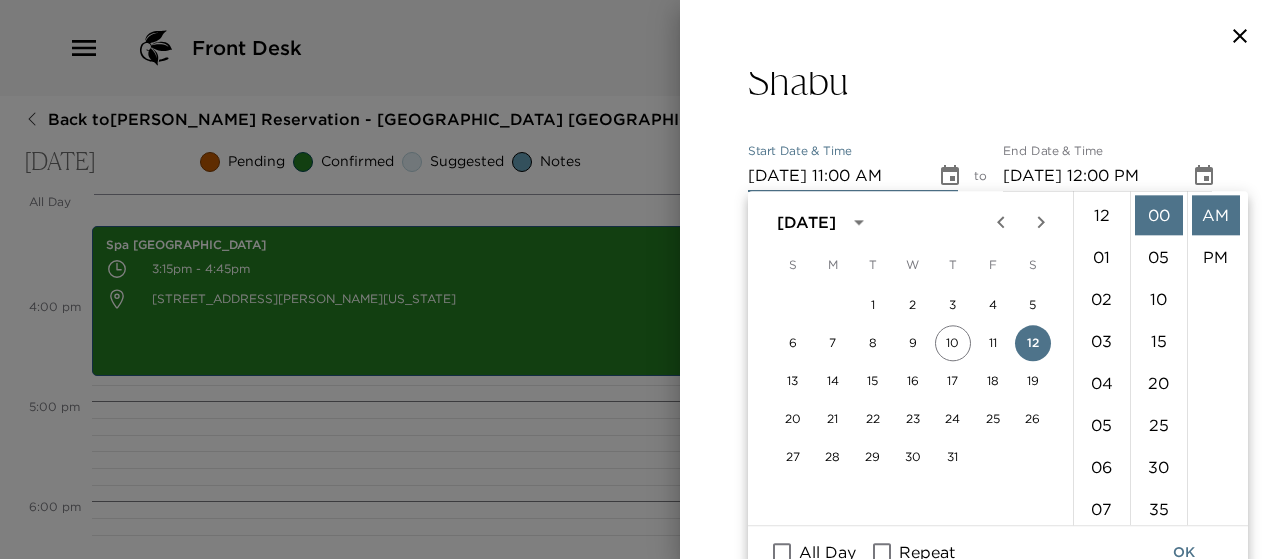 scroll, scrollTop: 462, scrollLeft: 0, axis: vertical 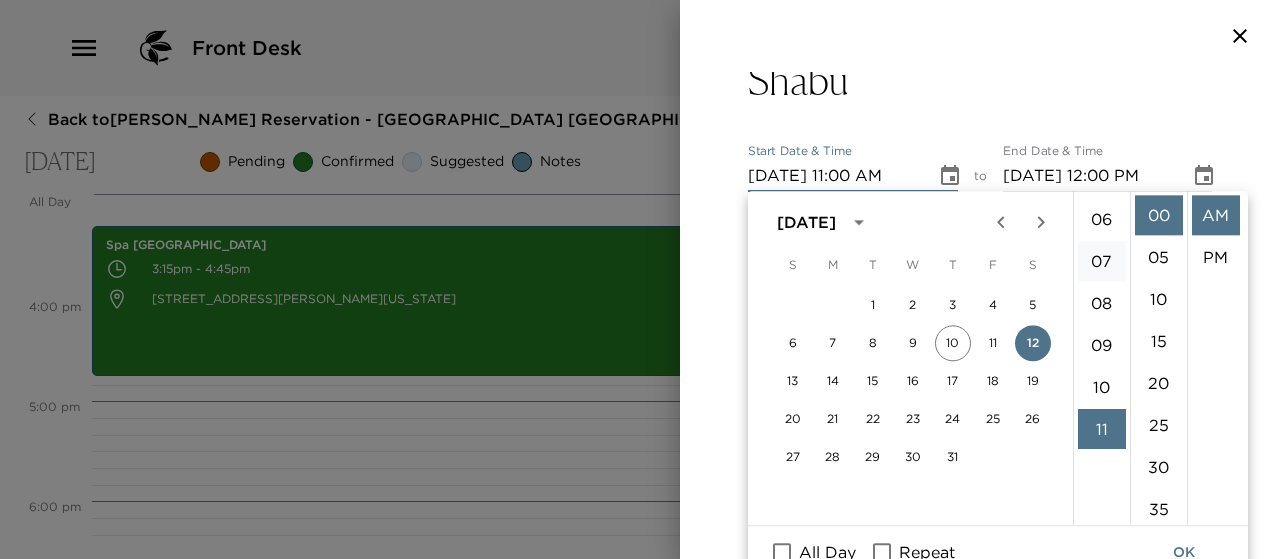 click on "07" at bounding box center (1102, 261) 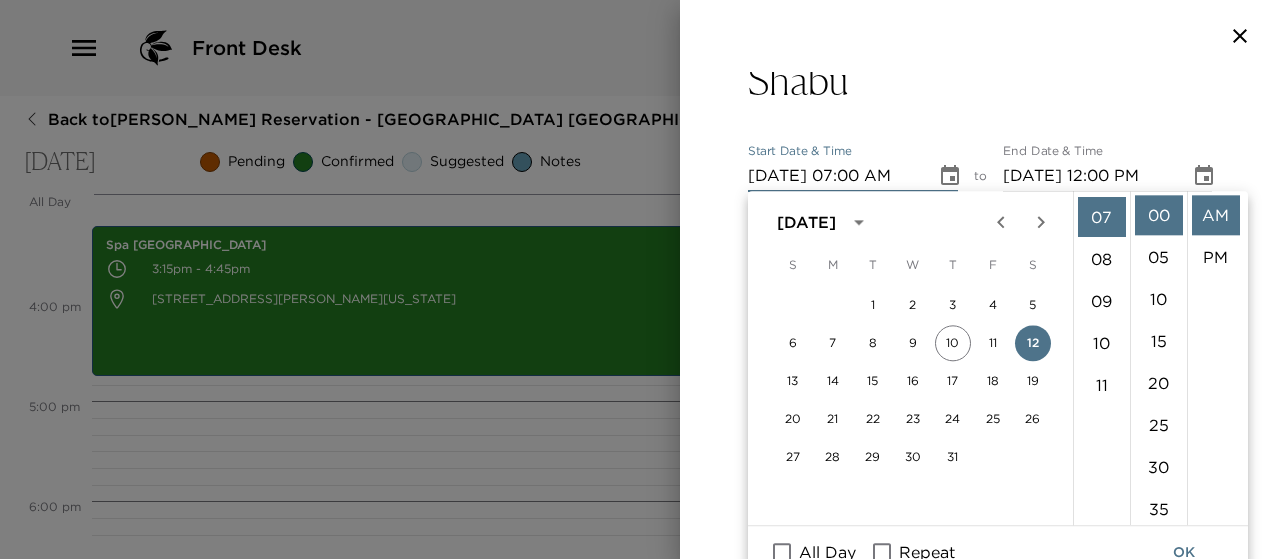 scroll, scrollTop: 294, scrollLeft: 0, axis: vertical 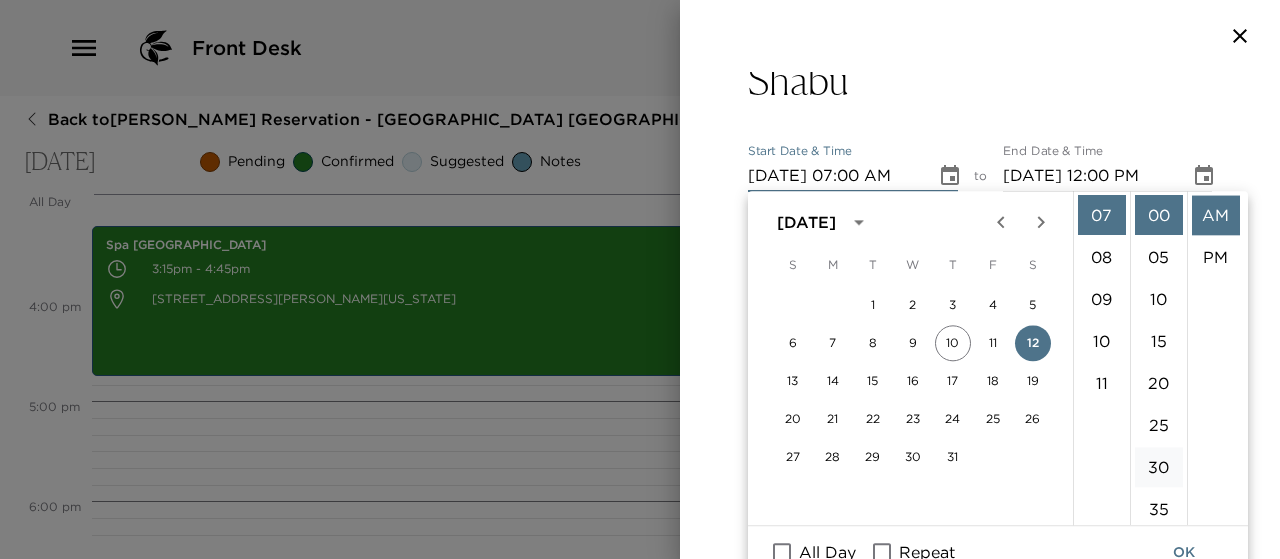 click on "30" at bounding box center [1159, 467] 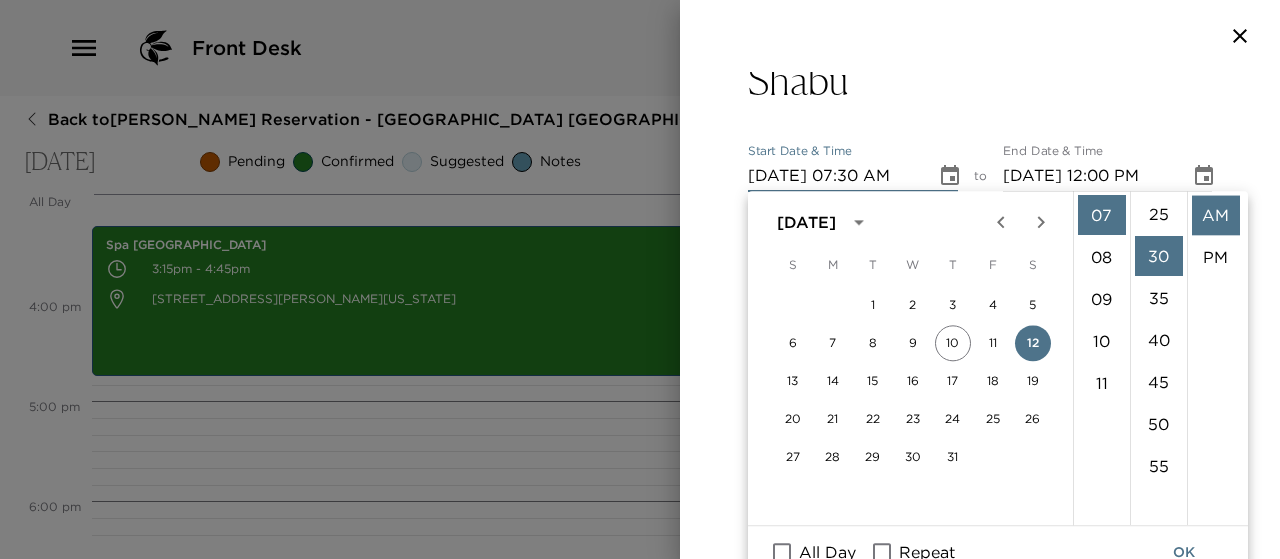 scroll, scrollTop: 252, scrollLeft: 0, axis: vertical 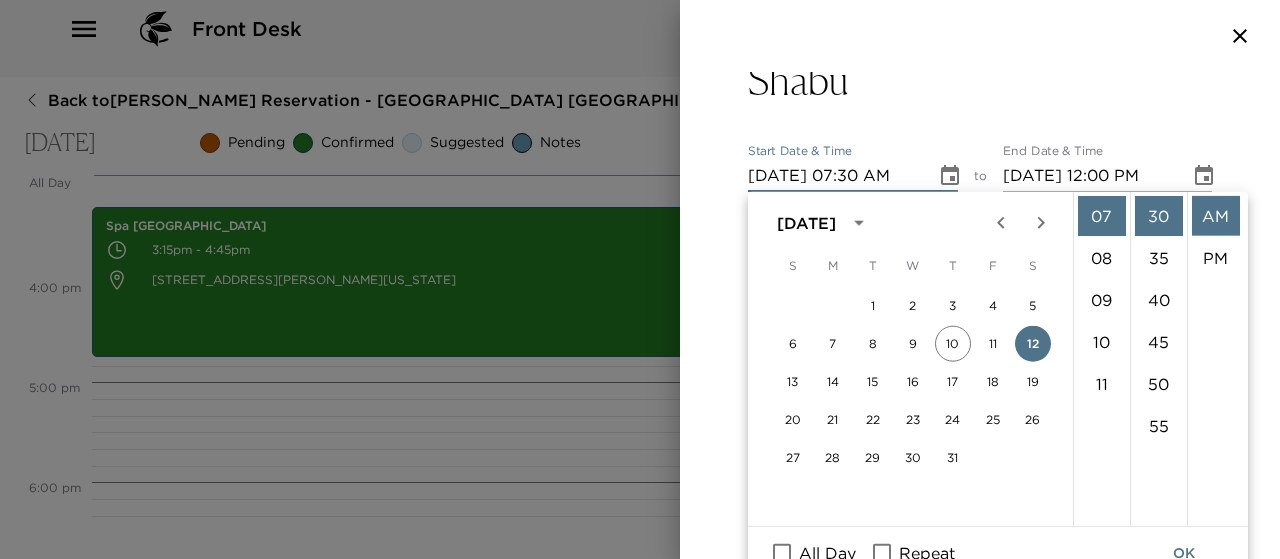 click on "Shabu Start Date & Time 07/12/2025 07:30 AM to End Date & Time 07/12/2025 12:00 PM Number of Adults (18+) 1 Number of Children 0 Status Suggested Suggestion Hide From Member Request Transportation Concierge Notes This Park City Asian Fusion favorite features sushi, cooked entrees, and an excellent wine list all in a very hip, cool atmosphere. Some of the best sushi in town!
Transportation is available via the Empire Express app. x Cost ​ x Address ​ 442 Main Street
Park City Utah 84060
United States x Phone Number ​ (435) 645-7253 Email ​ Website ​ https://shabuparkcity.com/ Cancellation Policy ​ undefined Recommended Attire ​ undefined Age Range ​ undefined Remove From Trip Save Changes" at bounding box center [980, 719] 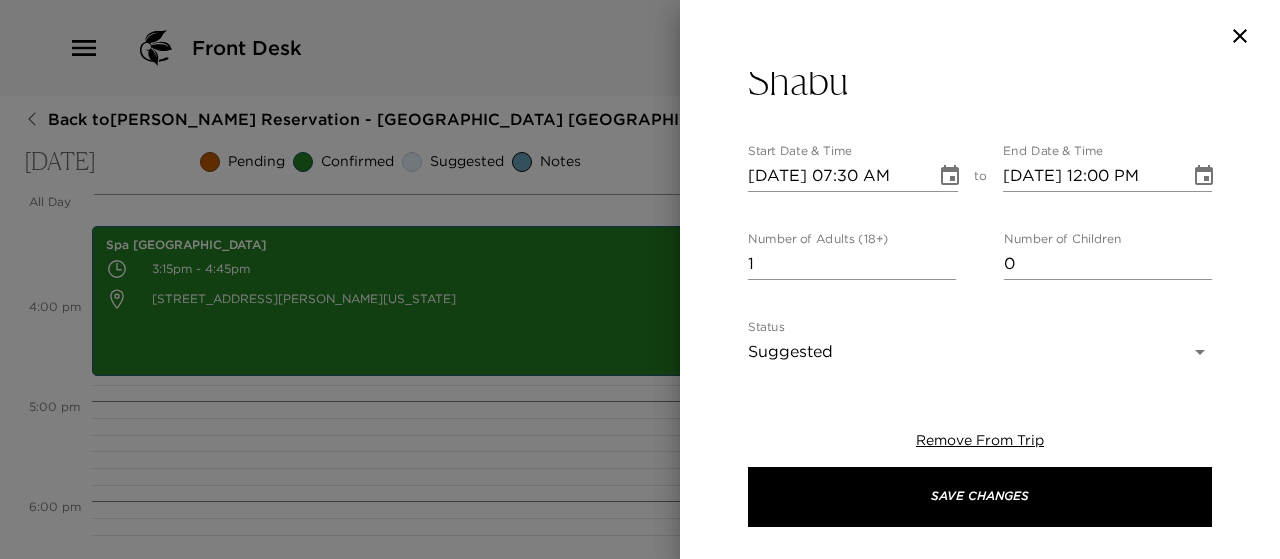 scroll, scrollTop: 0, scrollLeft: 0, axis: both 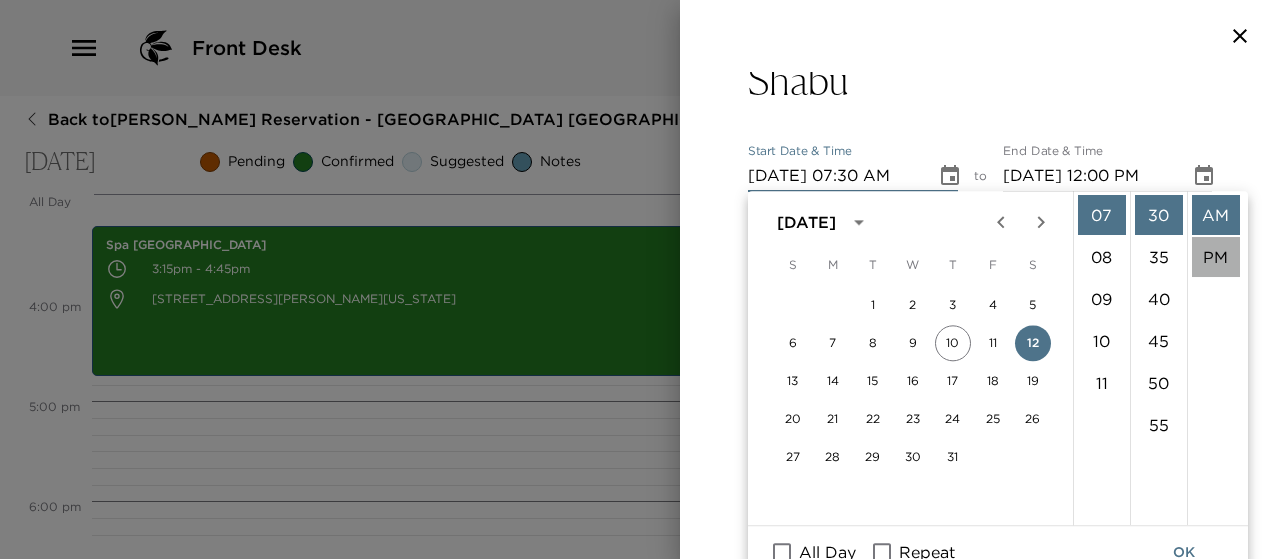 click on "PM" at bounding box center [1216, 257] 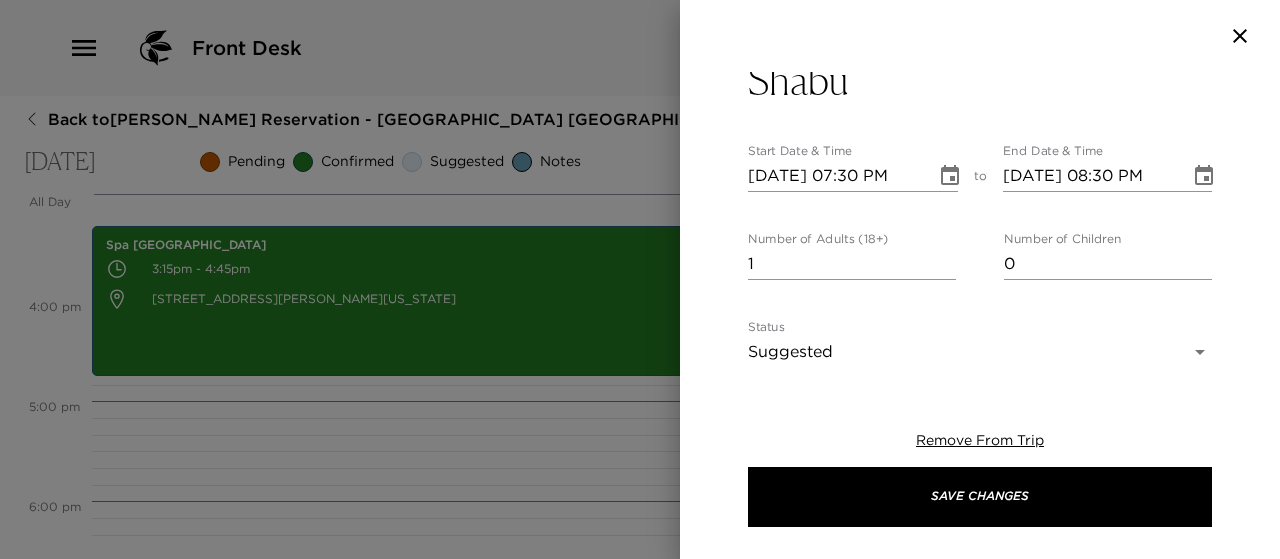 scroll, scrollTop: 42, scrollLeft: 0, axis: vertical 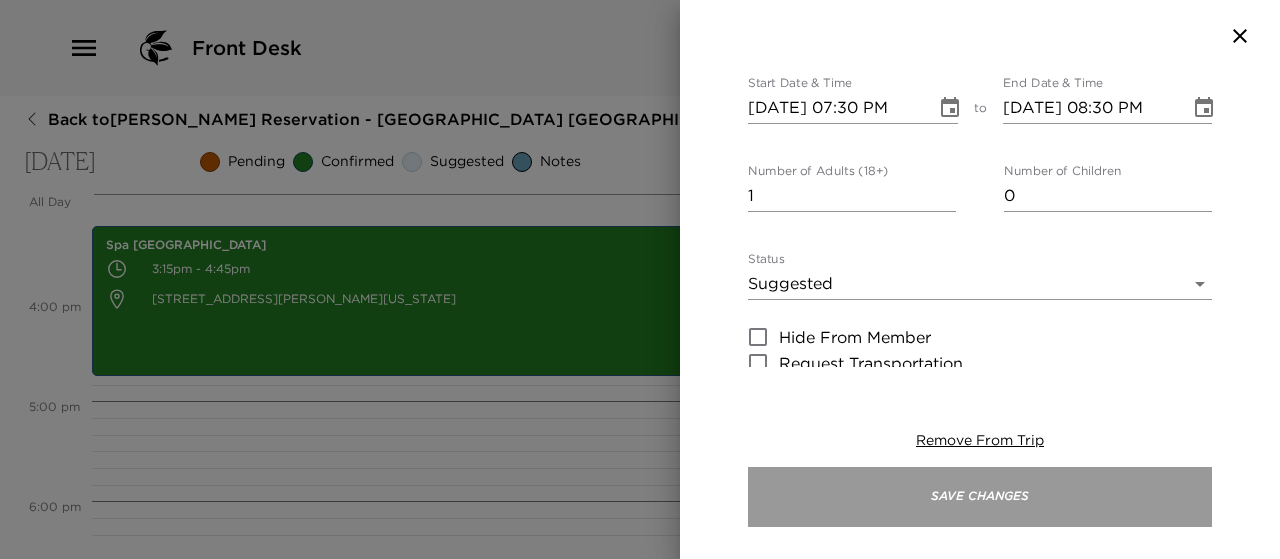 click on "Save Changes" at bounding box center (980, 497) 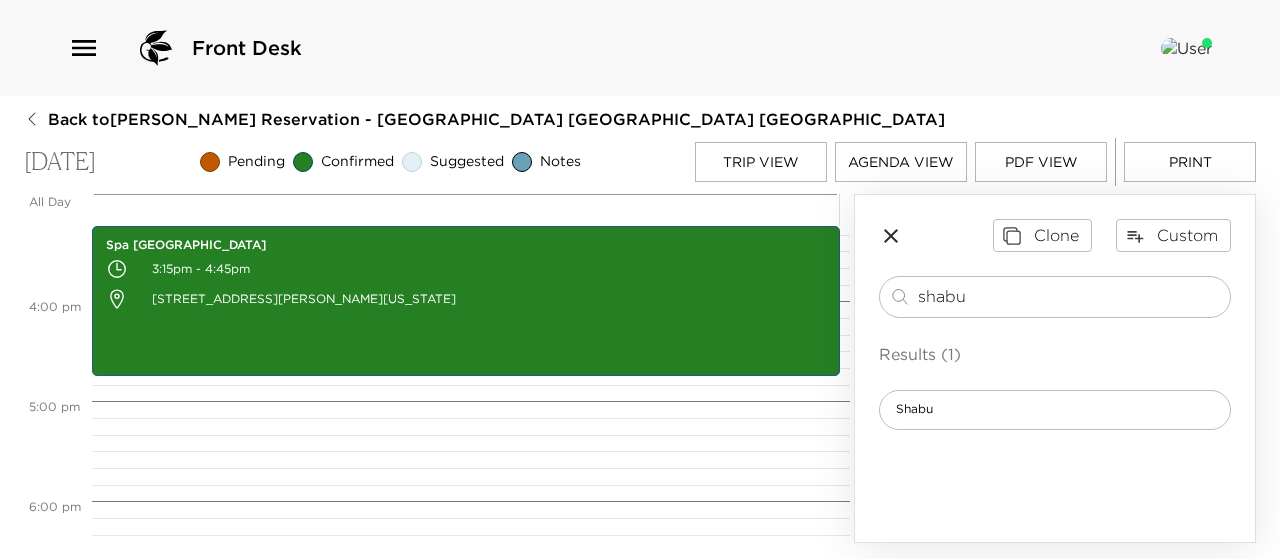 click 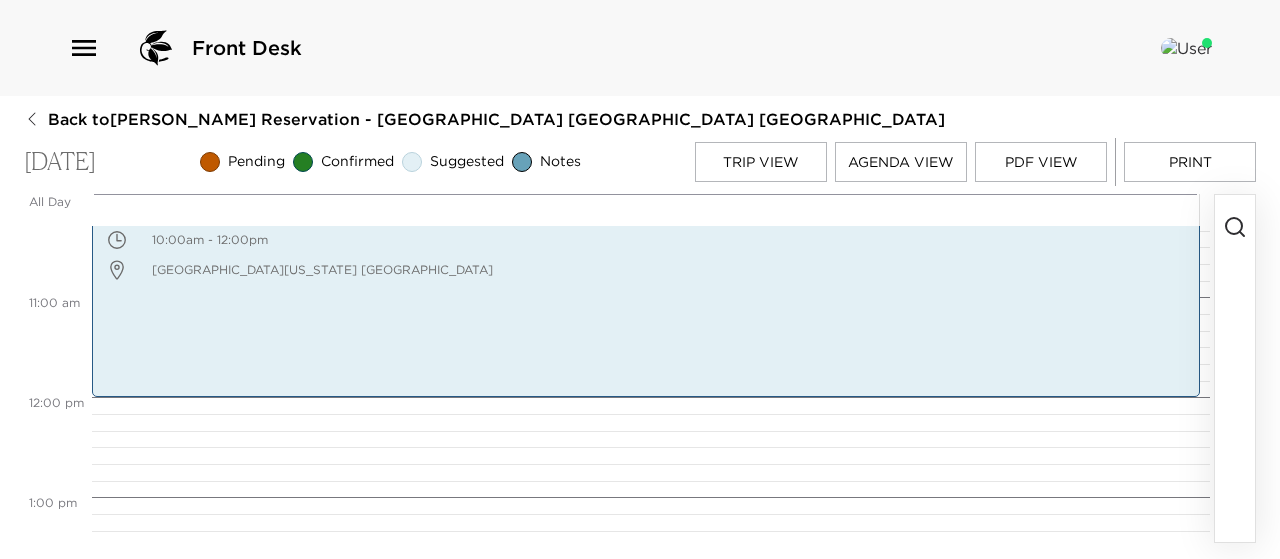 scroll, scrollTop: 1030, scrollLeft: 0, axis: vertical 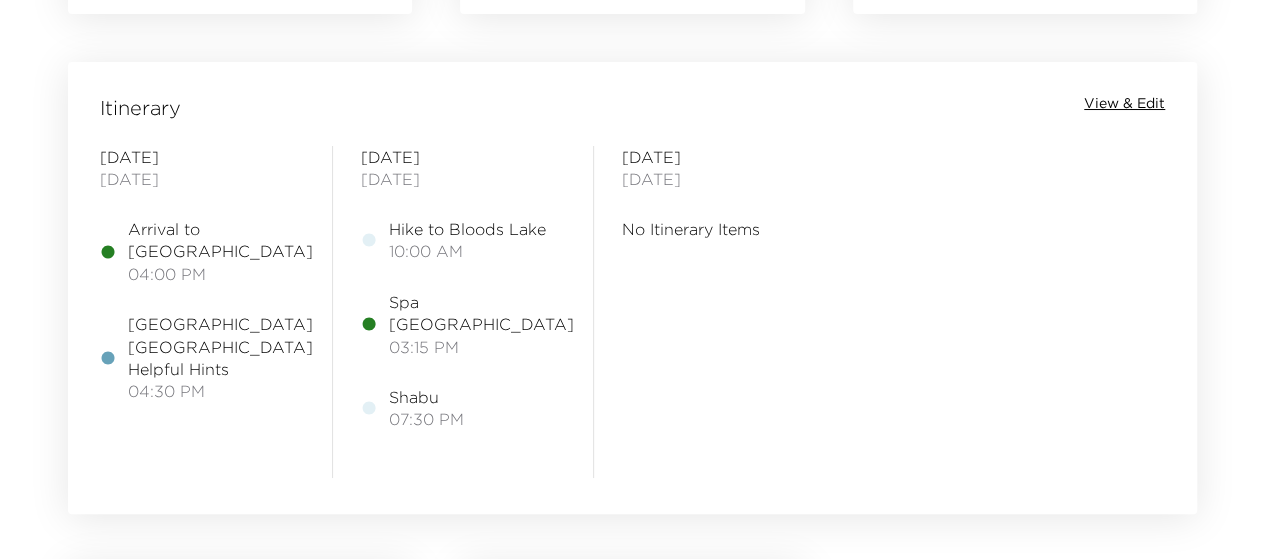 click on "View & Edit" at bounding box center (1124, 104) 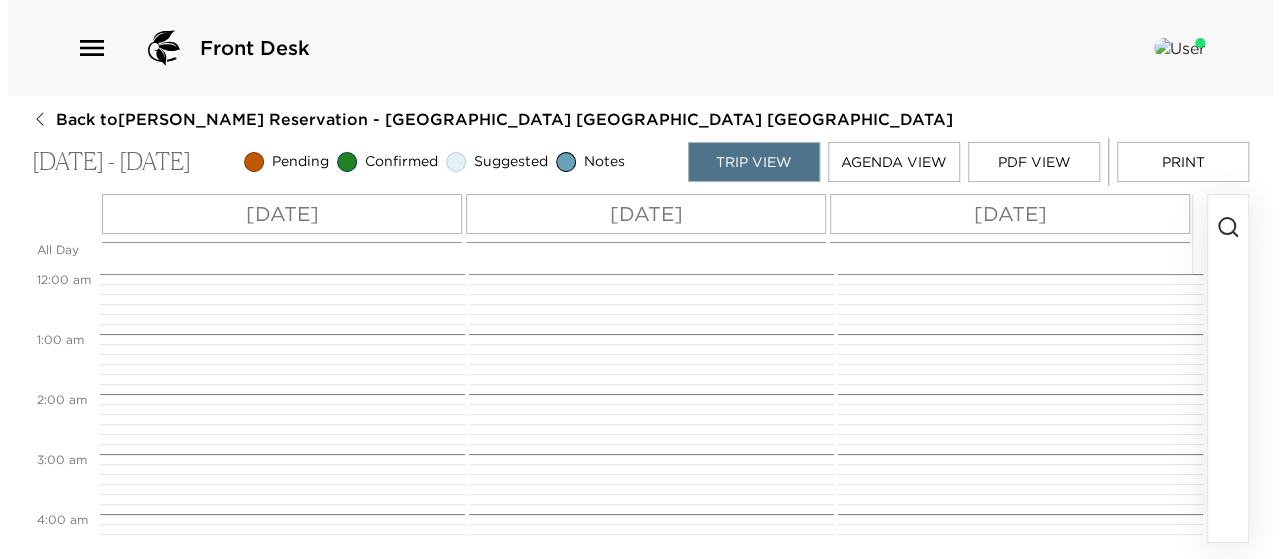scroll, scrollTop: 0, scrollLeft: 0, axis: both 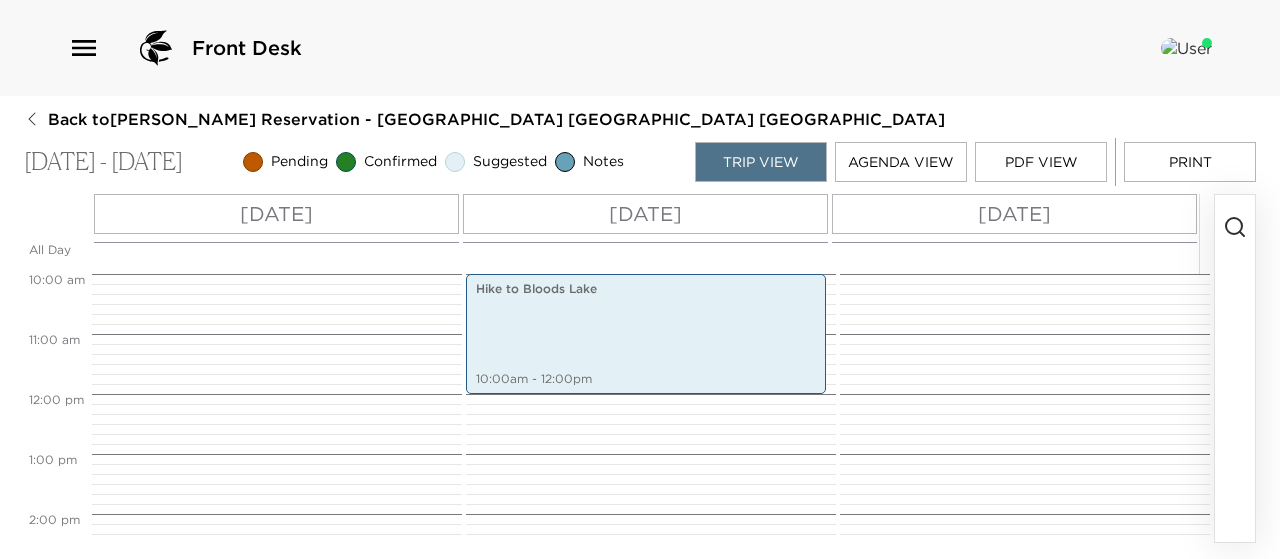 click on "[DATE]" at bounding box center [1014, 214] 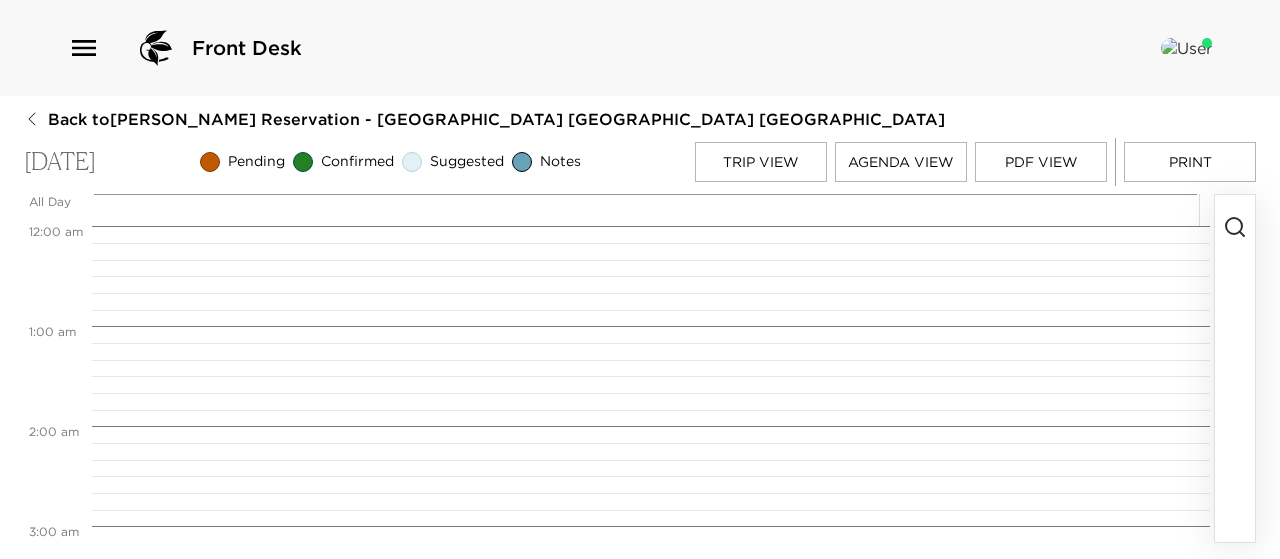 scroll, scrollTop: 800, scrollLeft: 0, axis: vertical 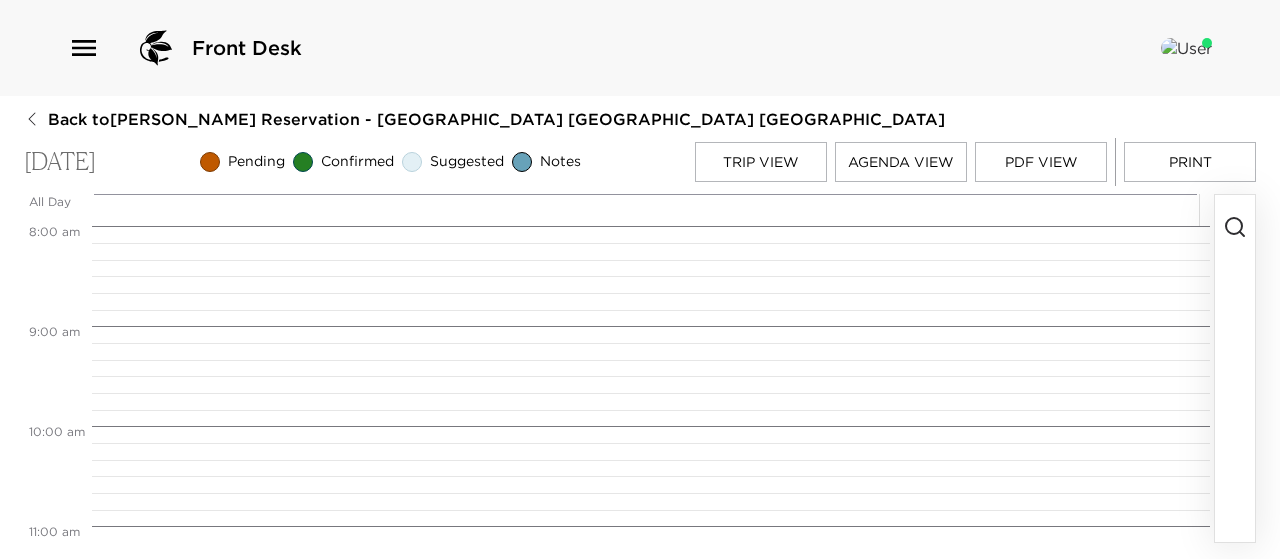 click 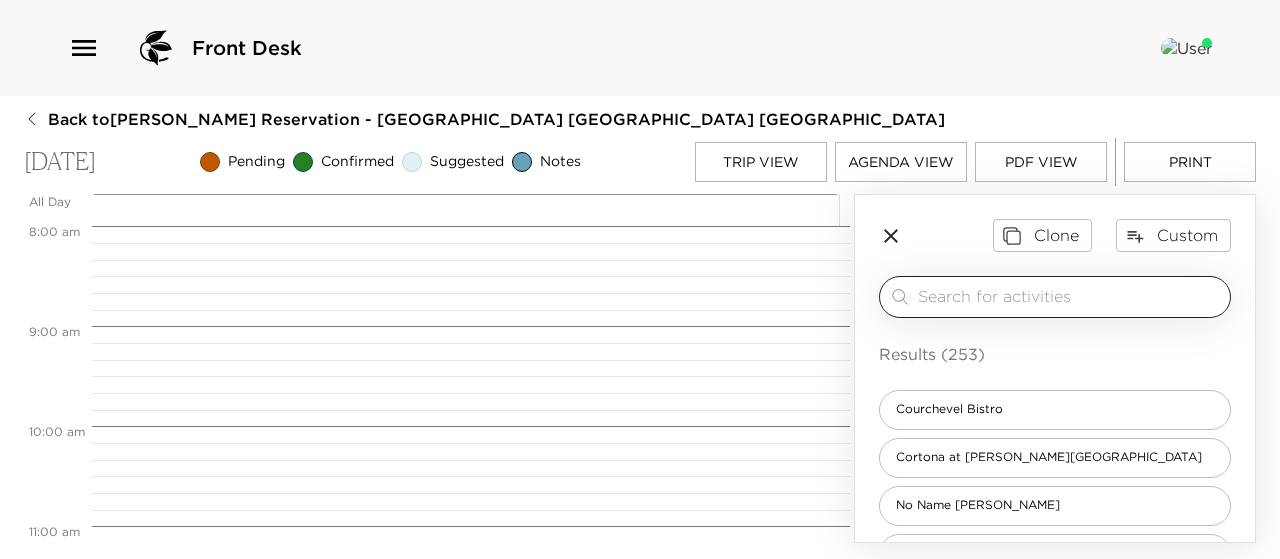 click at bounding box center (1070, 296) 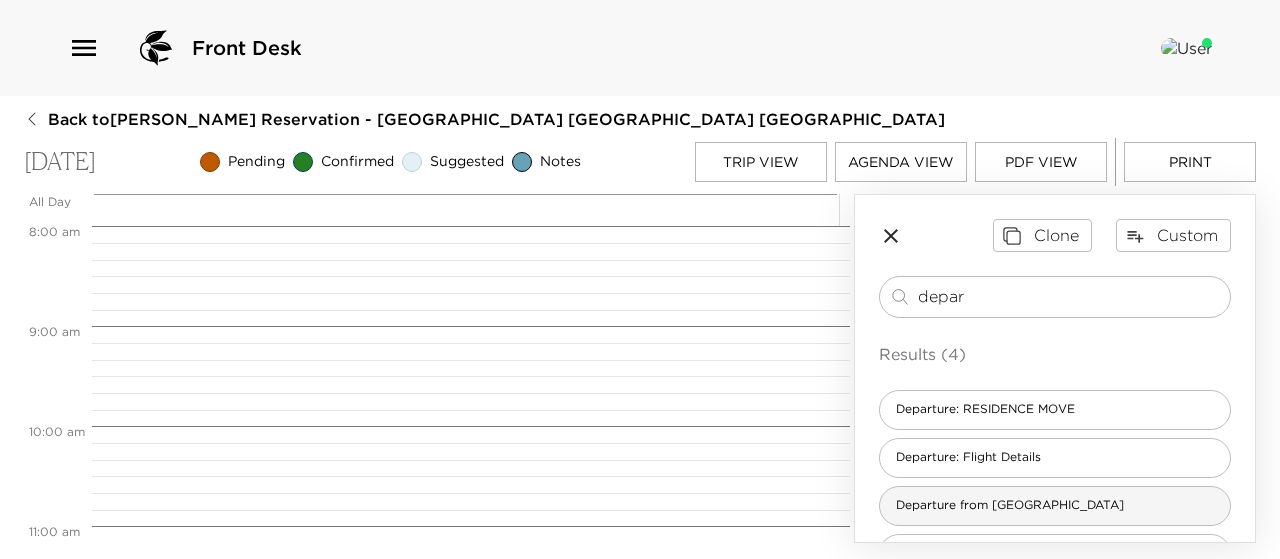 type on "depar" 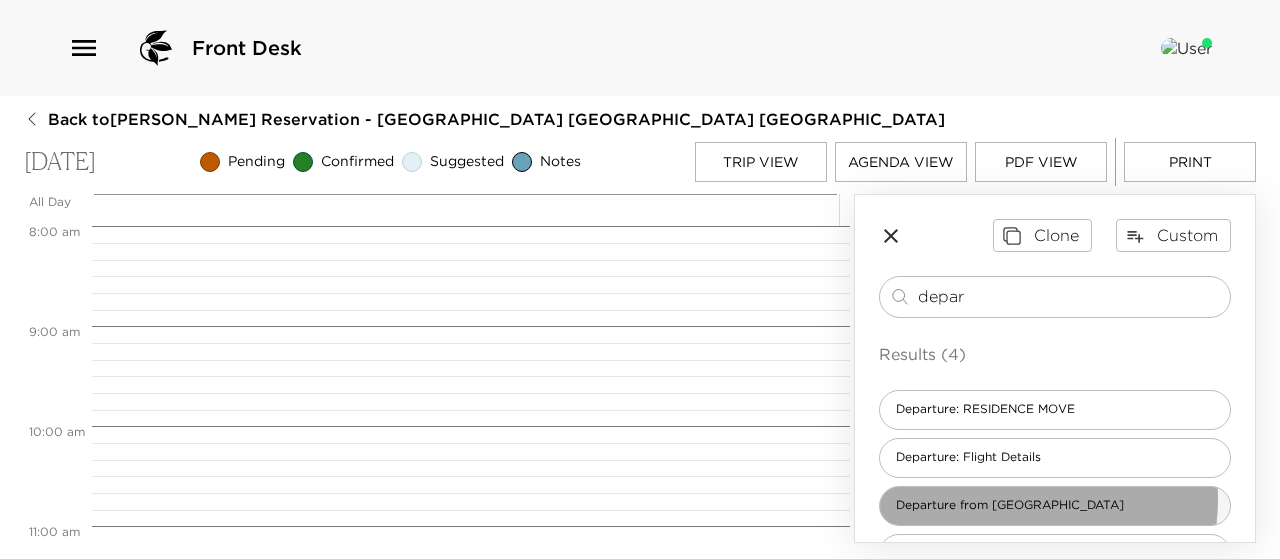 click on "Departure from [GEOGRAPHIC_DATA]" at bounding box center [1010, 505] 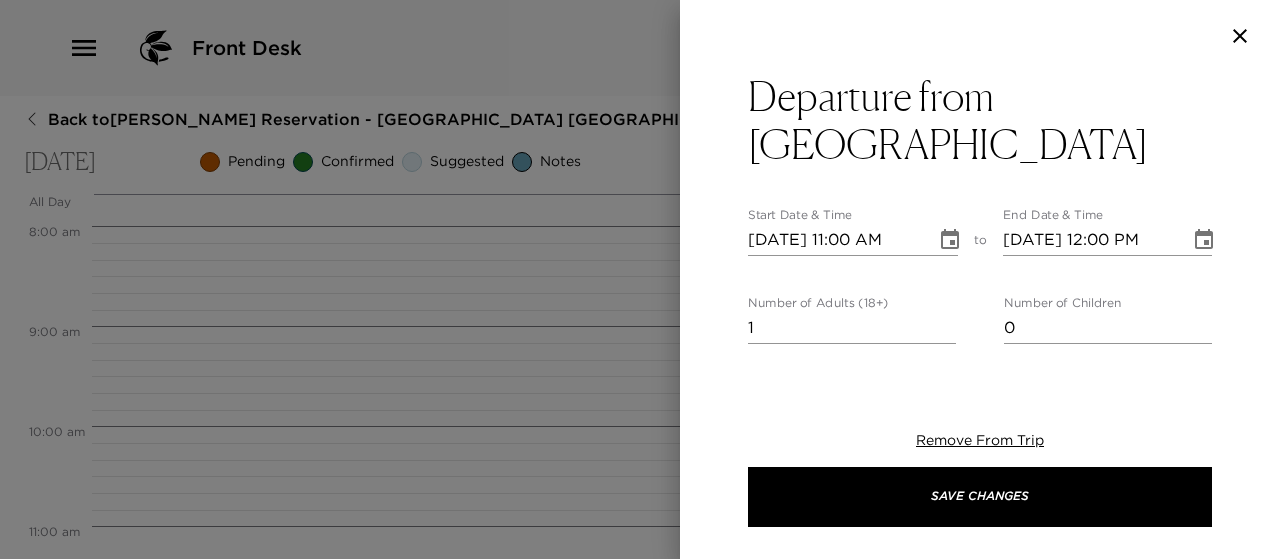 type on "Please note that check out time is 11:00 am. If I can assist you with arrangements for the remainder of your day, please let me know. I will deliver a copy of your final bill at our prearranged time, as well as assist you with any luggage or other needs. Please leave all keys and garage door openers in the residence upon your departure and pull the front door shut. Your residence door will lock automatically behind you. On behalf of myself and the entire Deer Valley team, we hope you enjoyed your stay and we look forward to you visiting Park City again soon!" 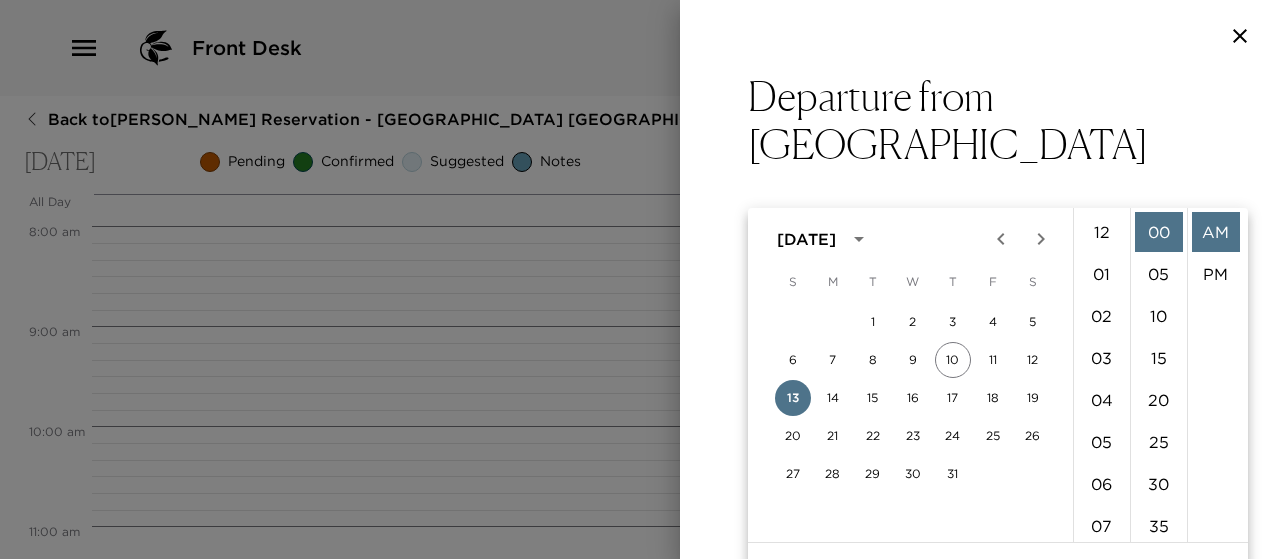 scroll, scrollTop: 462, scrollLeft: 0, axis: vertical 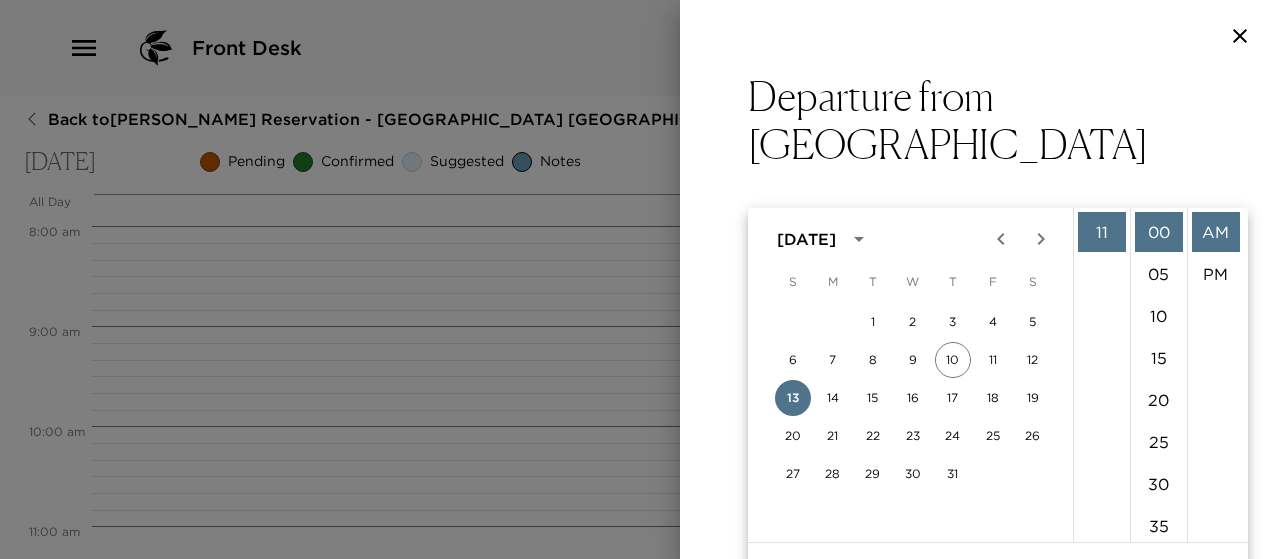 click on "Departure from Ironwood Start Date & Time 07/13/2025 11:00 AM to End Date & Time 07/13/2025 12:00 PM Number of Adults (18+) 1 Number of Children 0 Status Confirmed Confirmed Hide From Member Request Transportation Concierge Notes Please note that check out time is 11:00 am. If I can assist you with arrangements for the remainder of your day, please let me know. I will deliver a copy of your final bill at our prearranged time, as well as assist you with any luggage or other needs. Please leave all keys and garage door openers in the residence upon your departure and pull the front door shut. Your residence door will lock automatically behind you. On behalf of myself and the entire Deer Valley team, we hope you enjoyed your stay and we look forward to you visiting Park City again soon! x Cost ​ x Address ​ x Phone Number ​ Email ​ Website ​ Cancellation Policy ​ undefined Recommended Attire ​ undefined Age Range ​ undefined Remove From Trip Save Changes" at bounding box center (980, 801) 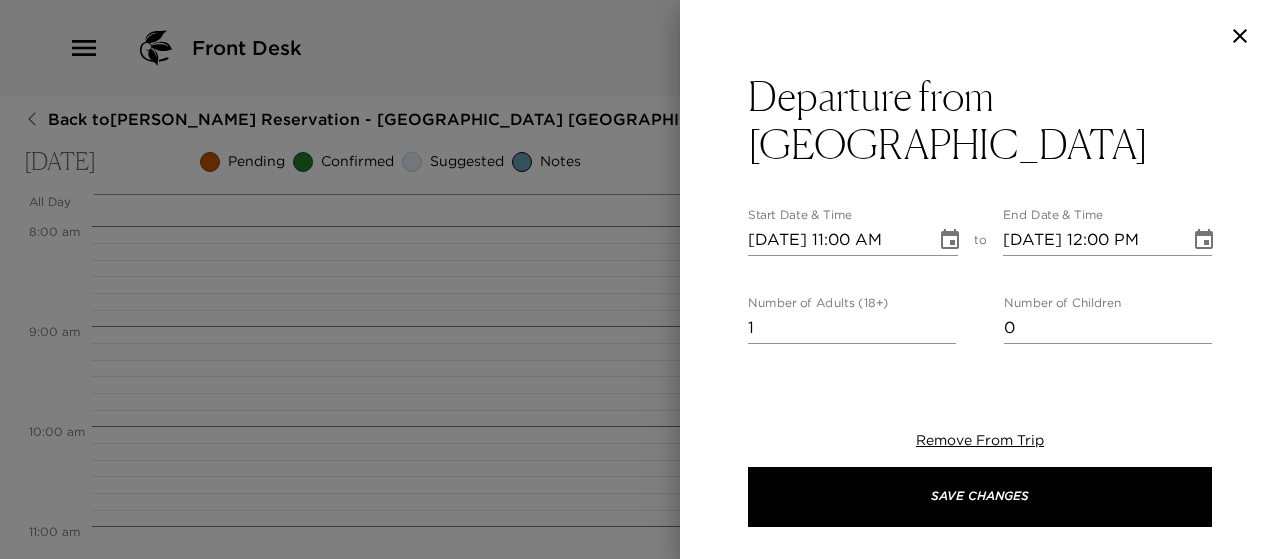 click on "07/13/2025 12:00 PM" at bounding box center [1090, 240] 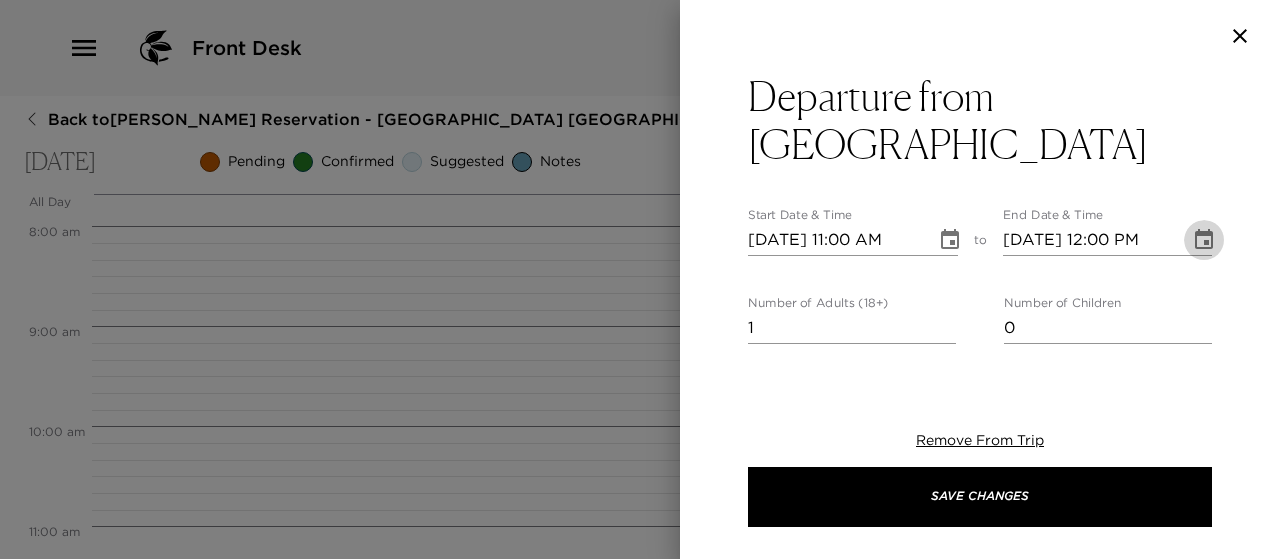 click 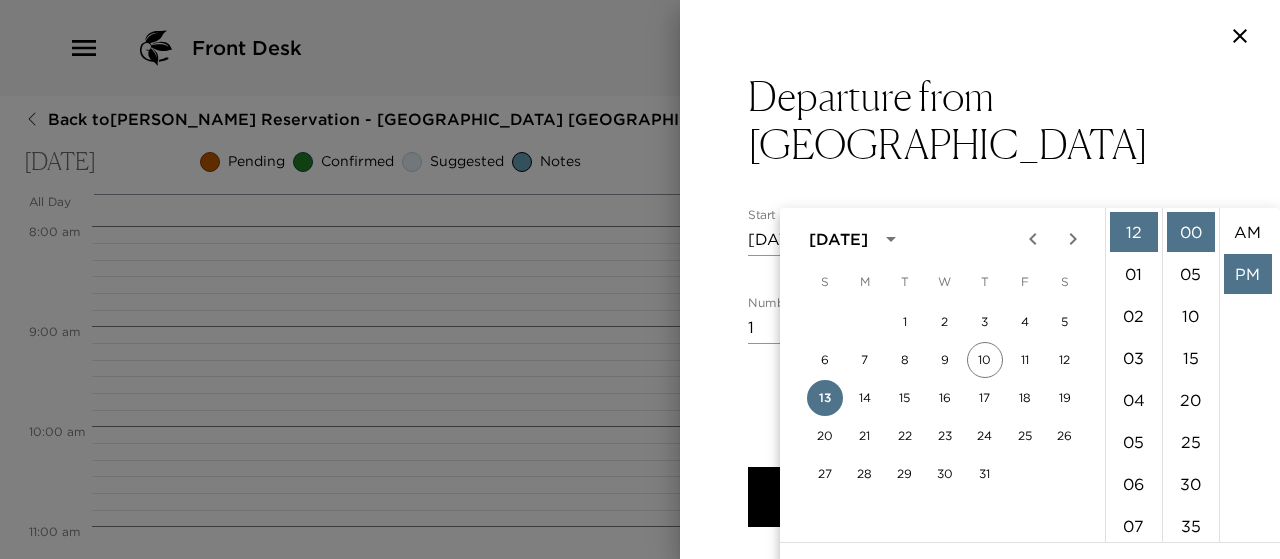 scroll, scrollTop: 42, scrollLeft: 0, axis: vertical 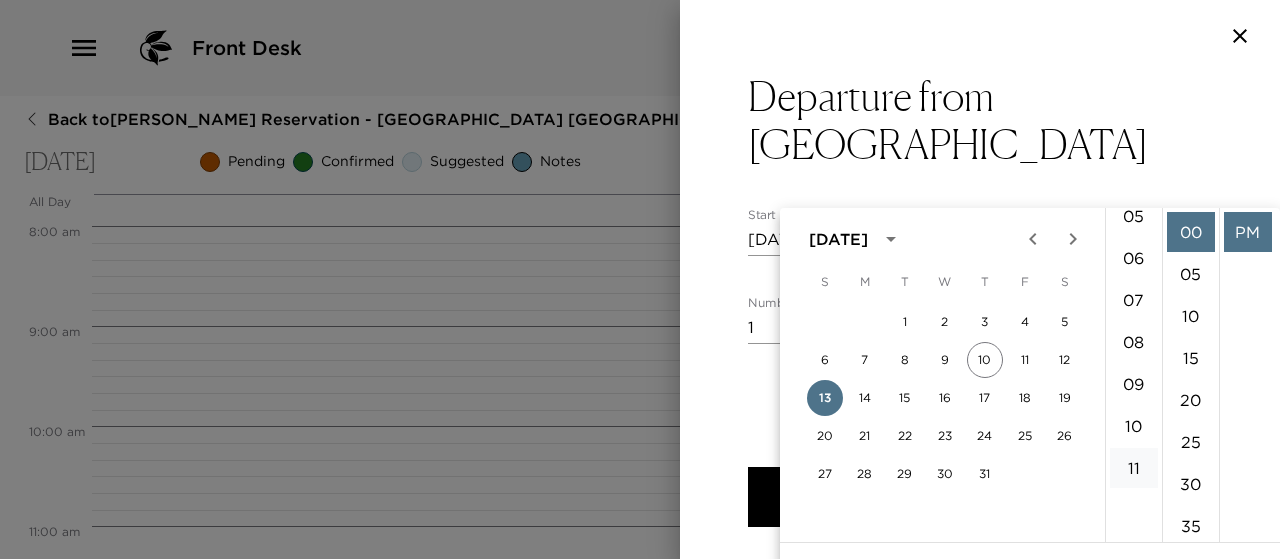 click on "11" at bounding box center (1134, 468) 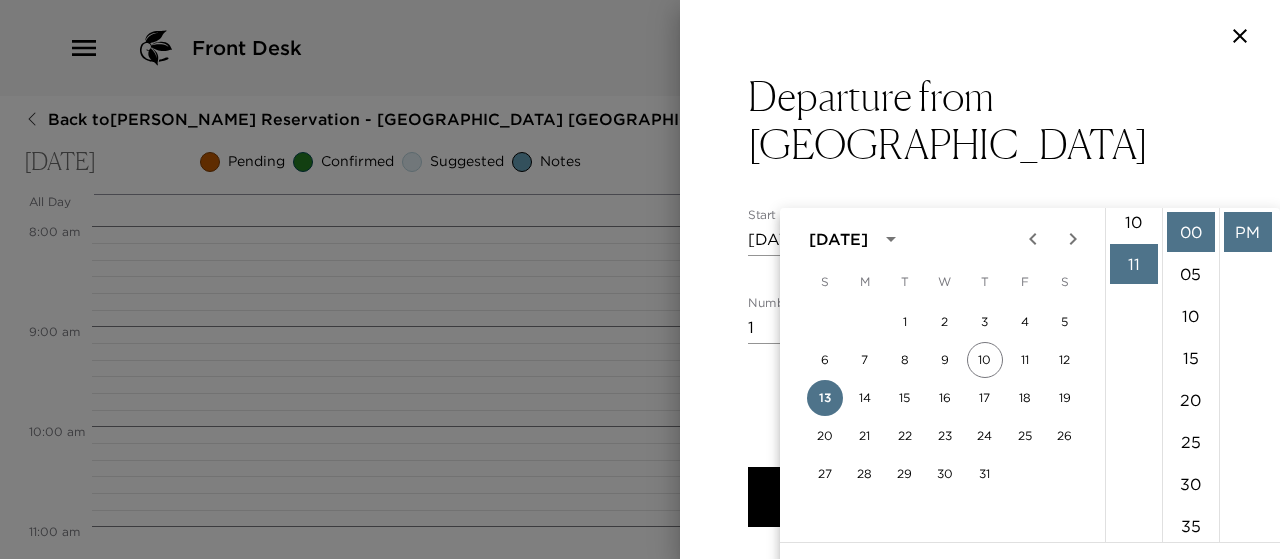 scroll, scrollTop: 462, scrollLeft: 0, axis: vertical 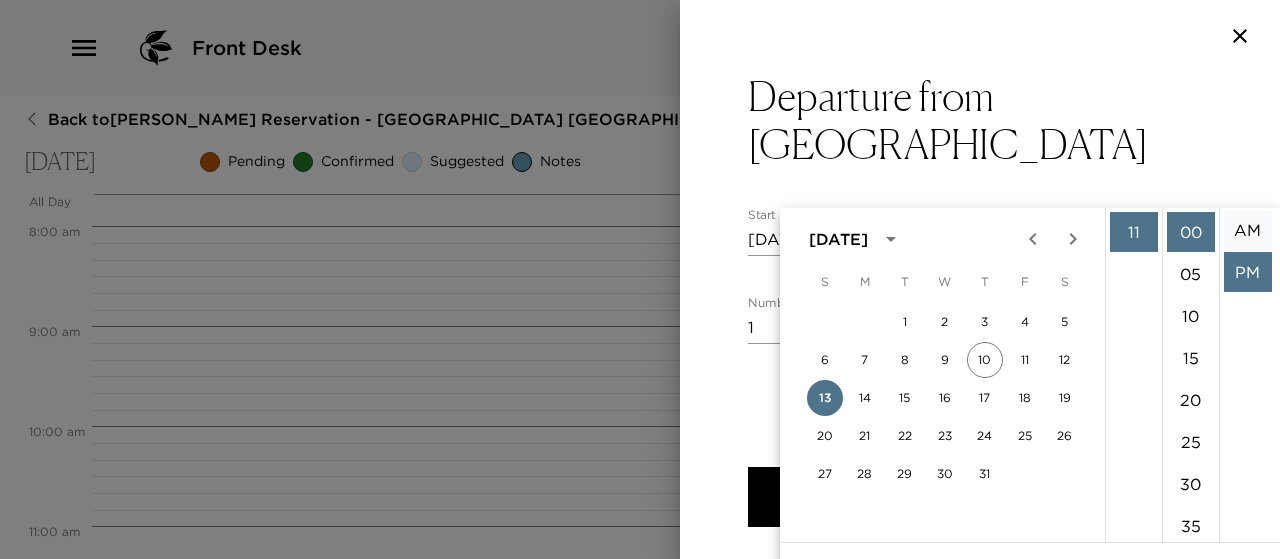 click on "AM" at bounding box center [1248, 230] 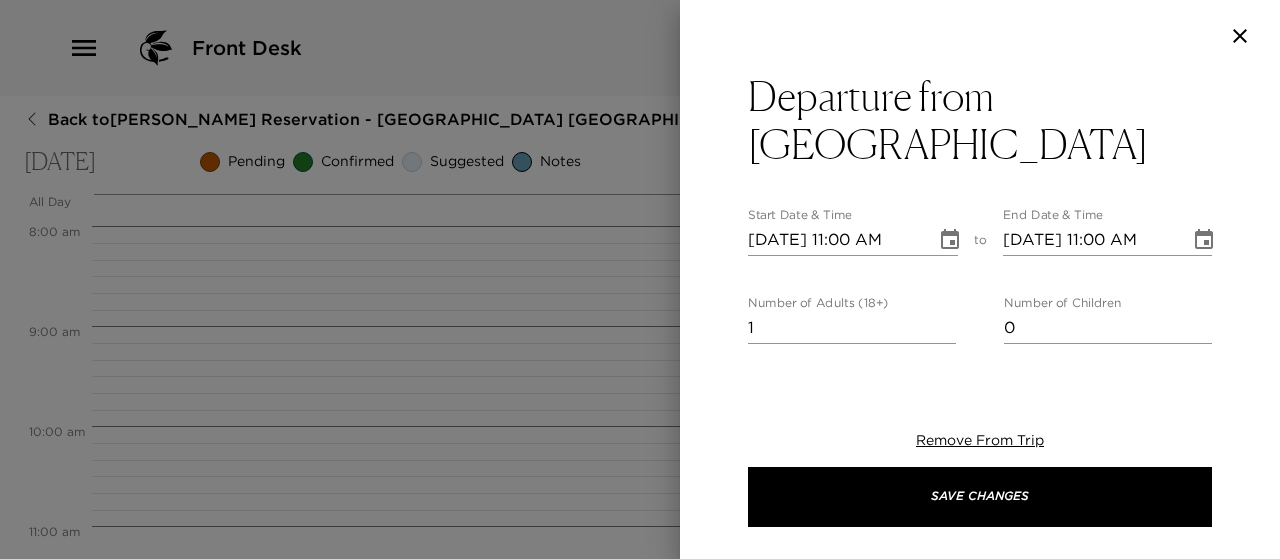 scroll, scrollTop: 0, scrollLeft: 0, axis: both 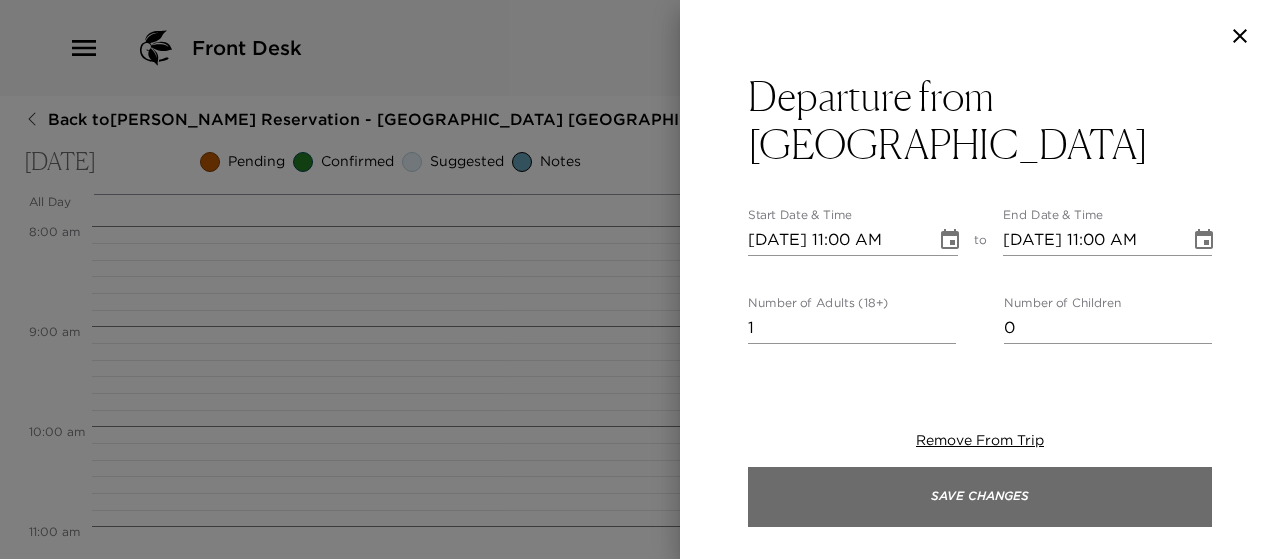click on "Save Changes" at bounding box center [980, 497] 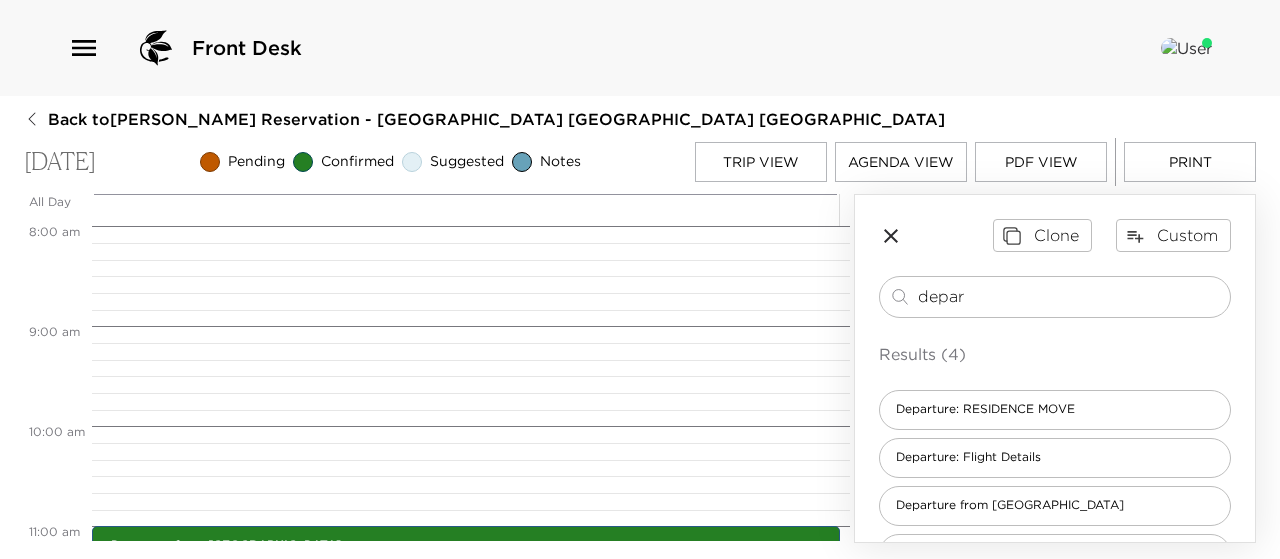 click on "Front Desk" at bounding box center [640, 48] 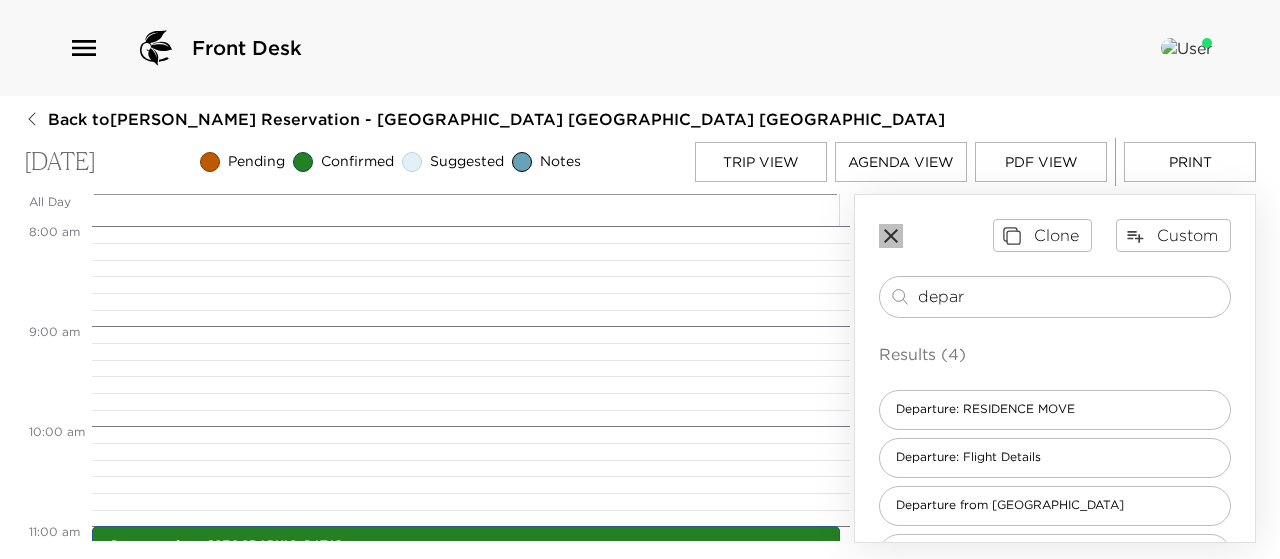 click 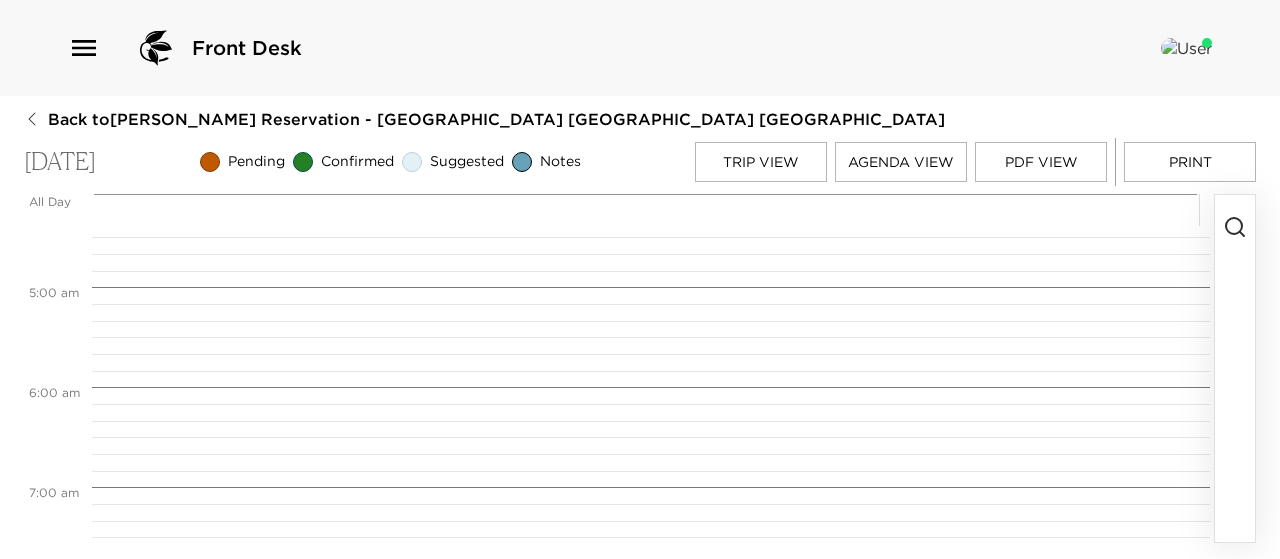 scroll, scrollTop: 372, scrollLeft: 0, axis: vertical 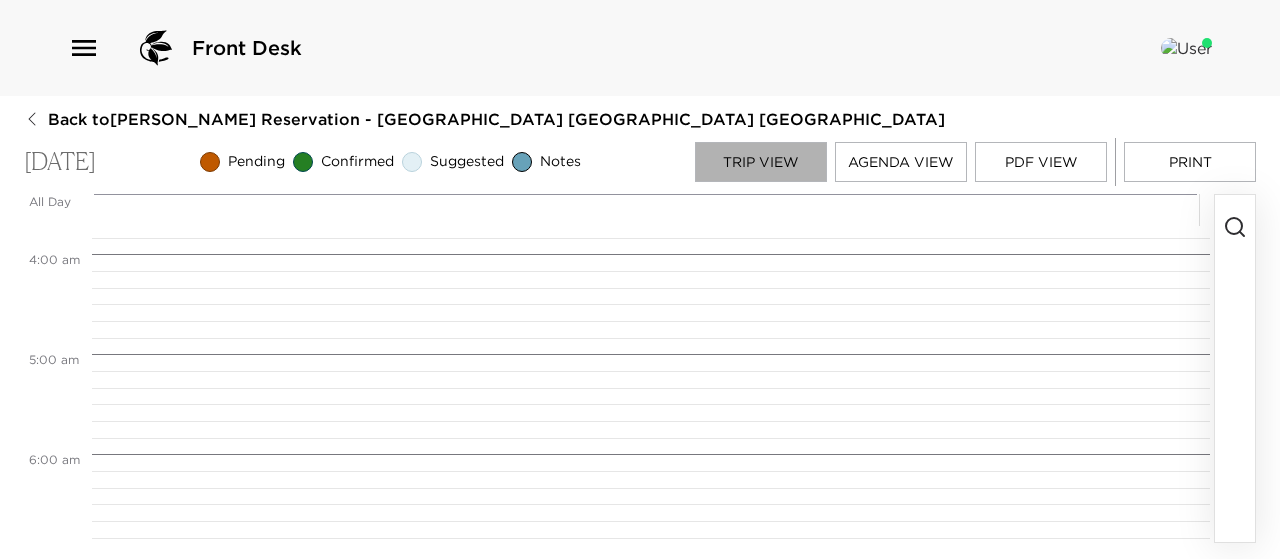 click on "Trip View" at bounding box center [761, 162] 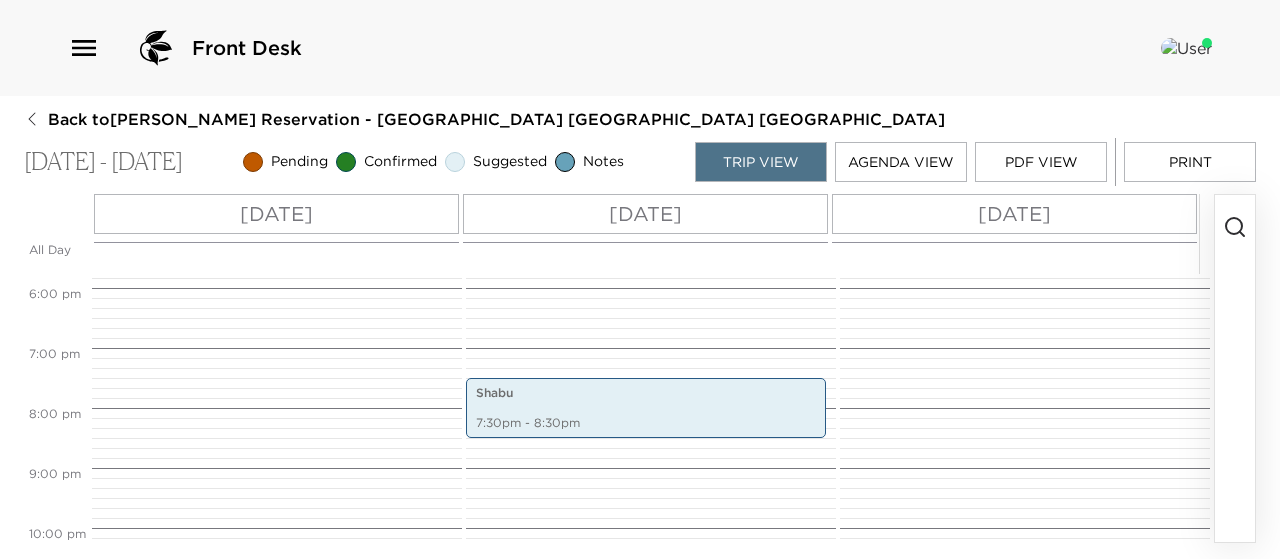 scroll, scrollTop: 1067, scrollLeft: 0, axis: vertical 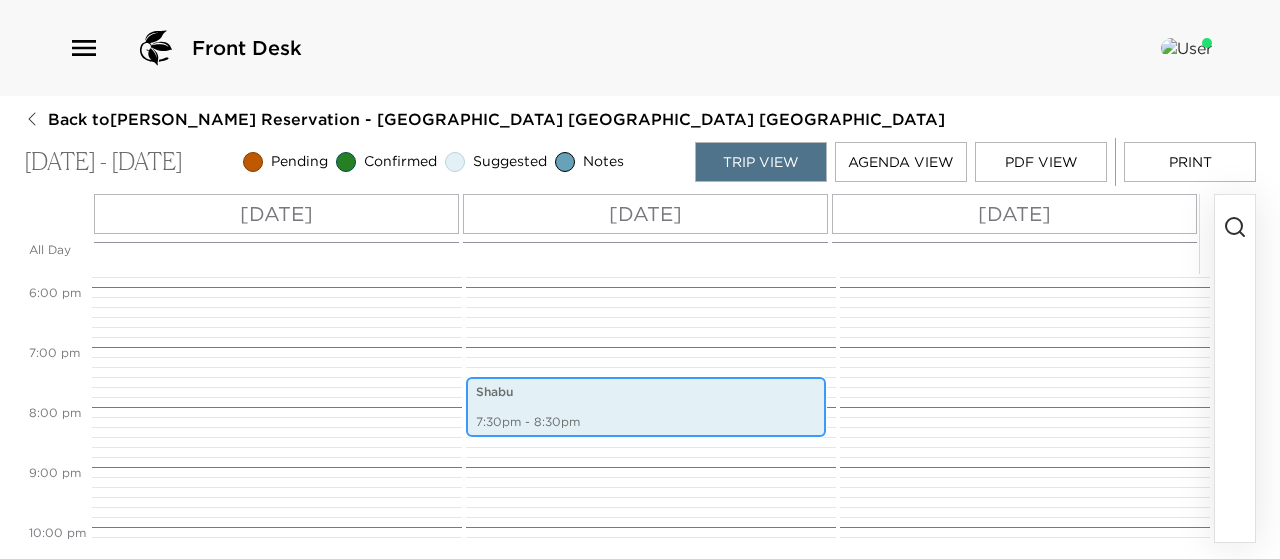 click on "7:30pm - 8:30pm" at bounding box center [646, 422] 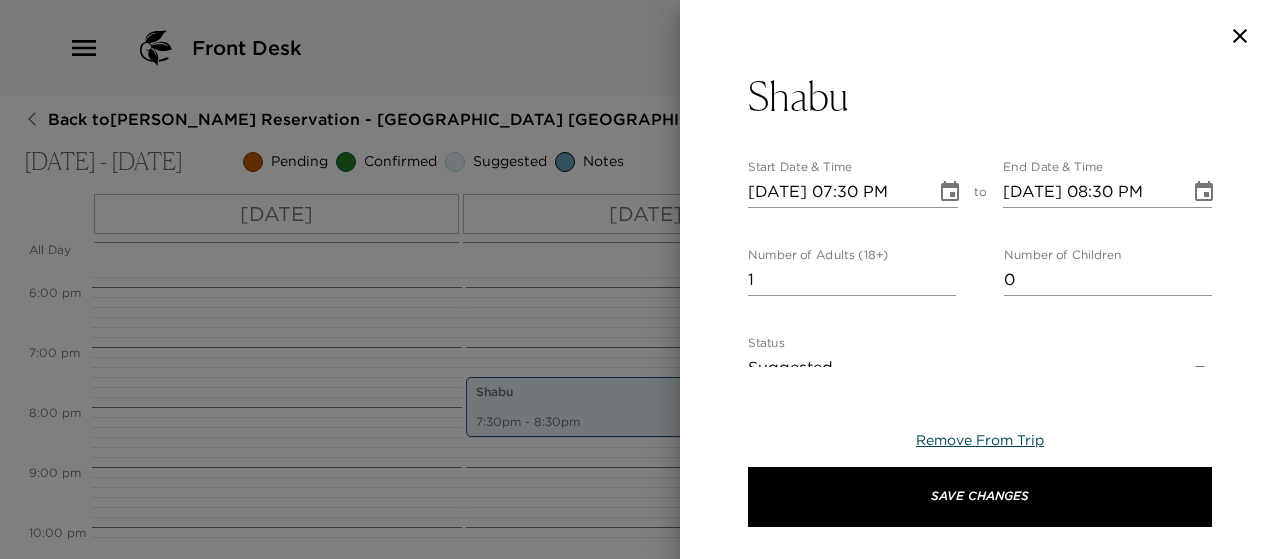 click on "Remove From Trip" at bounding box center (980, 440) 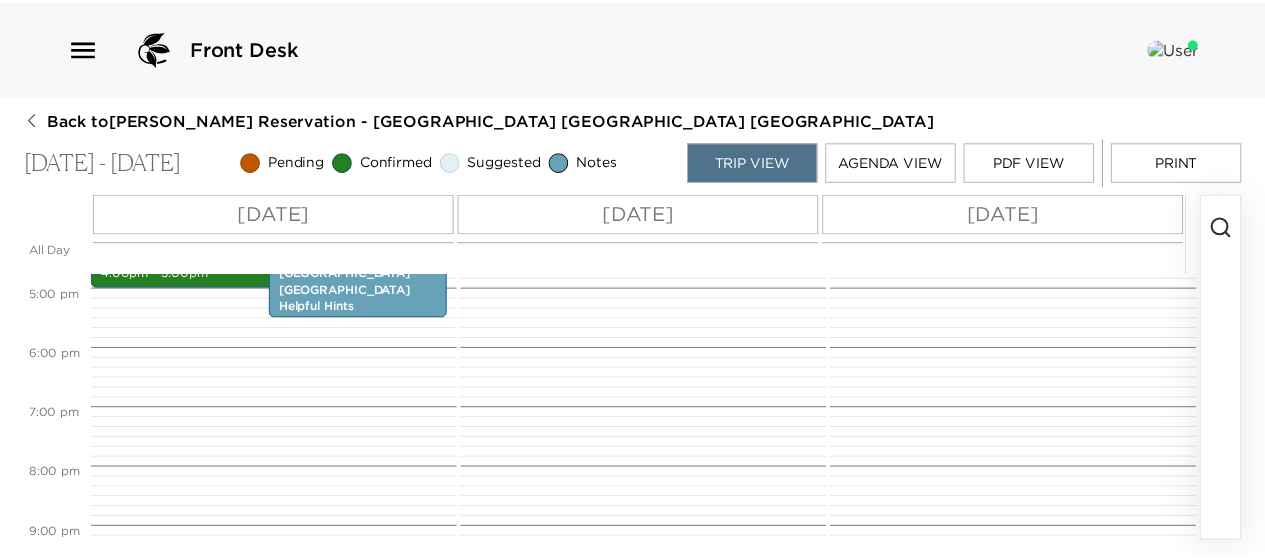 scroll, scrollTop: 1012, scrollLeft: 0, axis: vertical 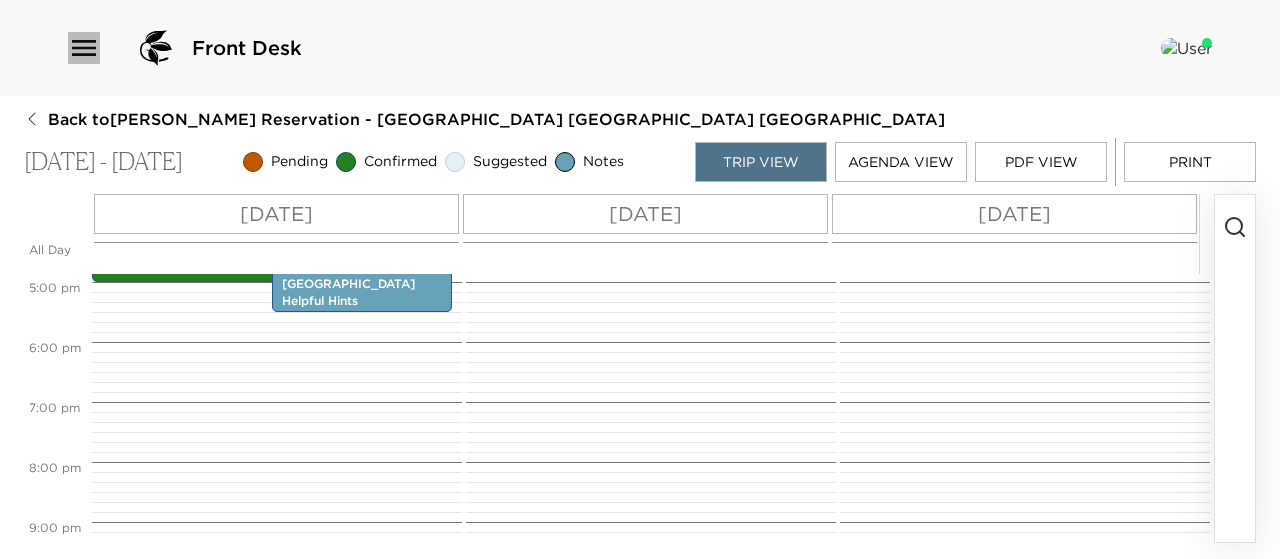 click 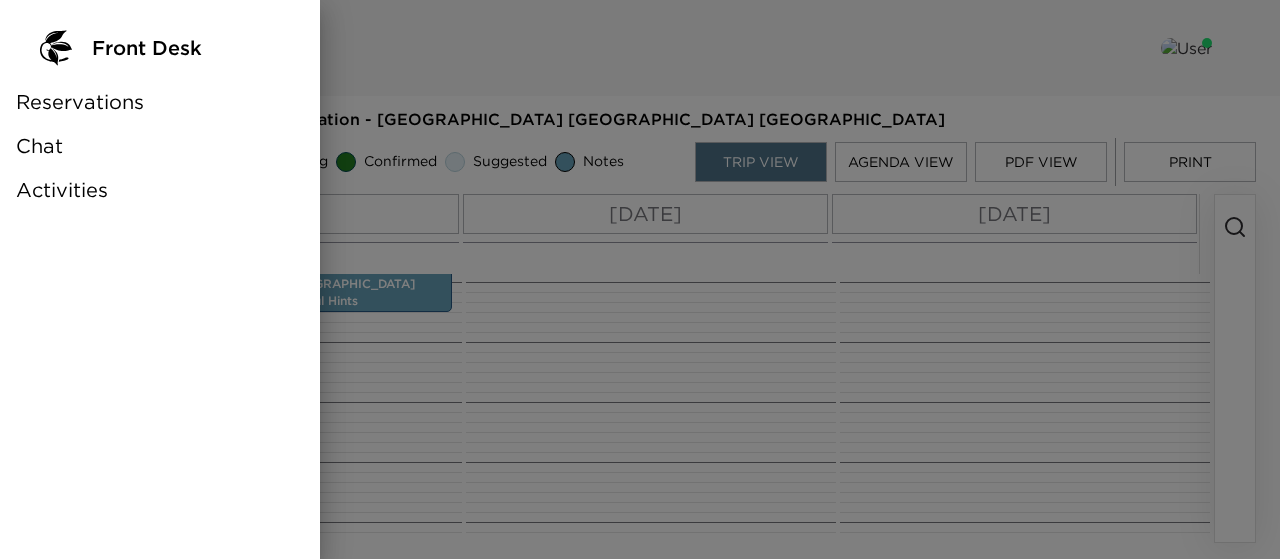 click on "Activities" at bounding box center [62, 190] 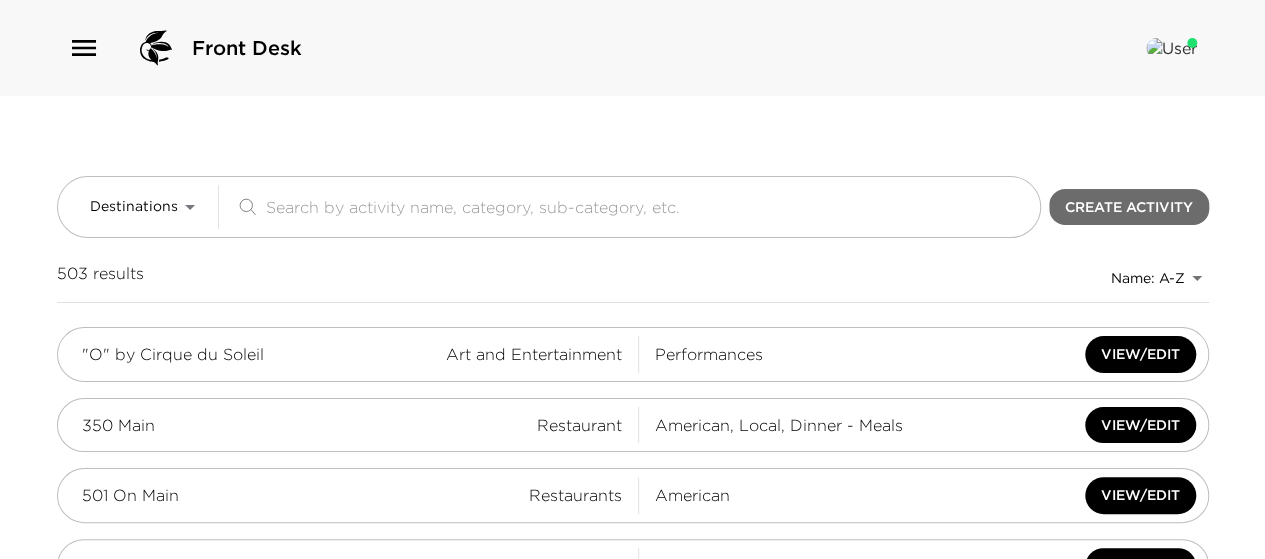 click on "Create Activity" at bounding box center (1129, 207) 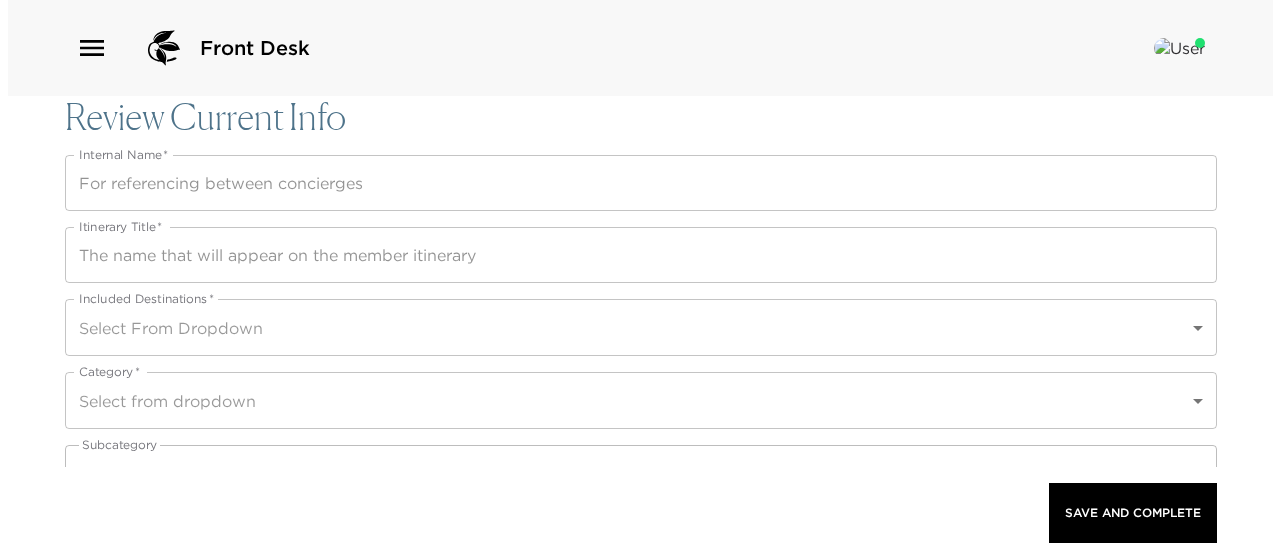 scroll, scrollTop: 0, scrollLeft: 0, axis: both 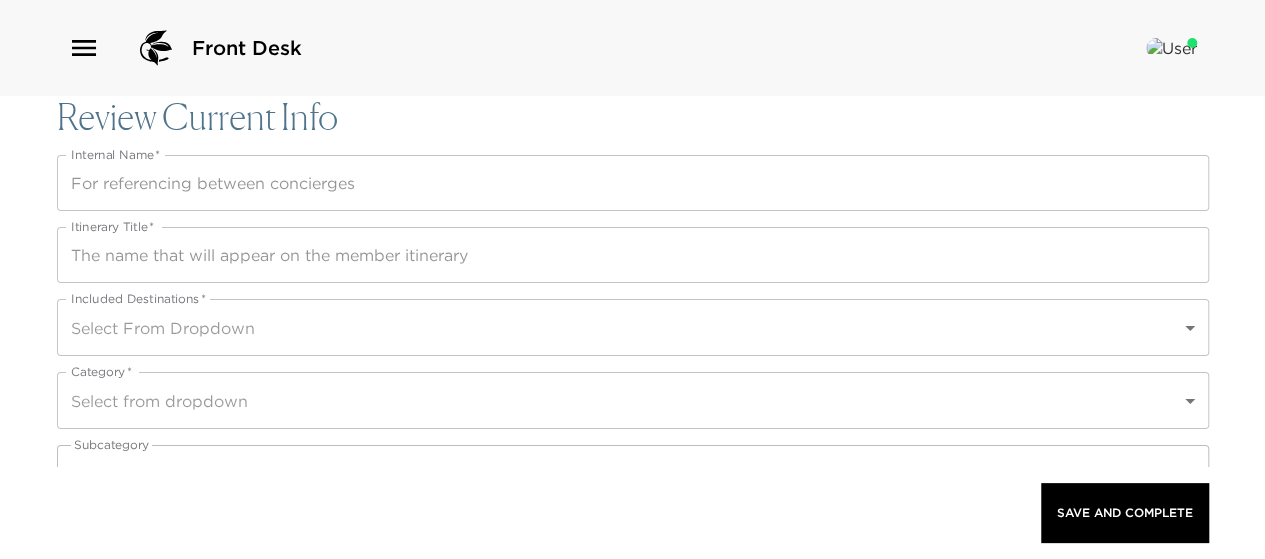 click on "Internal Name   *" at bounding box center [633, 183] 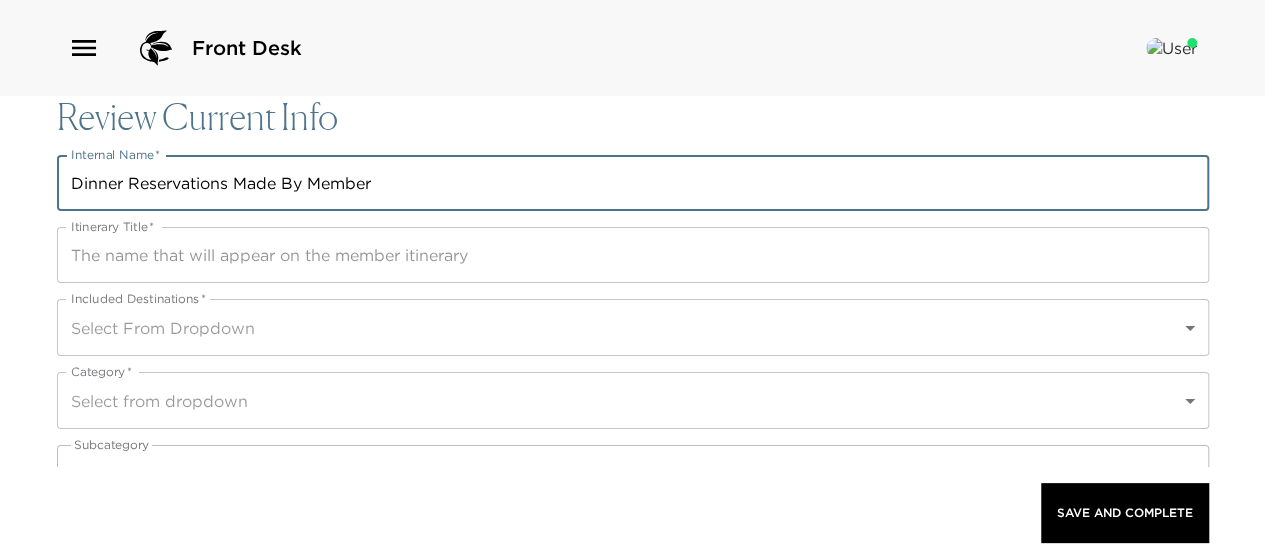 drag, startPoint x: 398, startPoint y: 183, endPoint x: 26, endPoint y: 189, distance: 372.04837 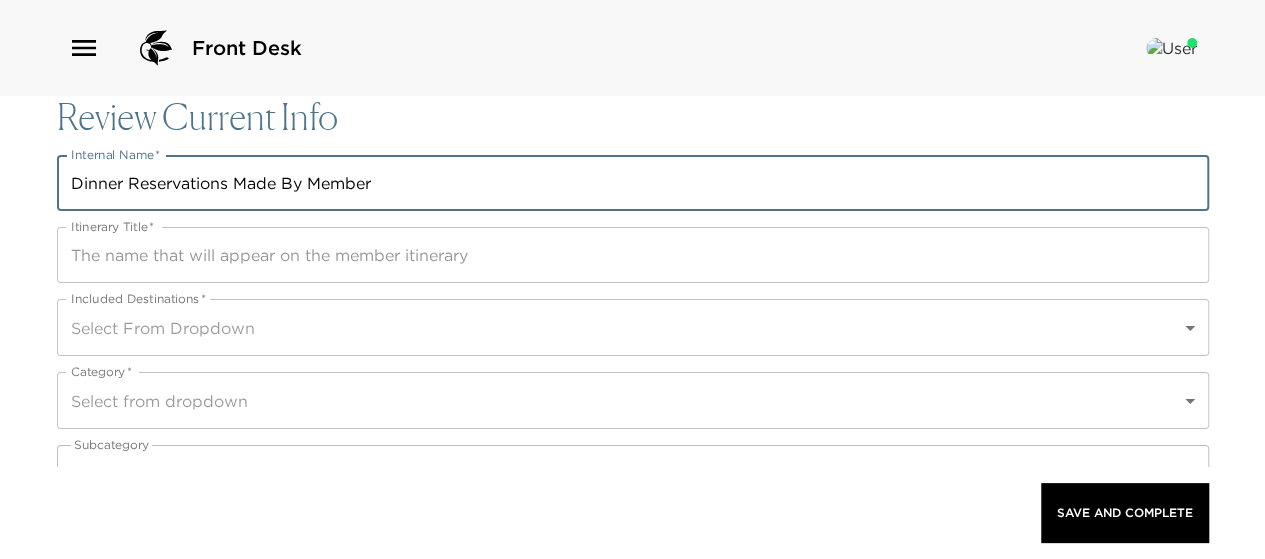 type on "Dinner Reservations Made By Member" 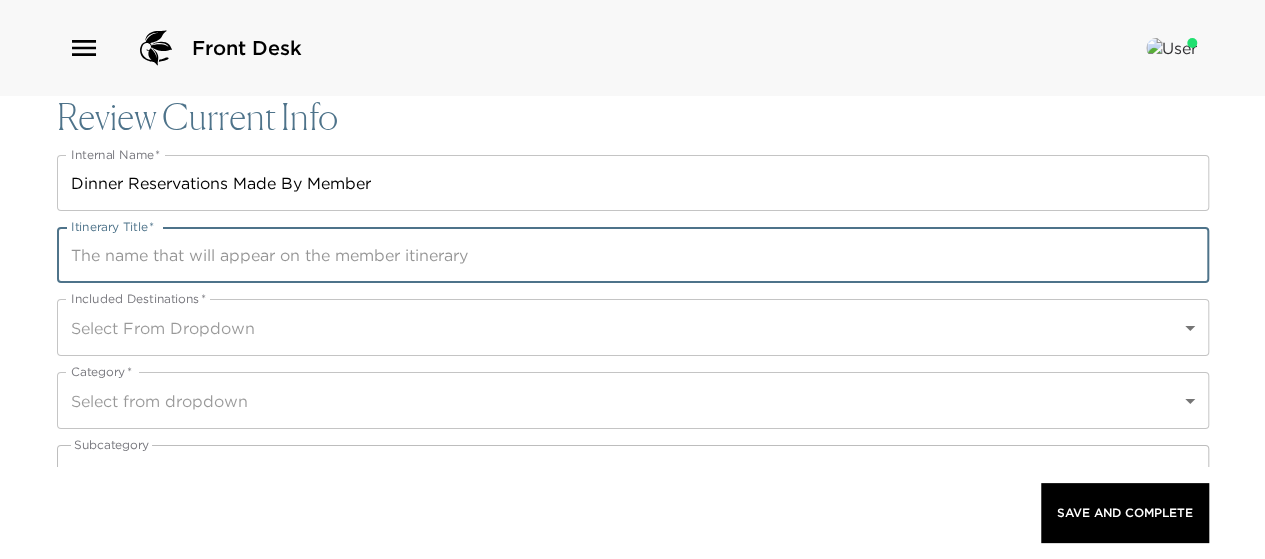 click on "Itinerary Title   *" at bounding box center (633, 255) 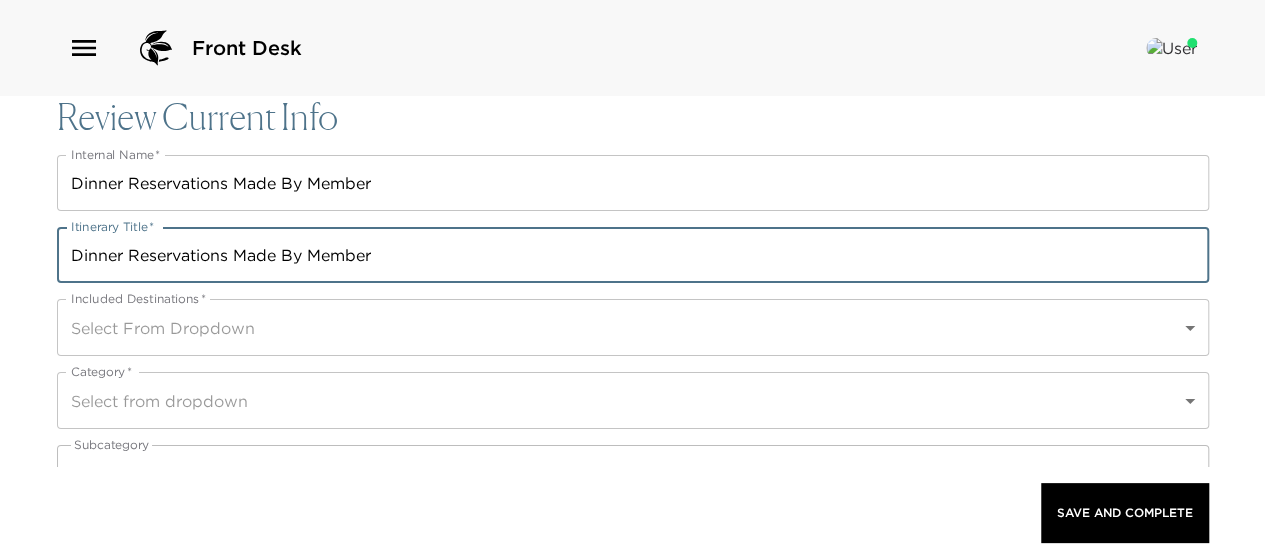 type on "Dinner Reservations Made By Member" 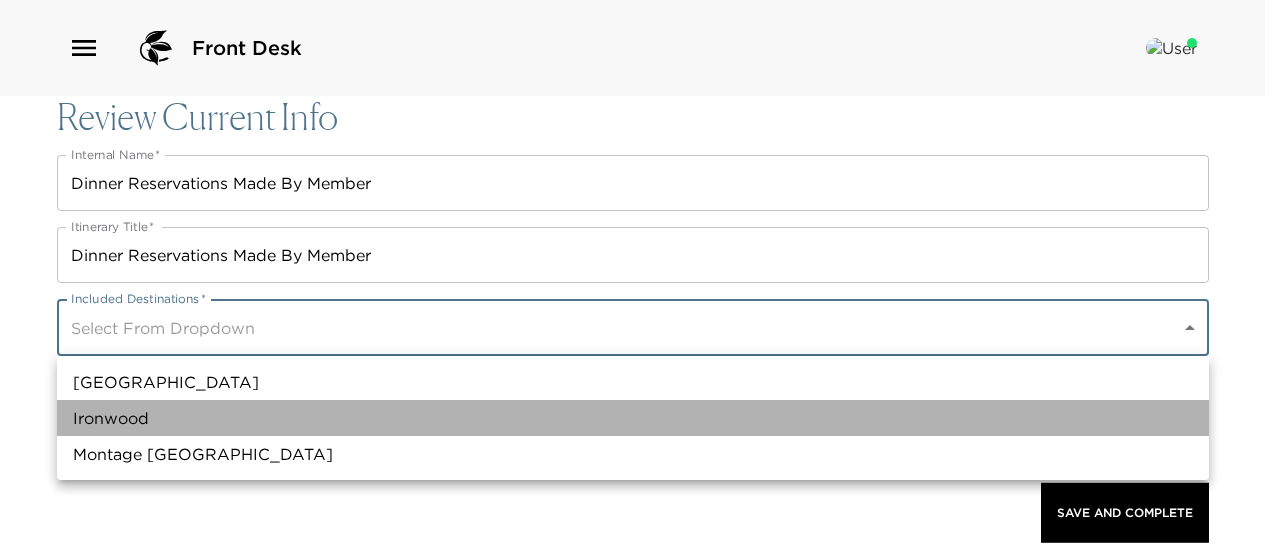 click on "Ironwood" at bounding box center (633, 418) 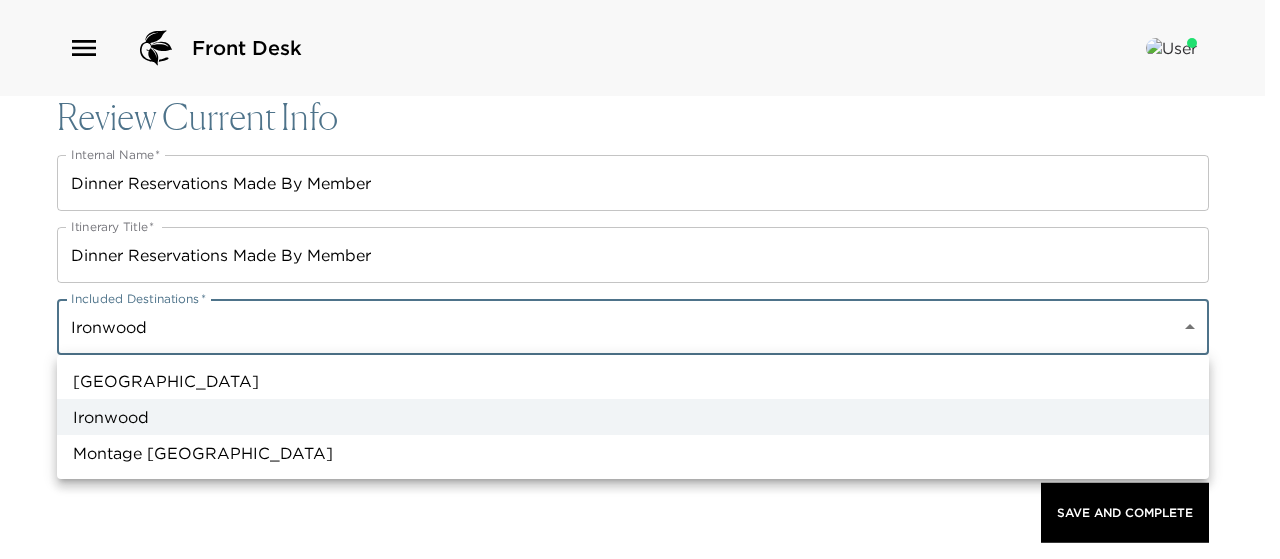 click at bounding box center [640, 279] 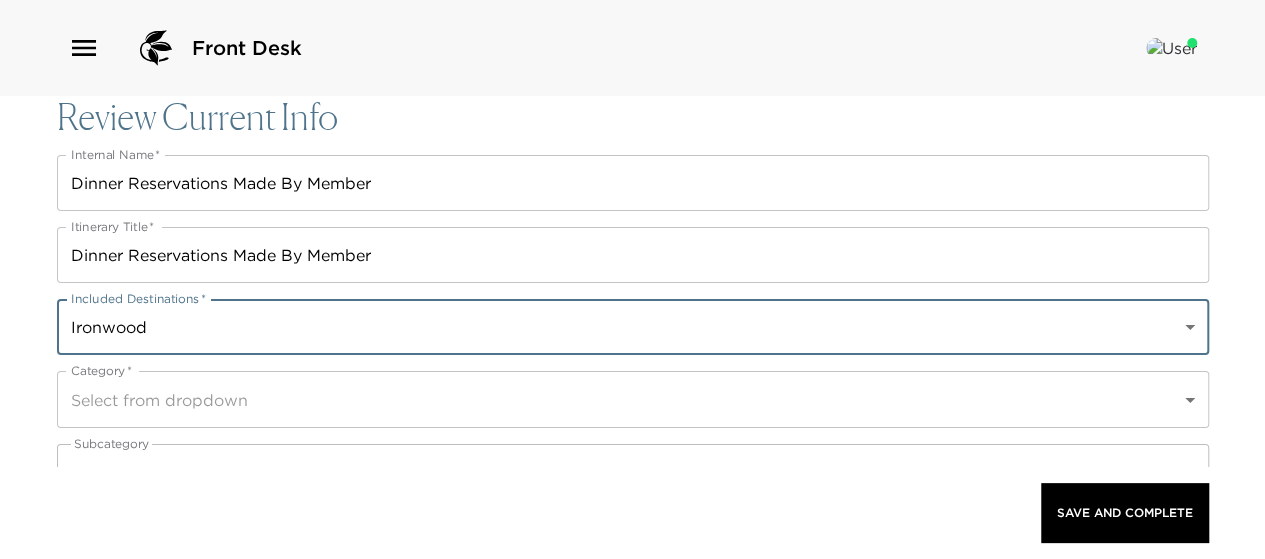 click on "Front Desk Review Current Info Internal Name   * Dinner Reservations Made By Member Internal Name   * Itinerary Title   * Dinner Reservations Made By Member Itinerary Title   * Included Destinations   * Ironwood a0n70000004Gg9QAAS Included Destinations   * Category   * Select from dropdown Category   * Subcategory Select from dropdown ​ Google ID Google ID ← Move left → Move right ↑ Move up ↓ Move down + Zoom in - Zoom out Home Jump left by 75% End Jump right by 75% Page Up Jump up by 75% Page Down Jump down by 75% To navigate, press the arrow keys. Map Terrain Satellite Labels Keyboard shortcuts Map Data Map data ©2025 Google Map data ©2025 Google 1 km  Click to toggle between metric and imperial units Terms Report a map error Vendor Name Vendor Name Website Website Phone Phone Address Address City City State/Province State/Province Country Country Latitude 0 Latitude Longitude 0 Longitude Hours Of Operation x Hours Of Operation Email Email Reservation Type Select from dropdown x" at bounding box center [632, 279] 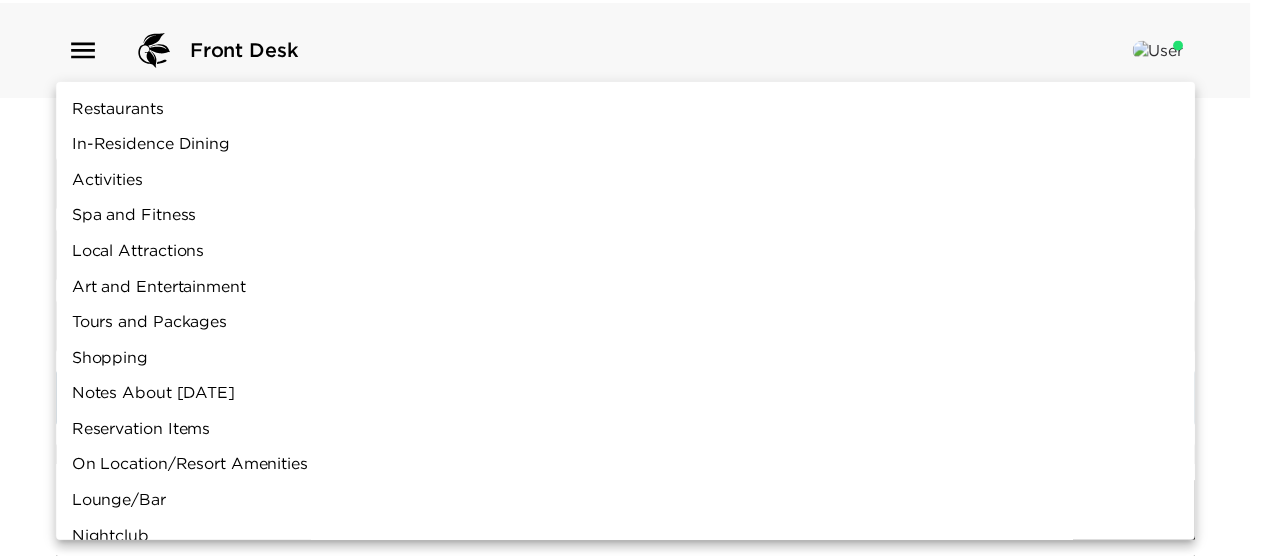 scroll, scrollTop: 20, scrollLeft: 0, axis: vertical 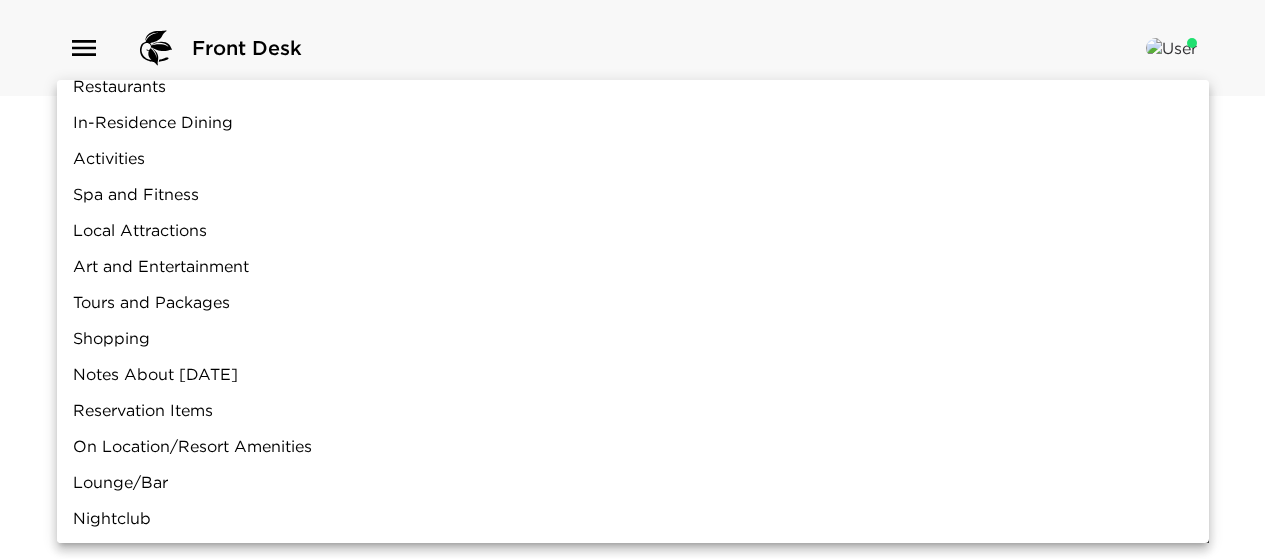 click on "Restaurants" at bounding box center [633, 86] 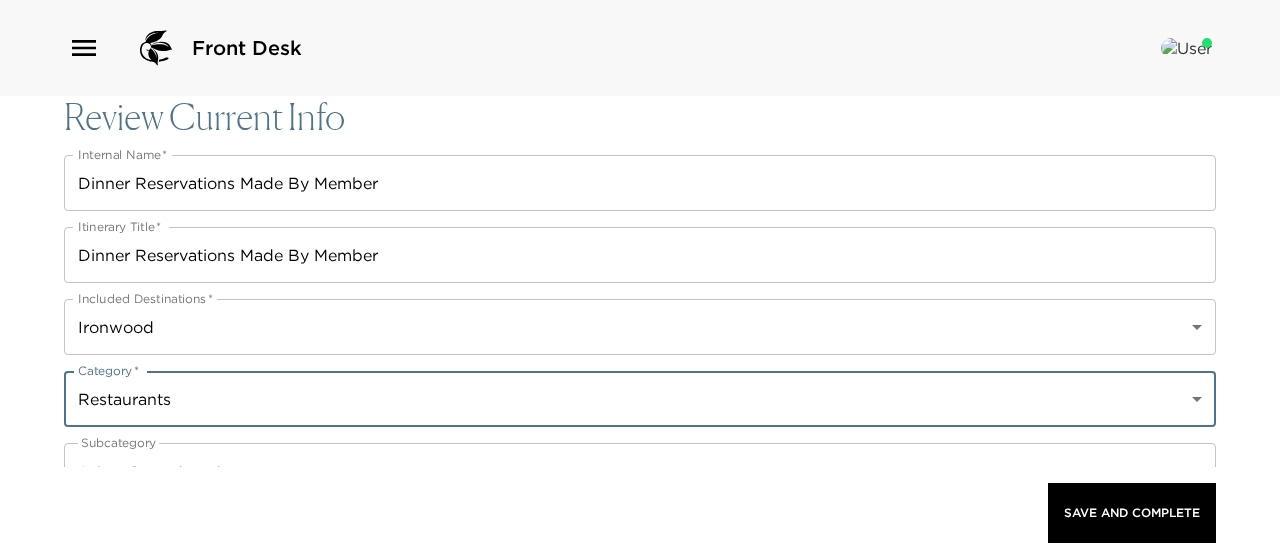 type on "Restaurants" 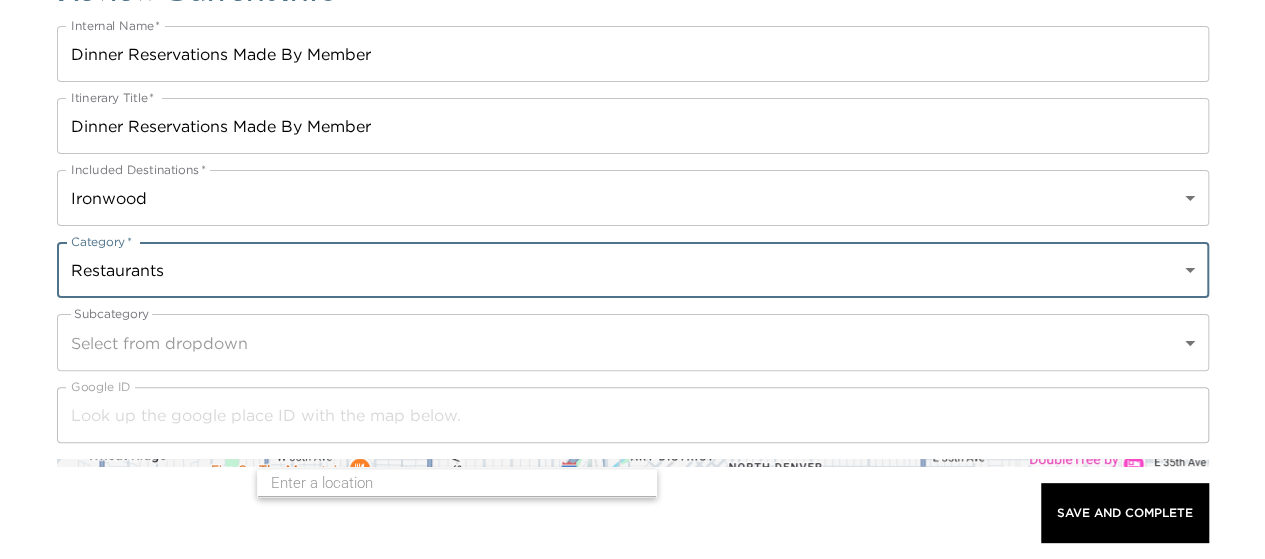 scroll, scrollTop: 156, scrollLeft: 0, axis: vertical 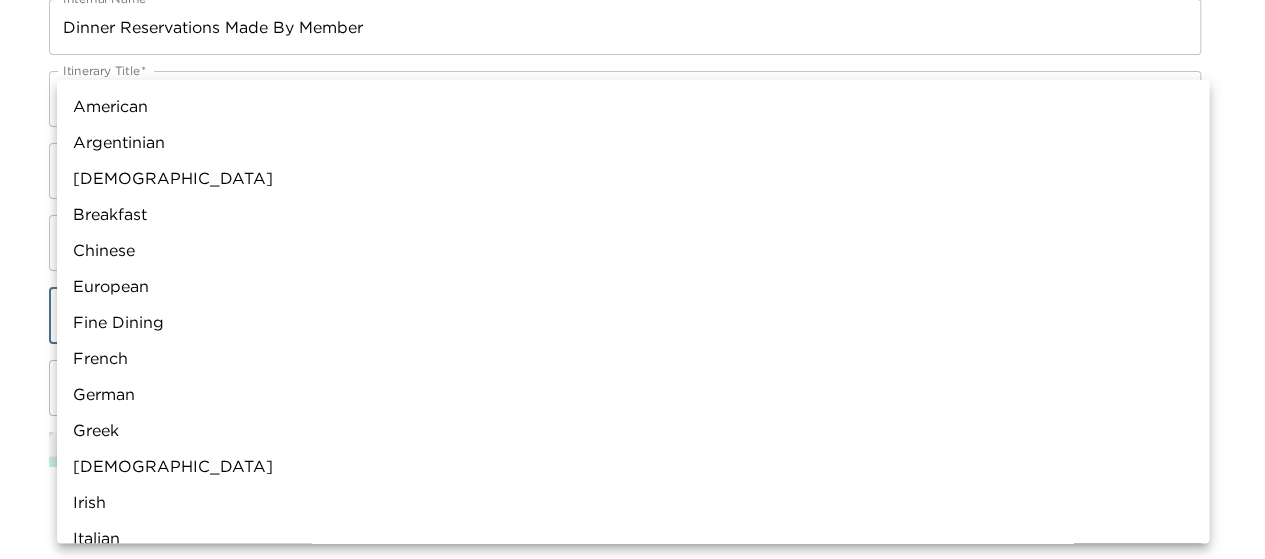 click on "Front Desk Review Current Info Internal Name   * Dinner Reservations Made By Member Internal Name   * Itinerary Title   * Dinner Reservations Made By Member Itinerary Title   * Included Destinations   * Ironwood a0n70000004Gg9QAAS Included Destinations   * Category   * Restaurants Restaurants Category   * Subcategory Select from dropdown ​ Google ID Google ID ← Move left → Move right ↑ Move up ↓ Move down + Zoom in - Zoom out Home Jump left by 75% End Jump right by 75% Page Up Jump up by 75% Page Down Jump down by 75% To navigate, press the arrow keys. Map Terrain Satellite Labels Keyboard shortcuts Map Data Map data ©2025 Google Map data ©2025 Google 1 km  Click to toggle between metric and imperial units Terms Report a map error Vendor Name Vendor Name Website Website Phone Phone Address Address City City State/Province State/Province Country Country Latitude 0 Latitude Longitude 0 Longitude Hours Of Operation x Hours Of Operation Email Email Reservation Type ​ Good To Know x" at bounding box center (632, 123) 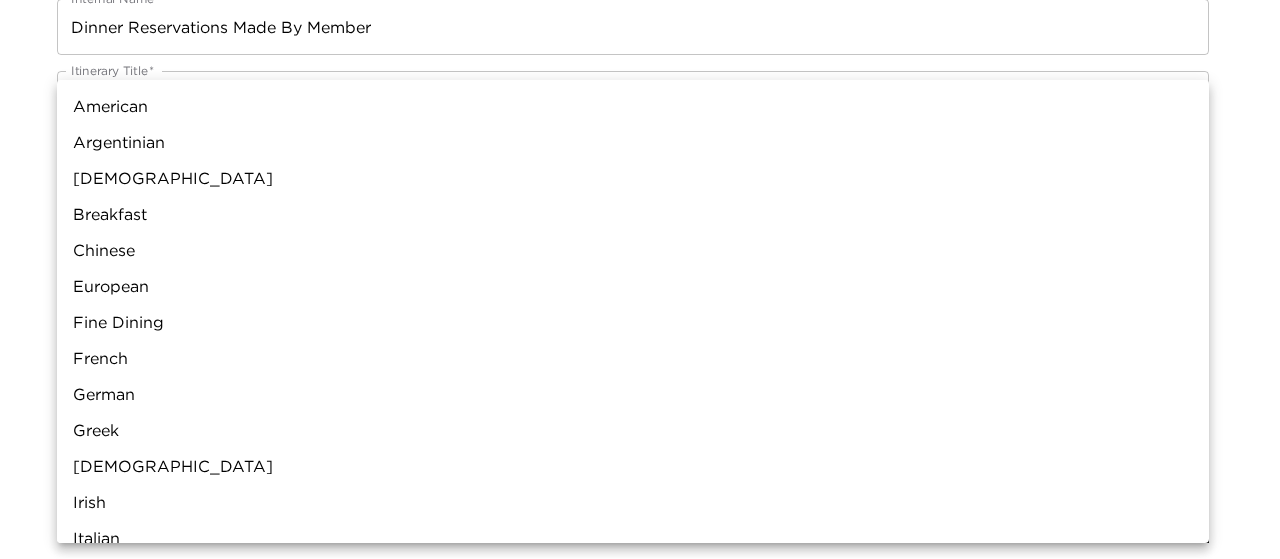 click at bounding box center (640, 279) 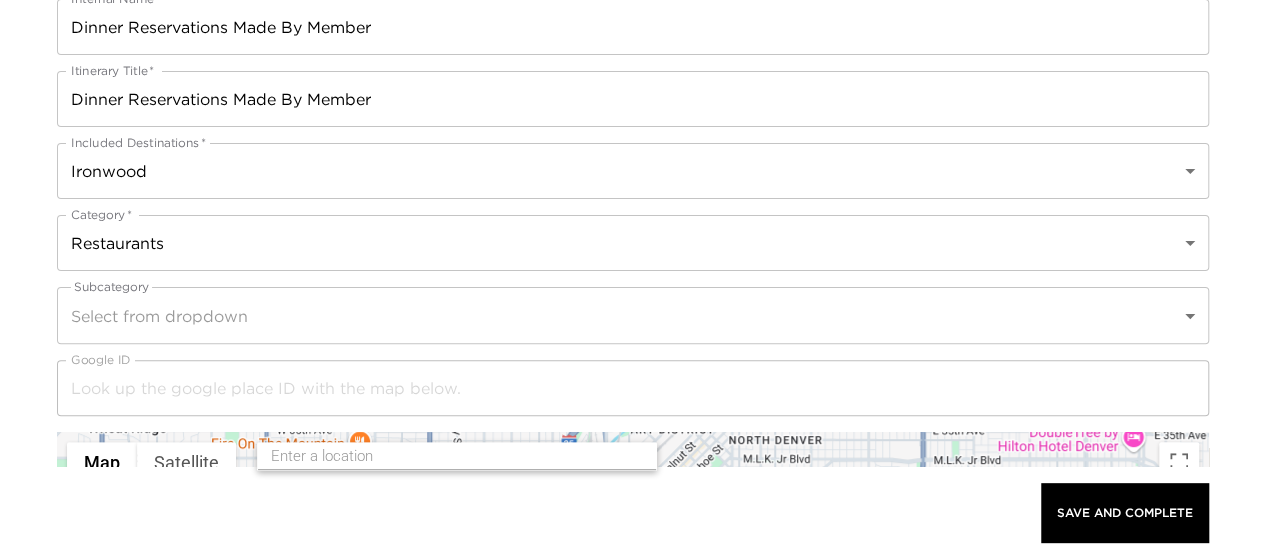 click on "Front Desk Review Current Info Internal Name   * Dinner Reservations Made By Member Internal Name   * Itinerary Title   * Dinner Reservations Made By Member Itinerary Title   * Included Destinations   * Ironwood a0n70000004Gg9QAAS Included Destinations   * Category   * Restaurants Restaurants Category   * Subcategory Select from dropdown ​ Google ID Google ID ← Move left → Move right ↑ Move up ↓ Move down + Zoom in - Zoom out Home Jump left by 75% End Jump right by 75% Page Up Jump up by 75% Page Down Jump down by 75% To navigate, press the arrow keys. Map Terrain Satellite Labels Keyboard shortcuts Map Data Map data ©2025 Google Map data ©2025 Google 1 km  Click to toggle between metric and imperial units Terms Report a map error Vendor Name Vendor Name Website Website Phone Phone Address Address City City State/Province State/Province Country Country Latitude 0 Latitude Longitude 0 Longitude Hours Of Operation x Hours Of Operation Email Email Reservation Type ​ Good To Know x" at bounding box center (632, 123) 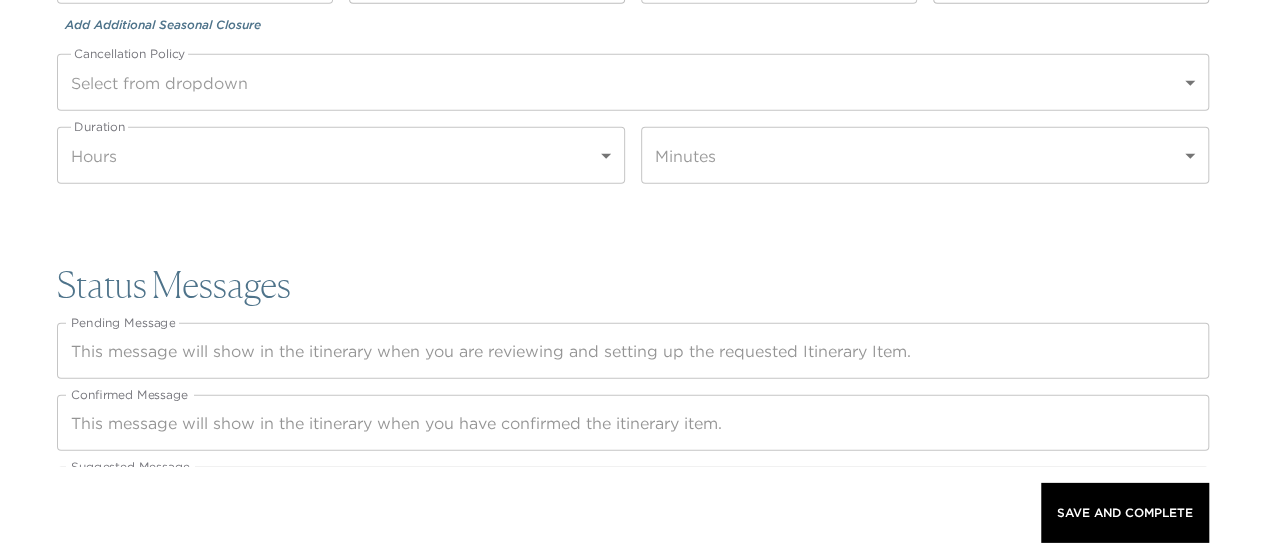 scroll, scrollTop: 2812, scrollLeft: 0, axis: vertical 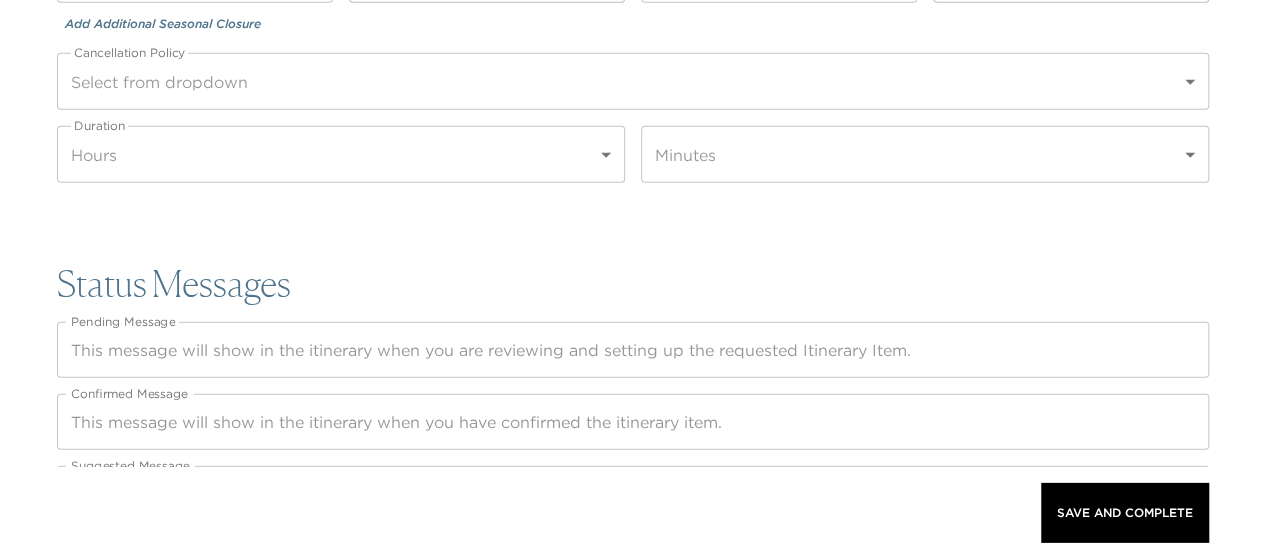 click on "Pending Message" at bounding box center (633, 350) 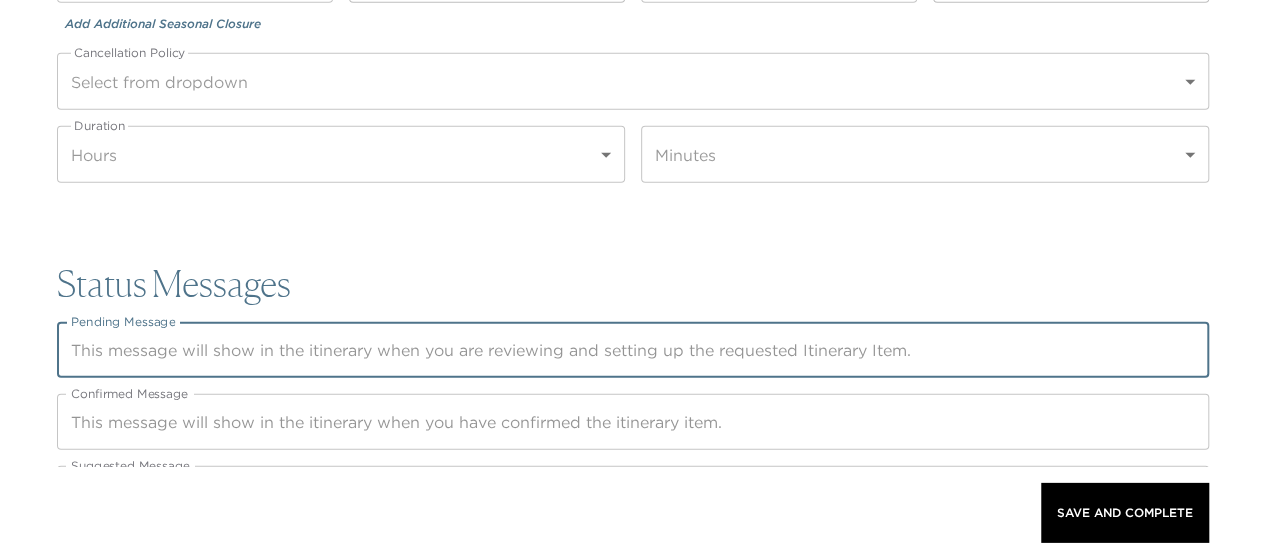 click on "Pending Message" at bounding box center [633, 350] 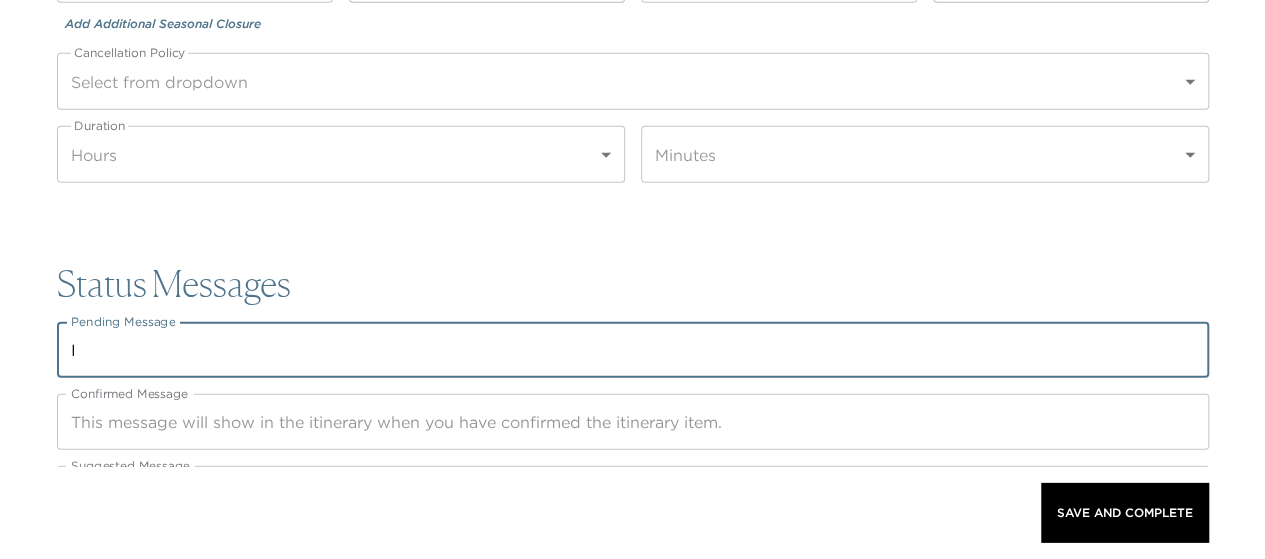 type on "I" 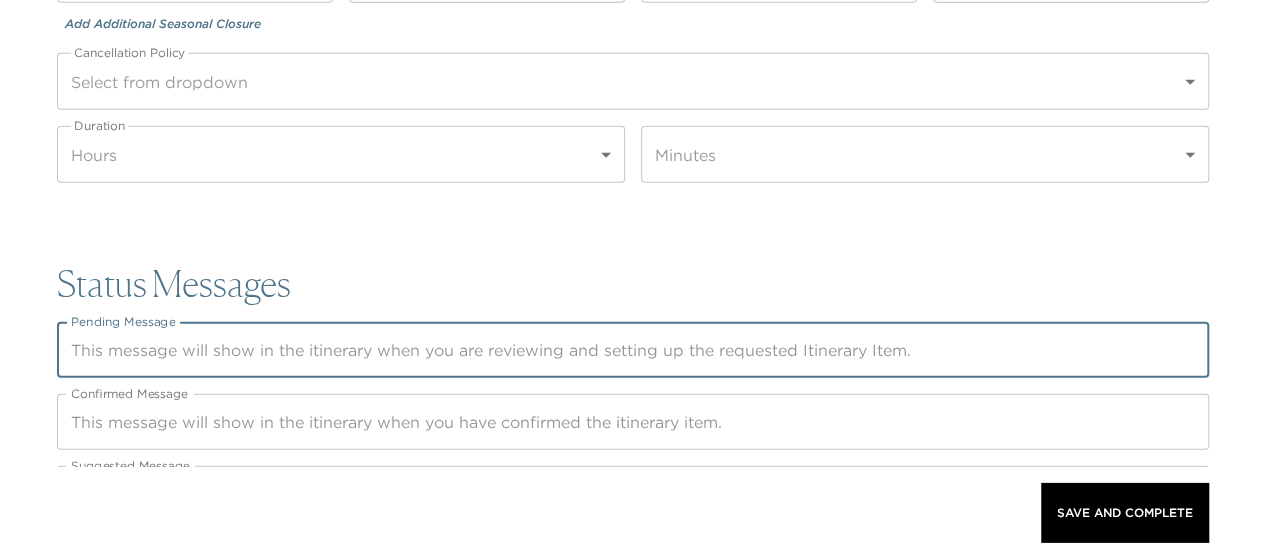 click on "Confirmed Message" at bounding box center (633, 422) 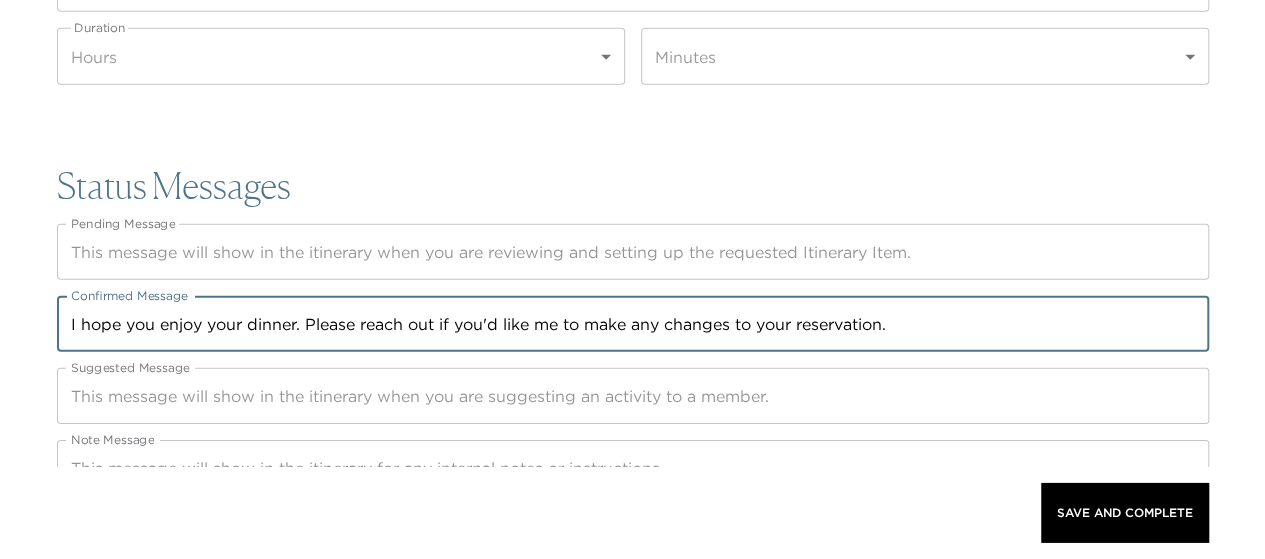scroll, scrollTop: 2937, scrollLeft: 0, axis: vertical 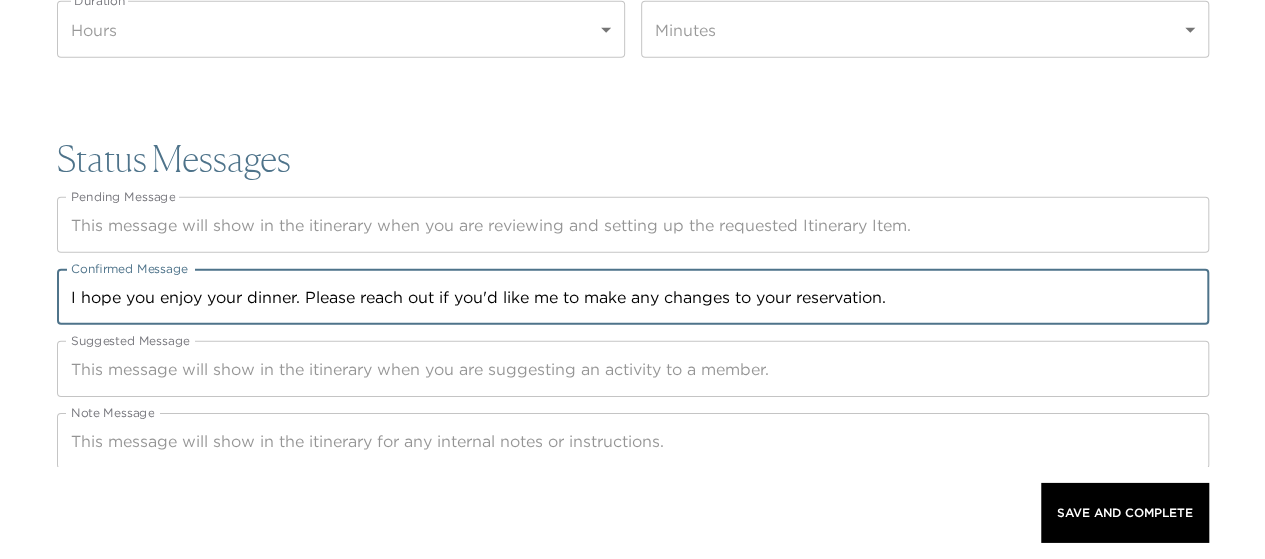 drag, startPoint x: 905, startPoint y: 293, endPoint x: 19, endPoint y: 243, distance: 887.4097 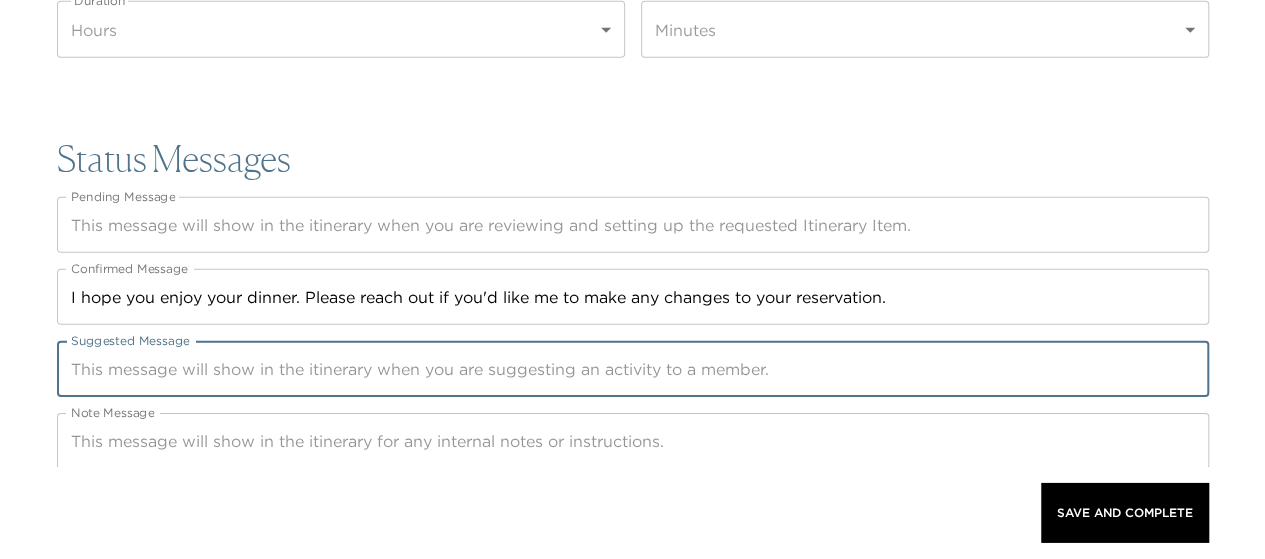 click on "Suggested Message" at bounding box center [633, 369] 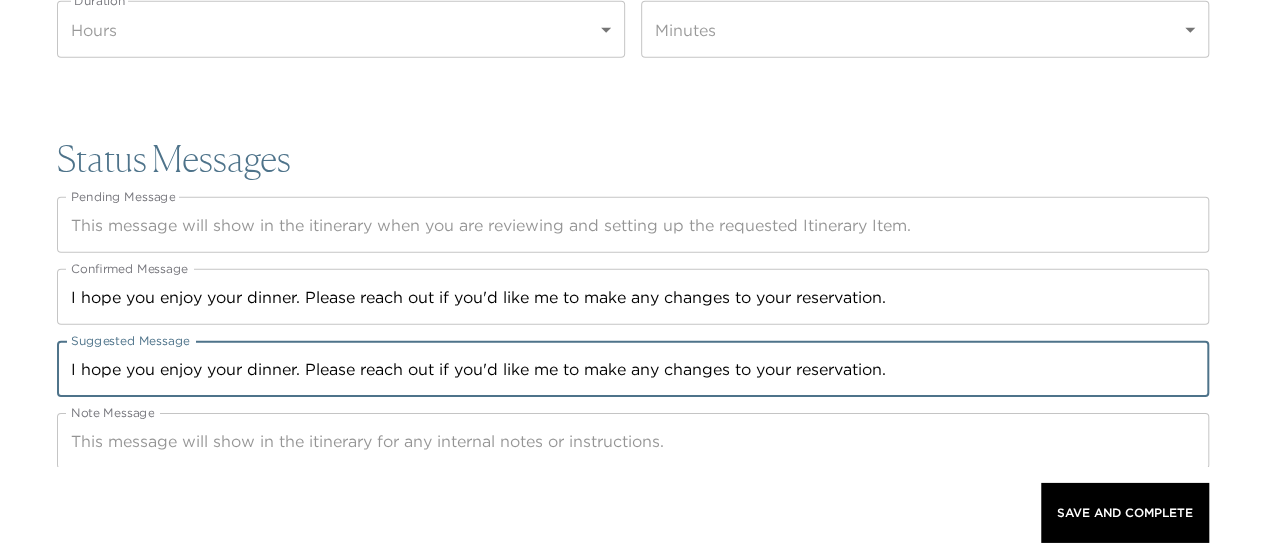 type on "I hope you enjoy your dinner. Please reach out if you'd like me to make any changes to your reservation." 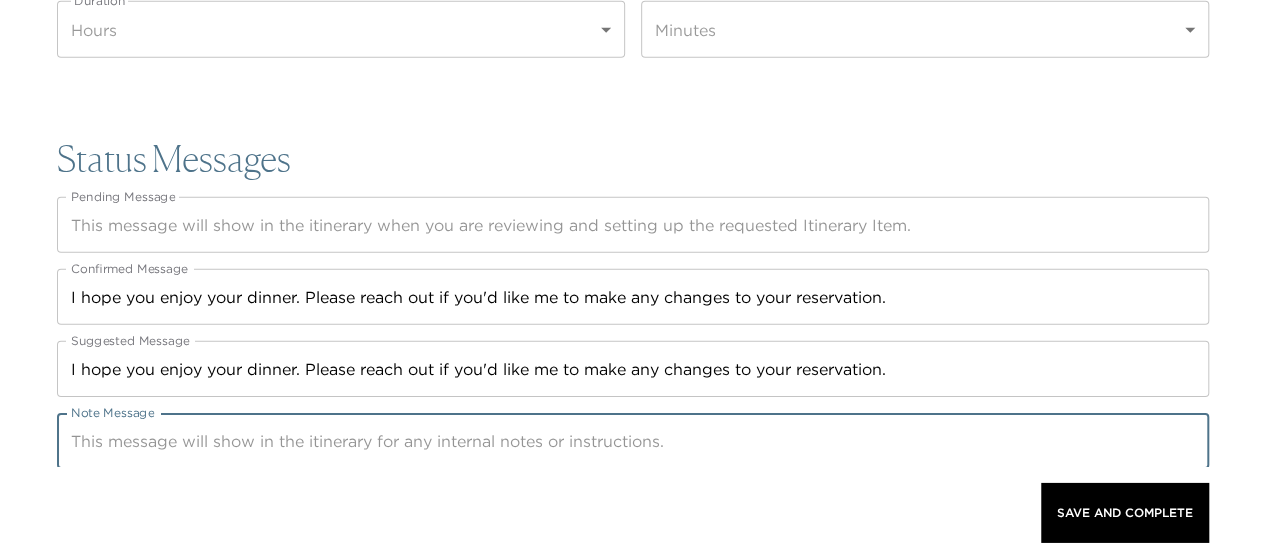 paste on "I hope you enjoy your dinner. Please reach out if you'd like me to make any changes to your reservation." 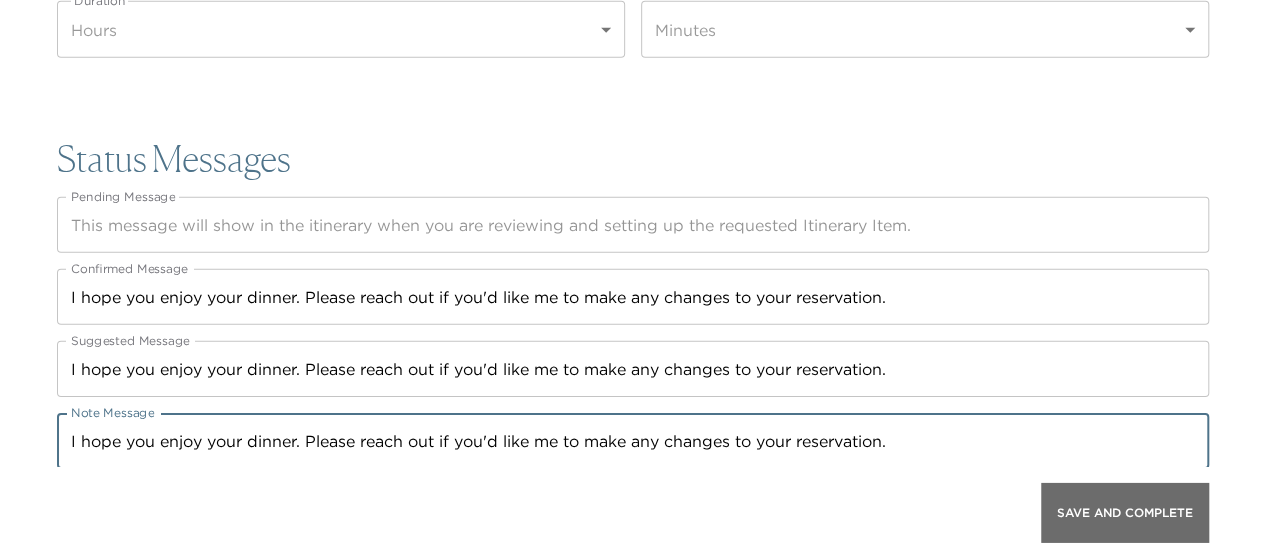 type on "I hope you enjoy your dinner. Please reach out if you'd like me to make any changes to your reservation." 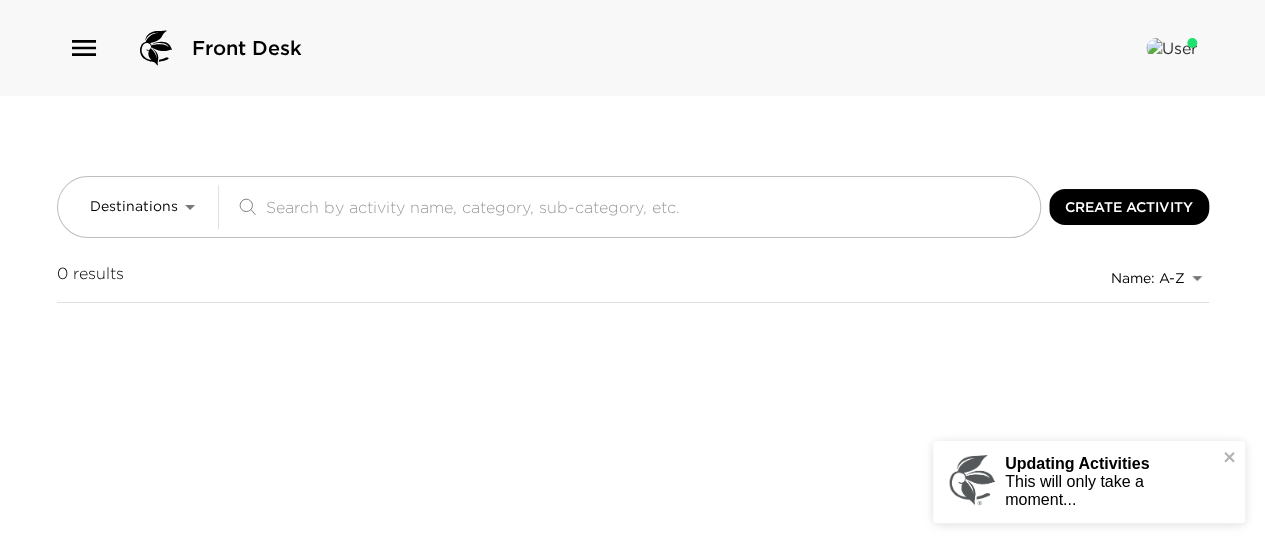 scroll, scrollTop: 0, scrollLeft: 0, axis: both 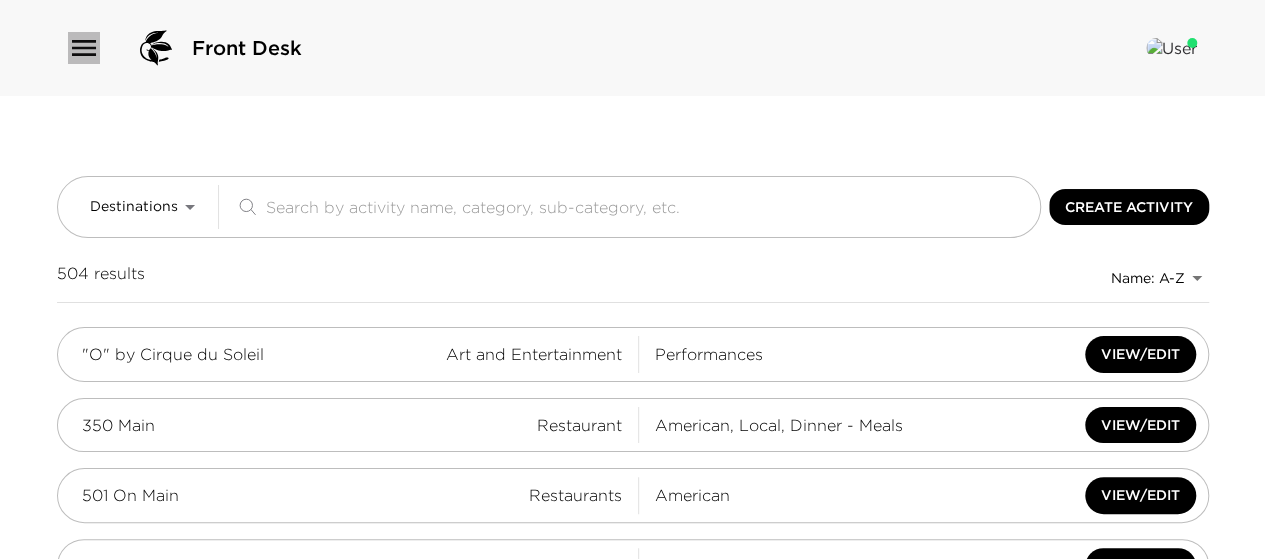 click 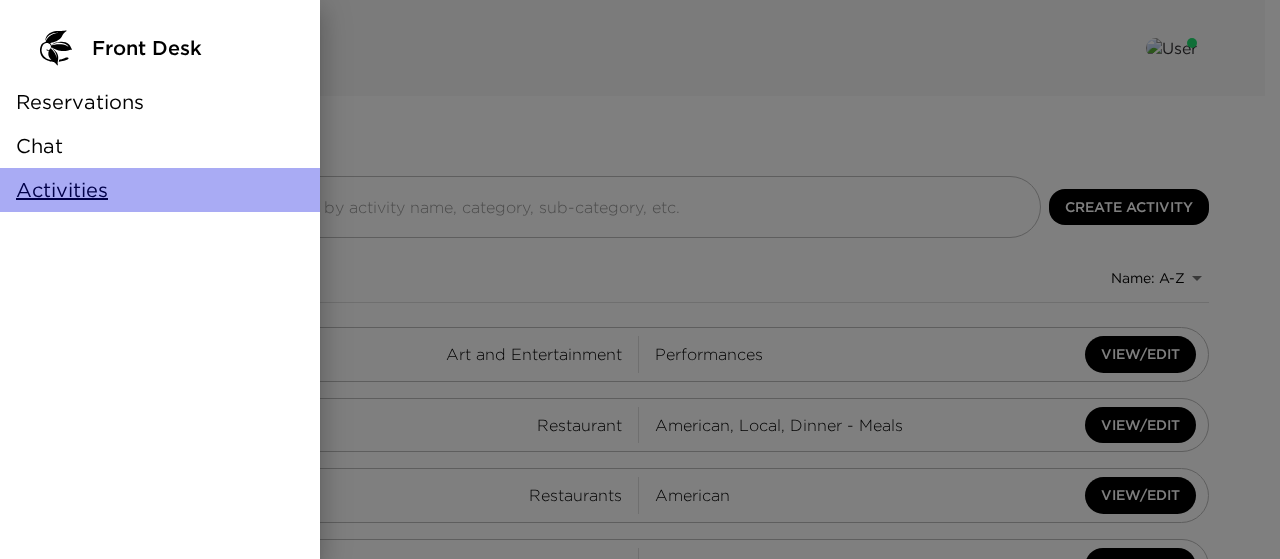 click on "Activities" at bounding box center (62, 190) 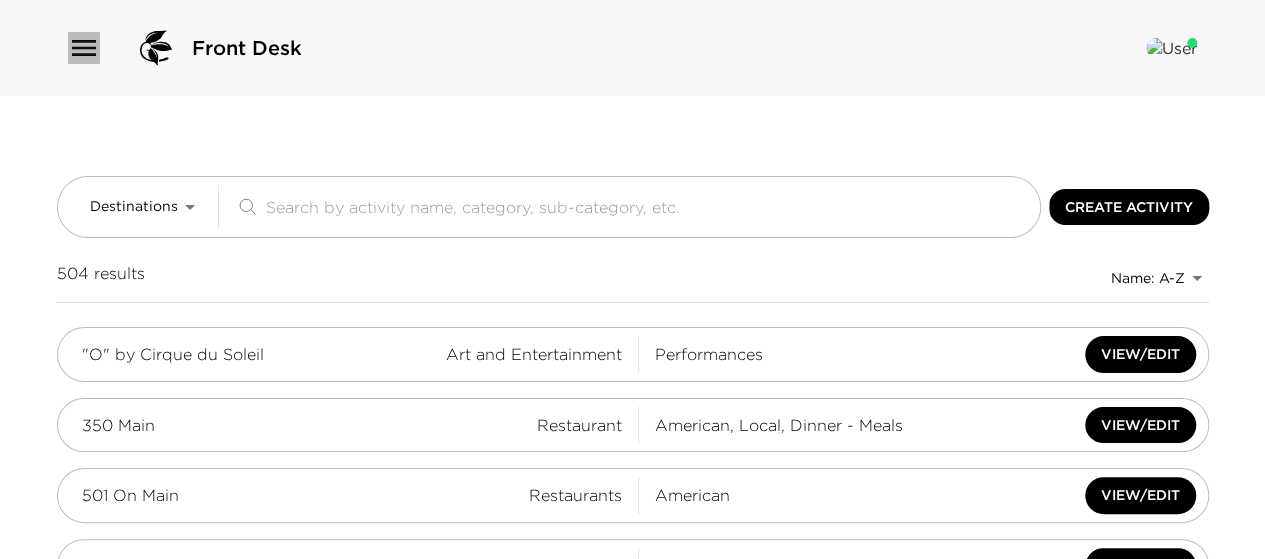 click 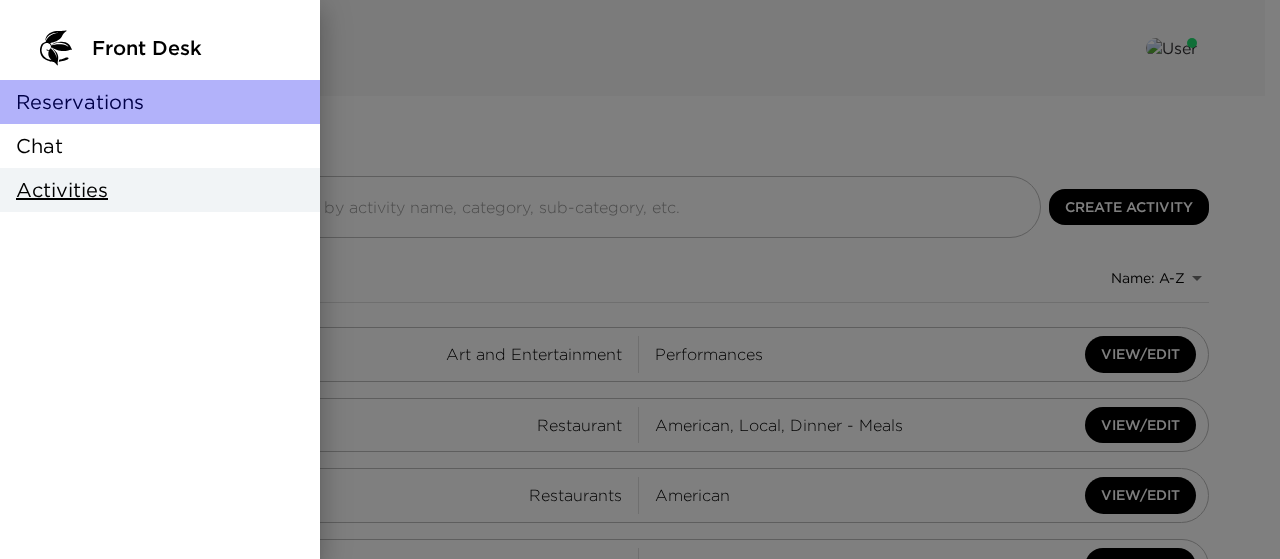click on "Reservations" at bounding box center (80, 102) 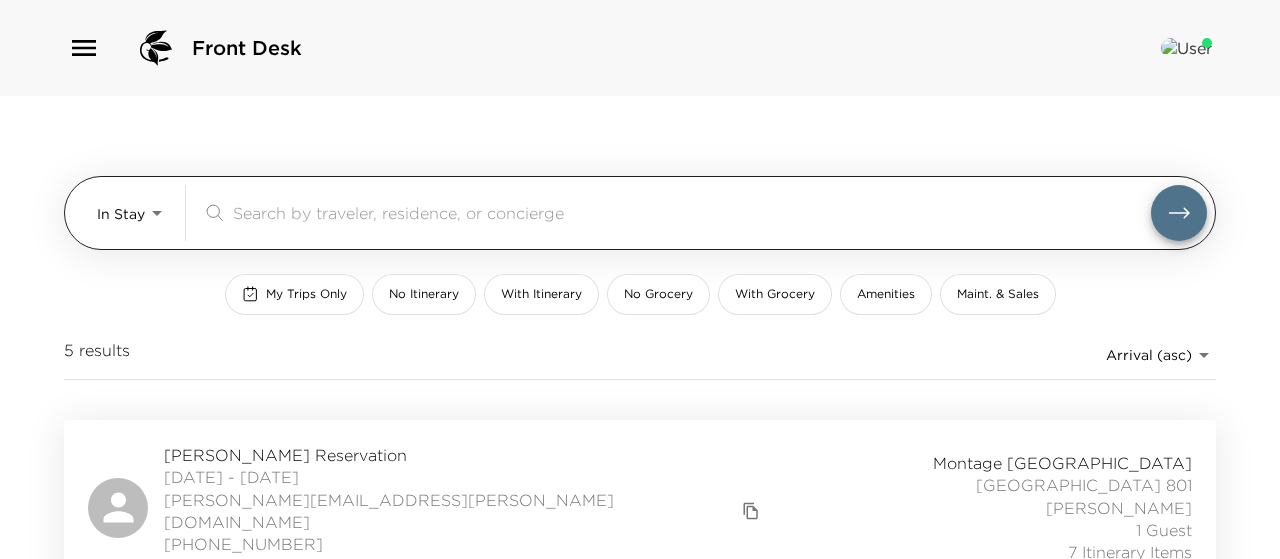 click on "Front Desk In Stay In-Stay ​ My Trips Only No Itinerary With Itinerary No Grocery With Grocery Amenities Maint. & Sales 5 results Arrival (asc) reservations_prod_arrival_asc Bruce Dubinsky Reservation 07/06/2025 - 07/12/2025 bruce.dubinsky@gmail.com 240-413-3145 Montage Deer Valley Montage Deer Valley 801 Cameron Chase 1 Guest 7 Itinerary Items Heather Mitchell Reservation 07/09/2025 - 07/11/2025 heathermitch@me.com +17133201281 Vdara Hotel & Spa Vdara 46001 Las Vegas, Nevada Sophal Im 3 Guests 2 Itinerary Items Terry Klare Reservation 07/10/2025 - 07/12/2025 tklare@mngllc.com (214) 282-7815 Montage Deer Valley Montage Deer Valley 831 Cameron Chase 1 Guest 2 Itinerary Items Mark Ross Reservation 07/10/2025 - 07/15/2025 mross@landjet.com 309-428-5925 Amenity First Montage Deer Valley Montage Deer Valley 901 Cameron Chase 2 Guests 1 Itinerary Item G. Alex Crispo Reservation 07/10/2025 - 07/14/2025 gacrispo2@gmail.com (973) 714-2487 Ultra Vdara Hotel & Spa Vdara 45026 Las Vegas, Nevada Sophal Im 4 Guests" at bounding box center [640, 279] 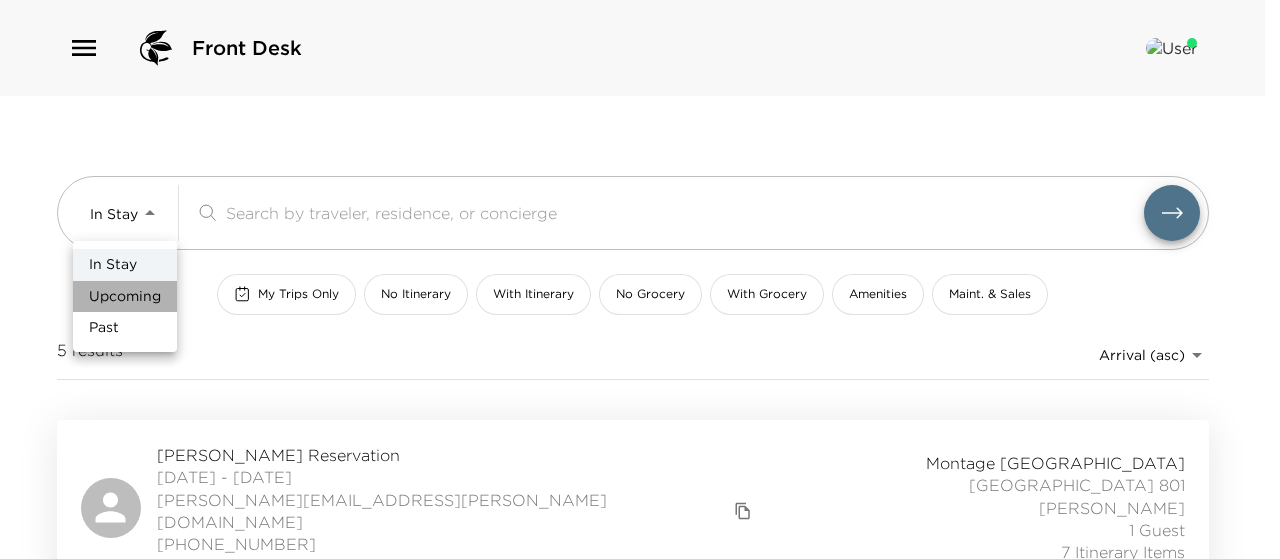 click on "Upcoming" at bounding box center [125, 297] 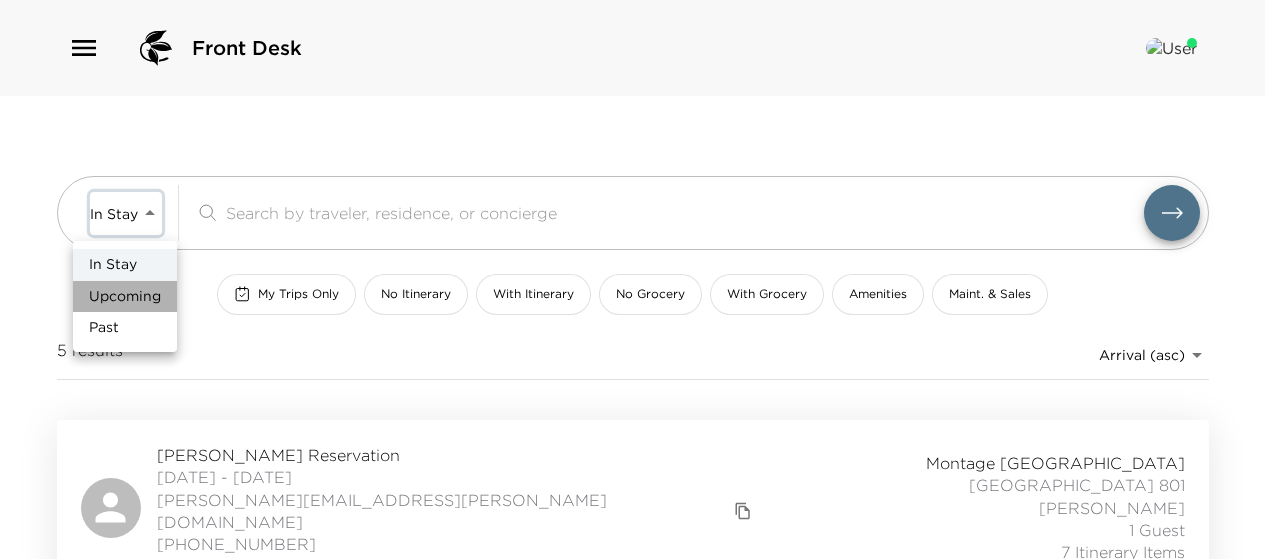 type on "Upcoming" 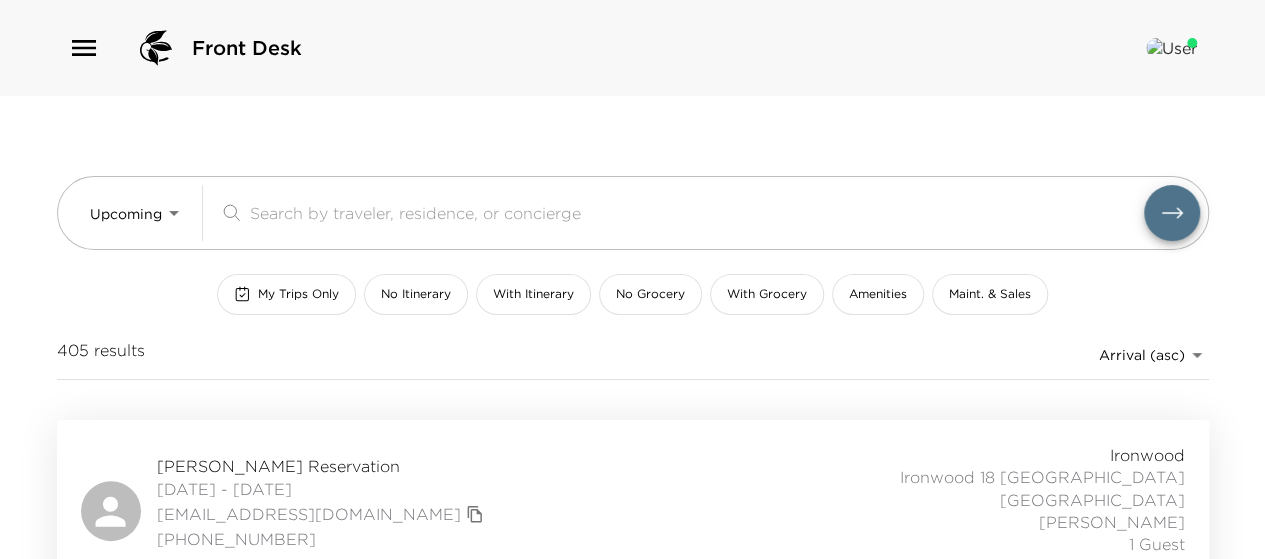 click on "My Trips Only" at bounding box center [298, 294] 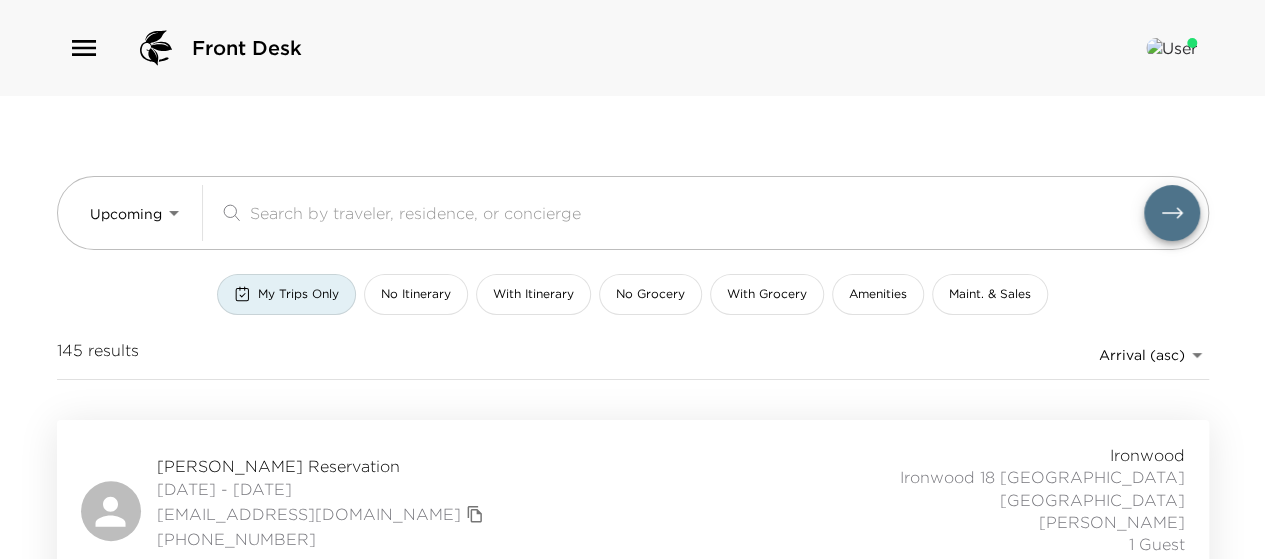 click on "07/11/2025 - 07/13/2025" at bounding box center (323, 489) 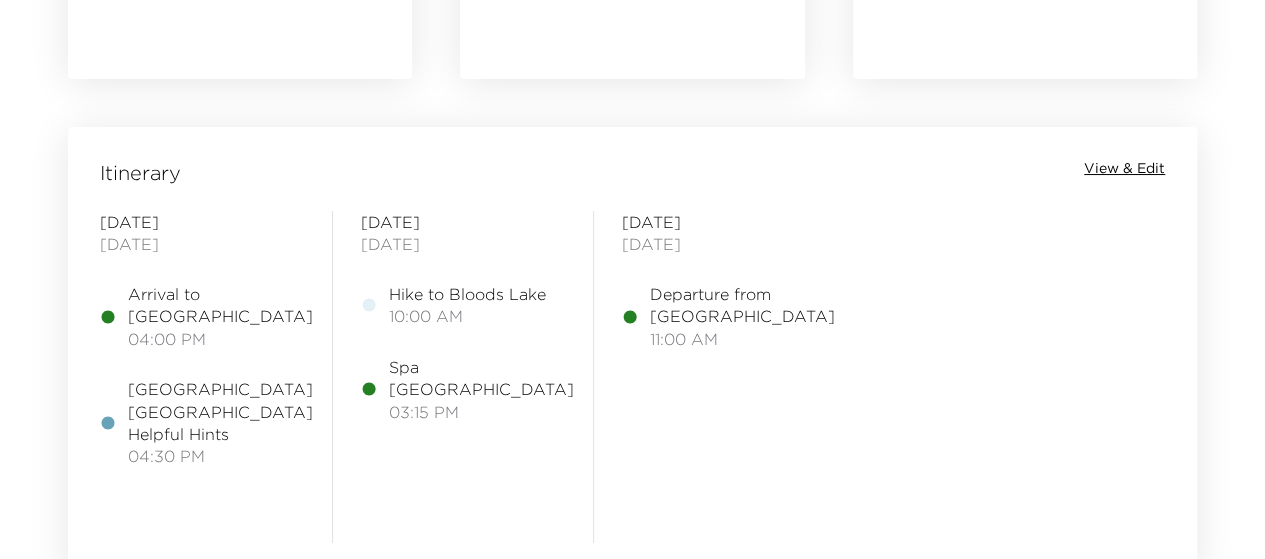 scroll, scrollTop: 1544, scrollLeft: 0, axis: vertical 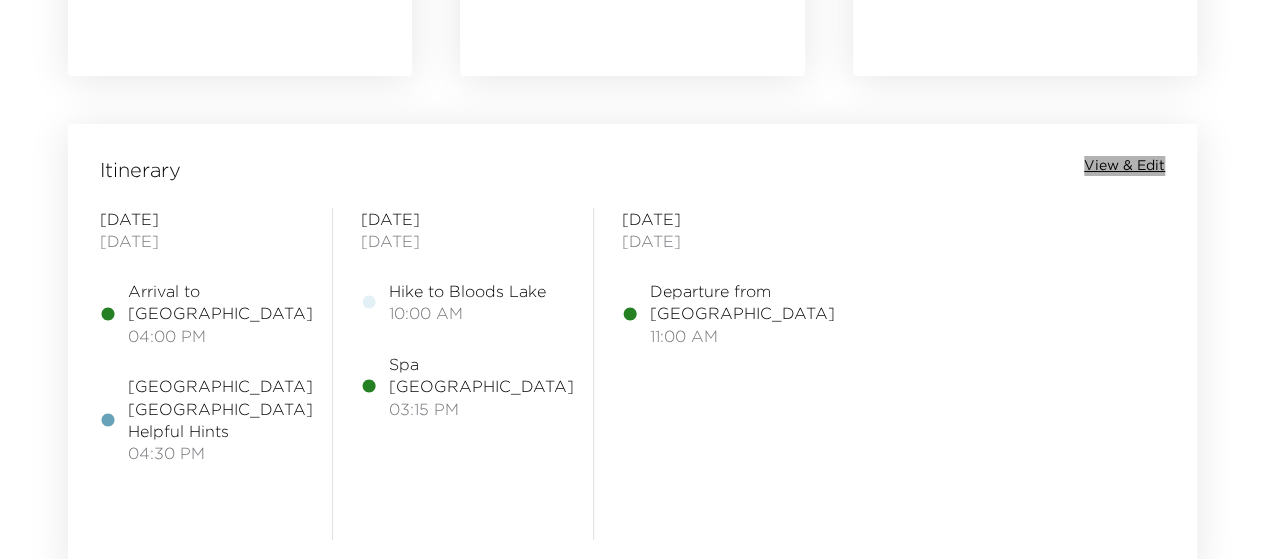 click on "View & Edit" at bounding box center [1124, 166] 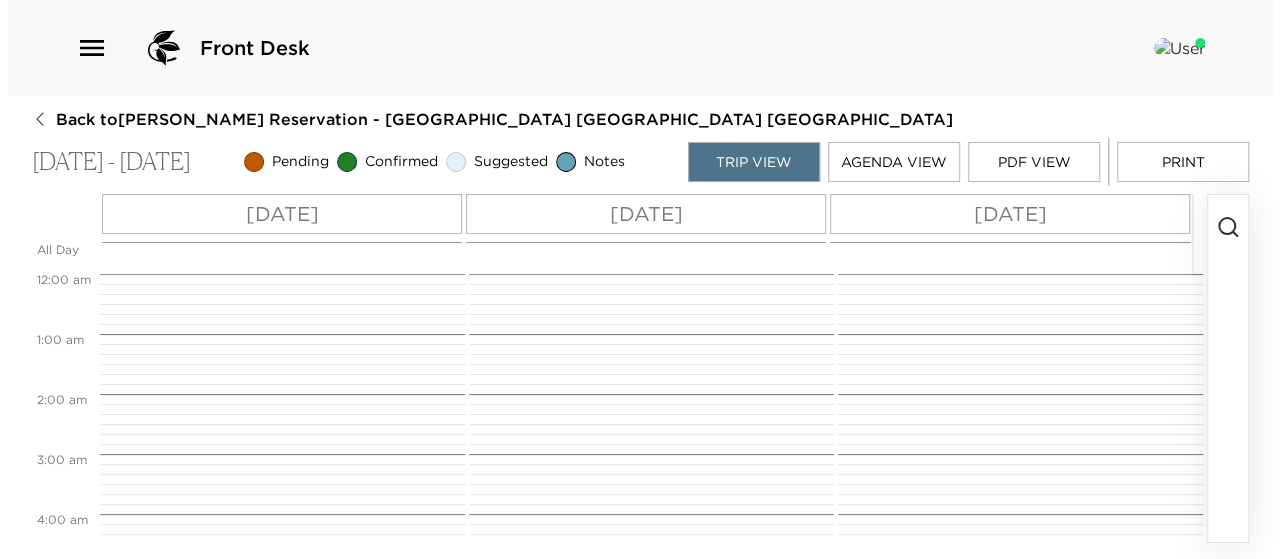 scroll, scrollTop: 0, scrollLeft: 0, axis: both 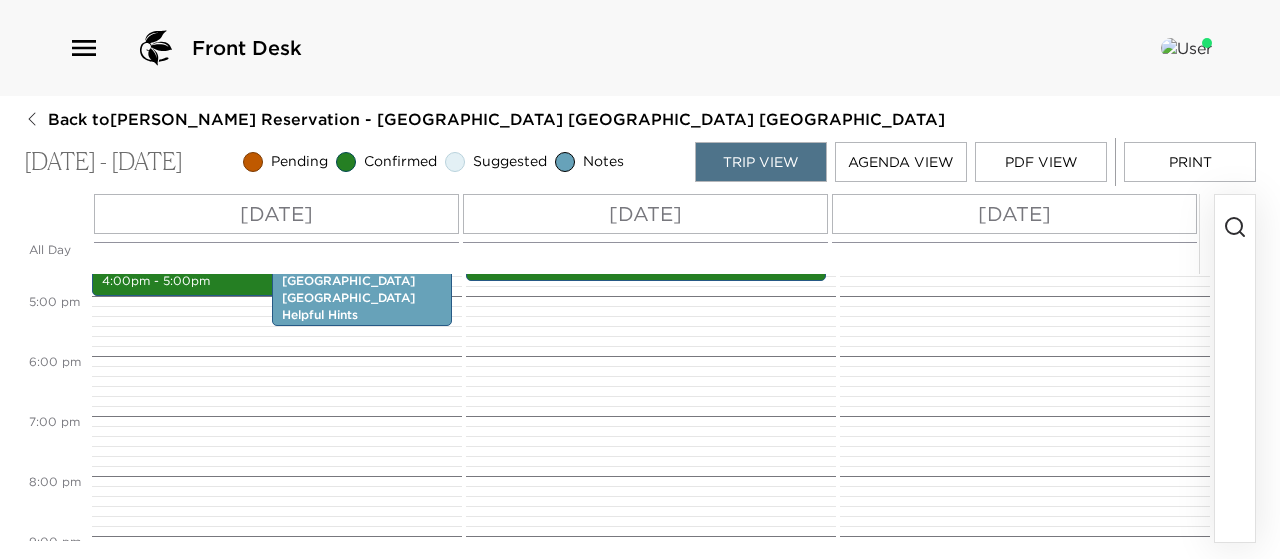 click on "[DATE]" at bounding box center [645, 214] 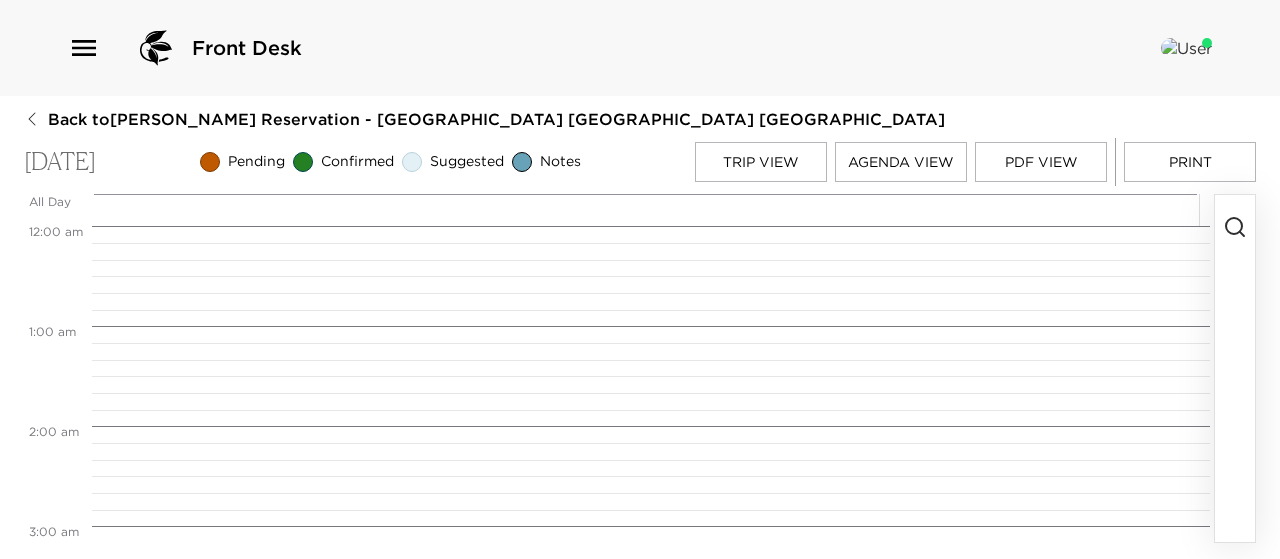 scroll, scrollTop: 1000, scrollLeft: 0, axis: vertical 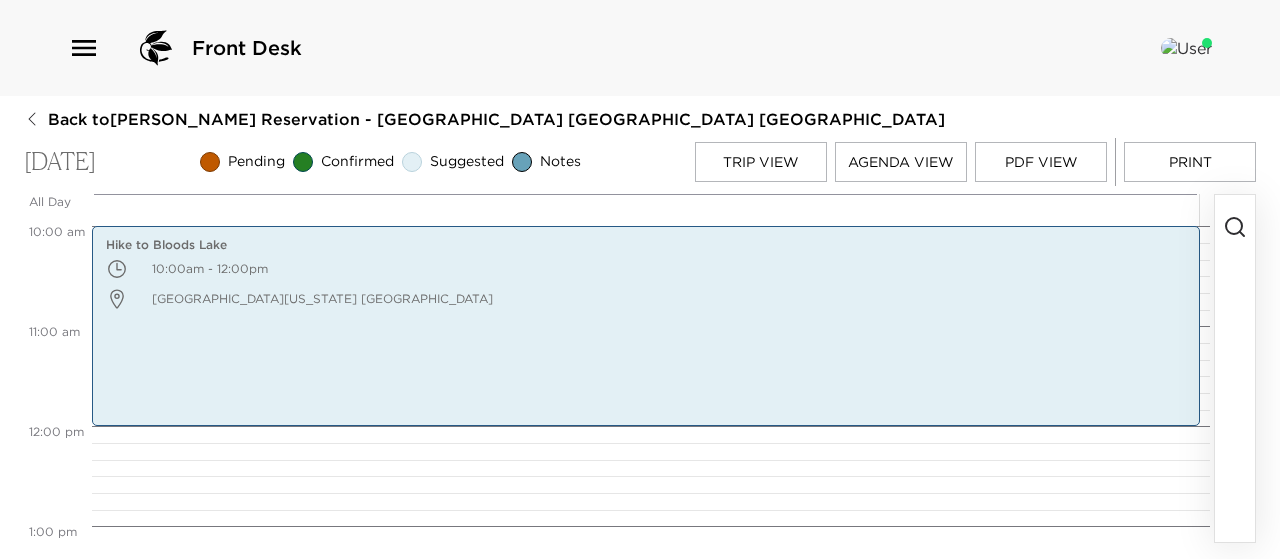 click 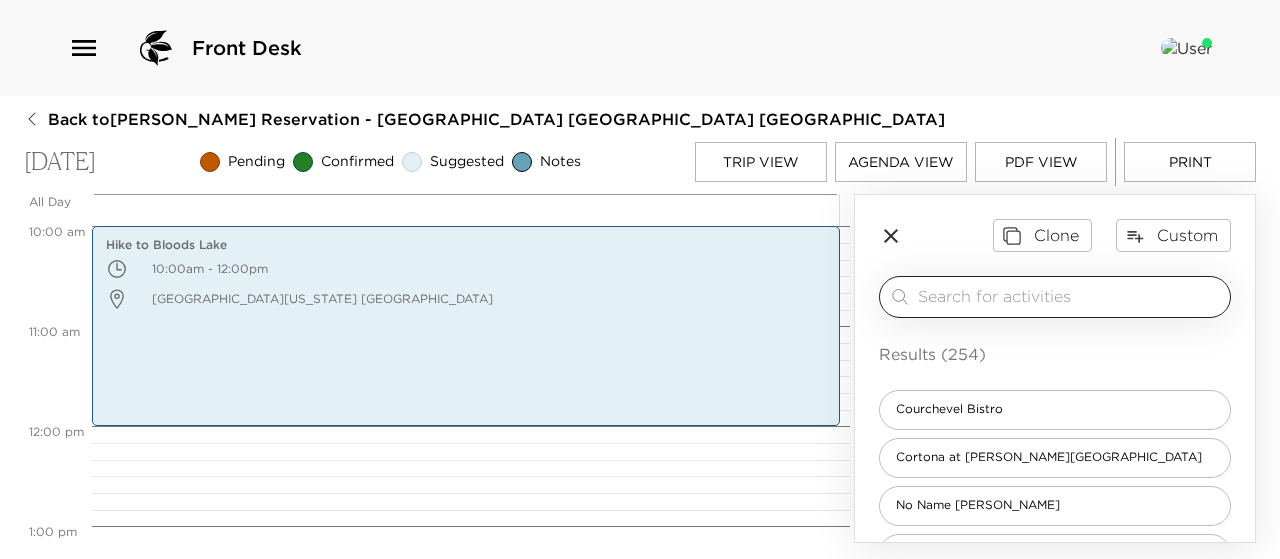 click at bounding box center [1070, 296] 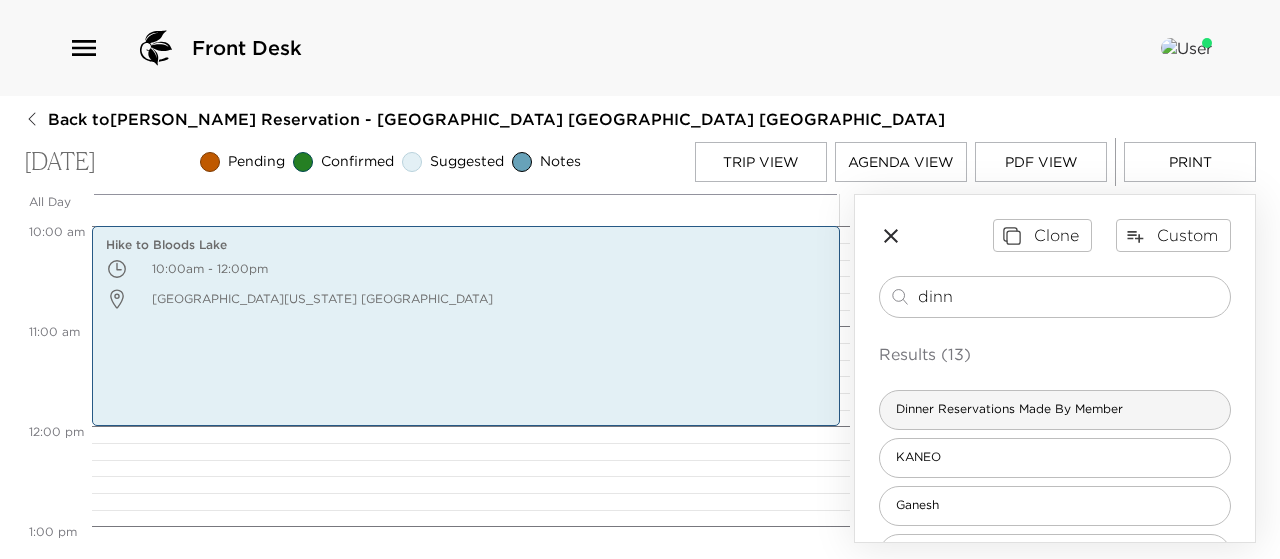 type on "dinn" 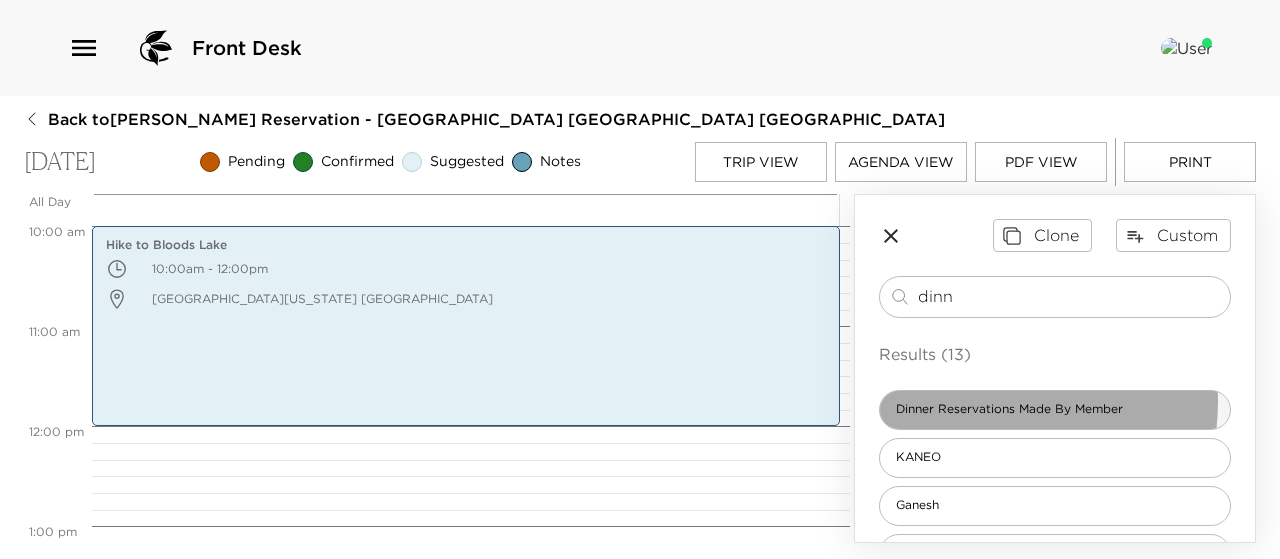 click on "Dinner Reservations Made By Member" at bounding box center [1009, 409] 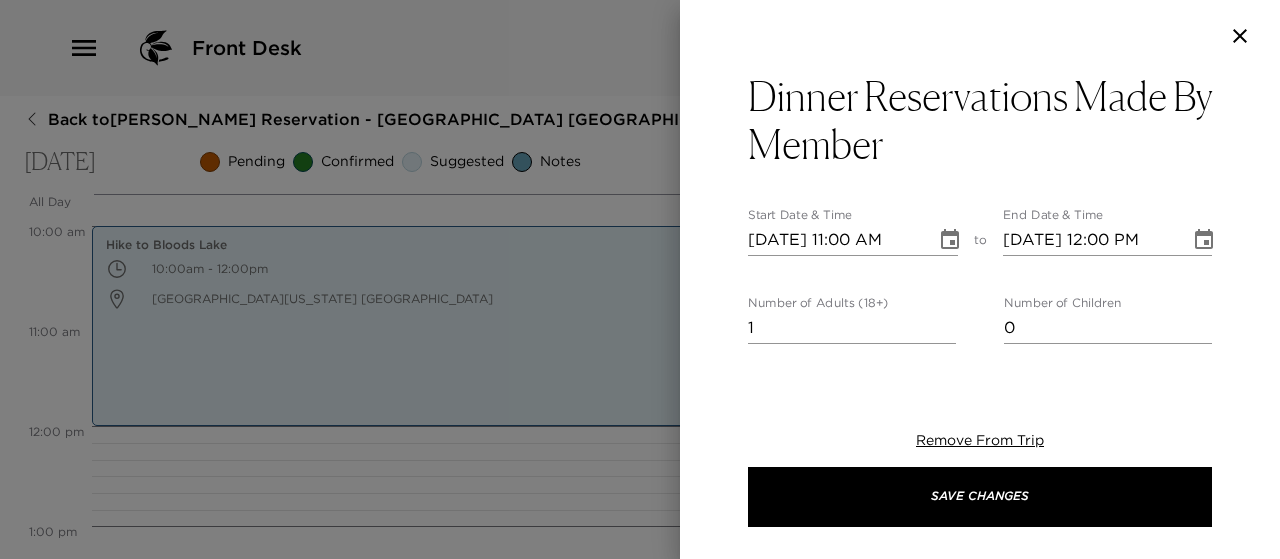 type on "I hope you enjoy your dinner. Please reach out if you'd like me to make any changes to your reservation." 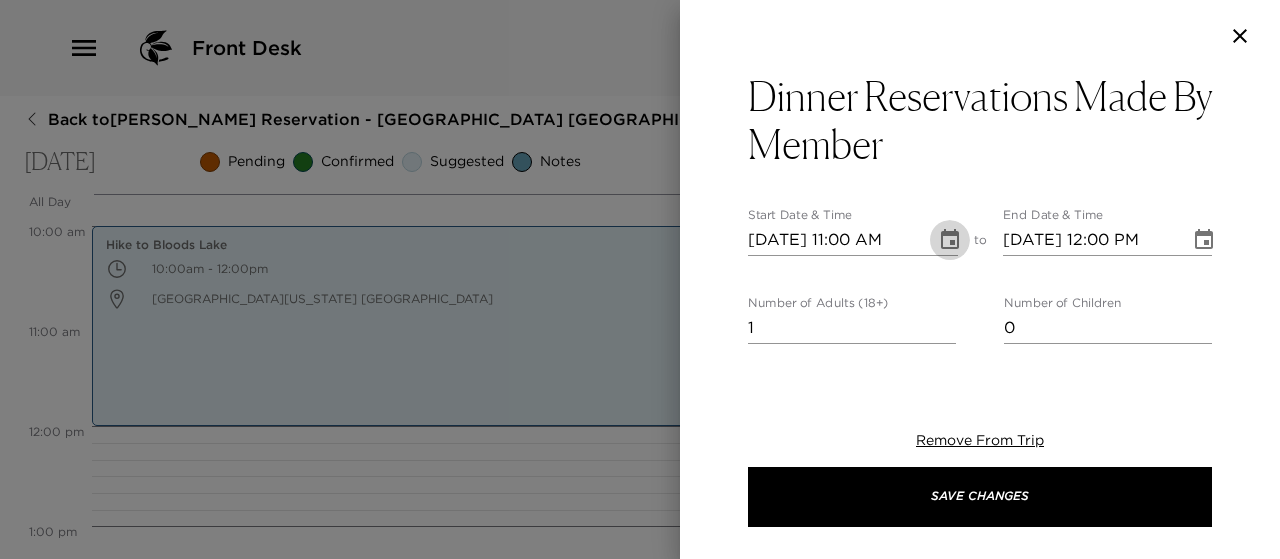click 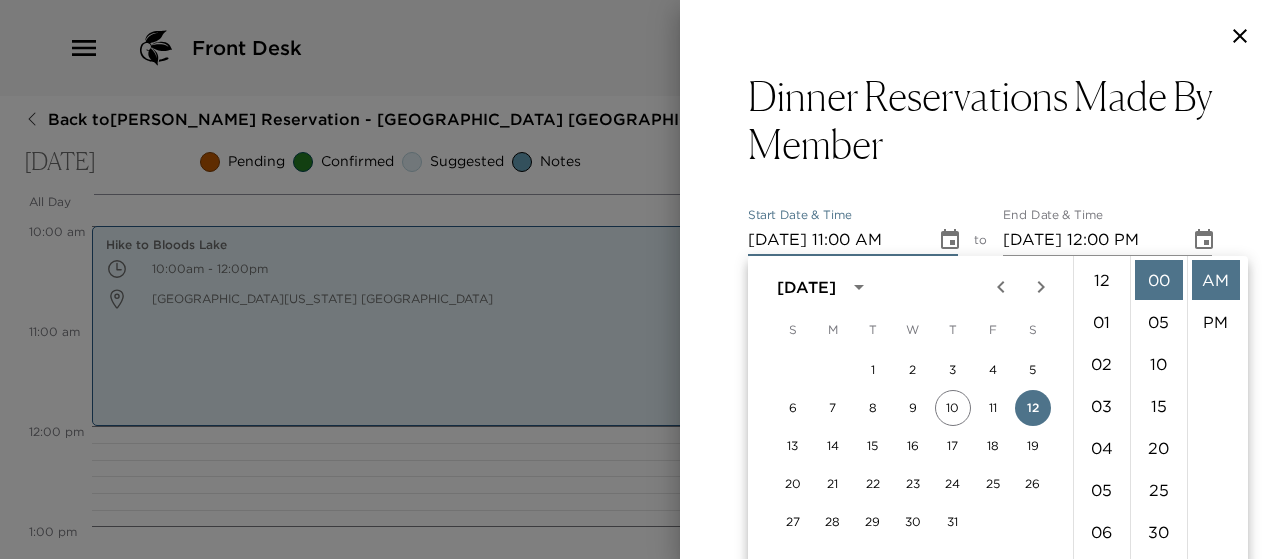 scroll, scrollTop: 462, scrollLeft: 0, axis: vertical 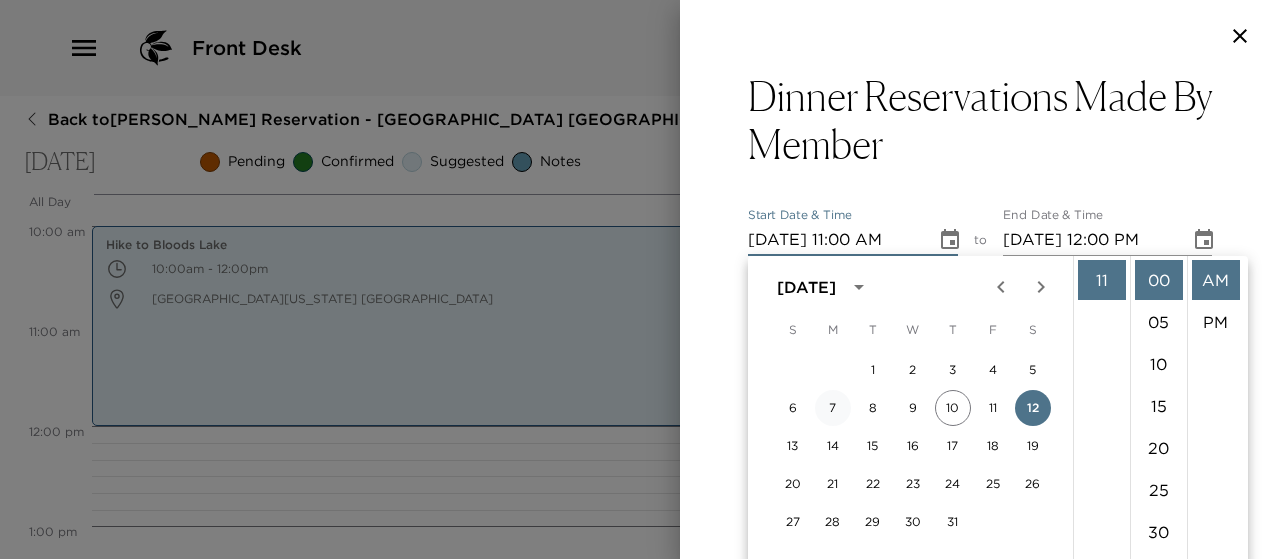 click on "7" at bounding box center [833, 408] 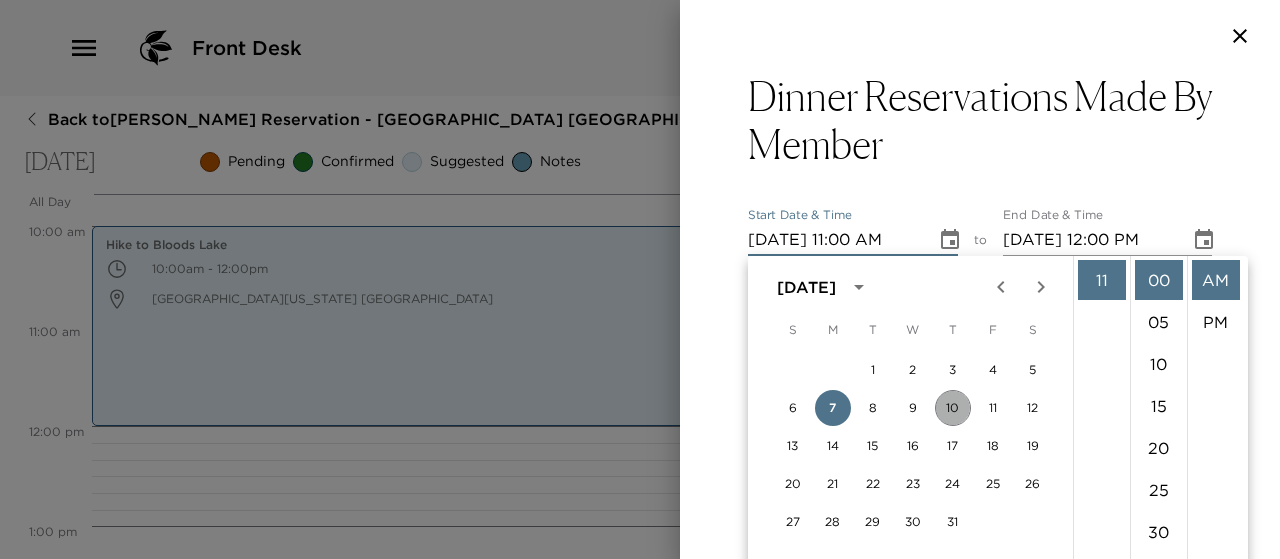 click on "10" at bounding box center [953, 408] 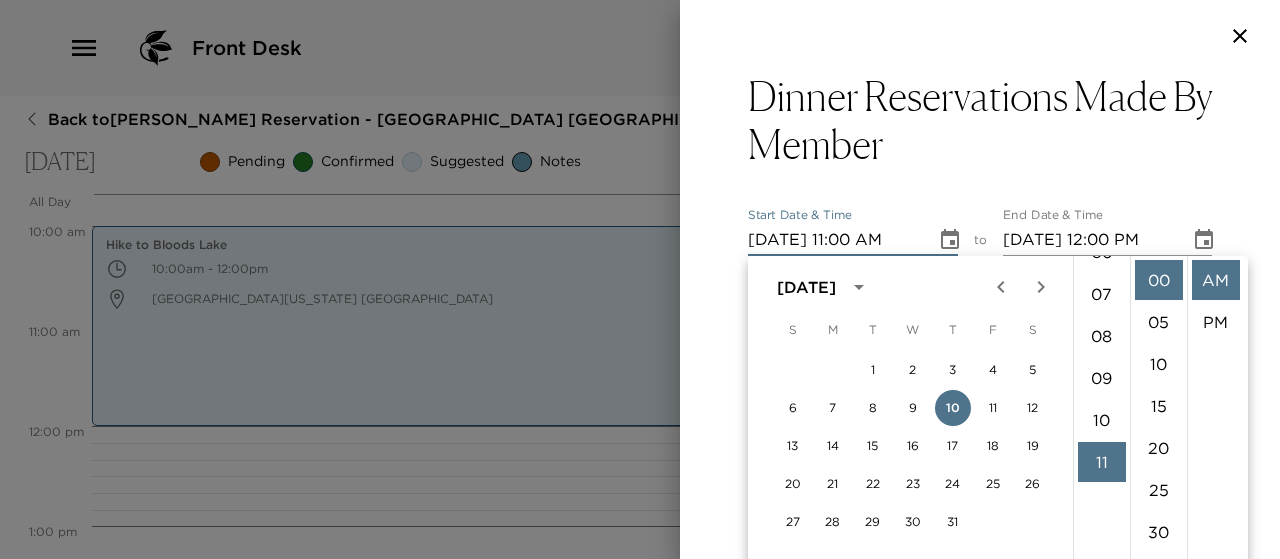 scroll, scrollTop: 262, scrollLeft: 0, axis: vertical 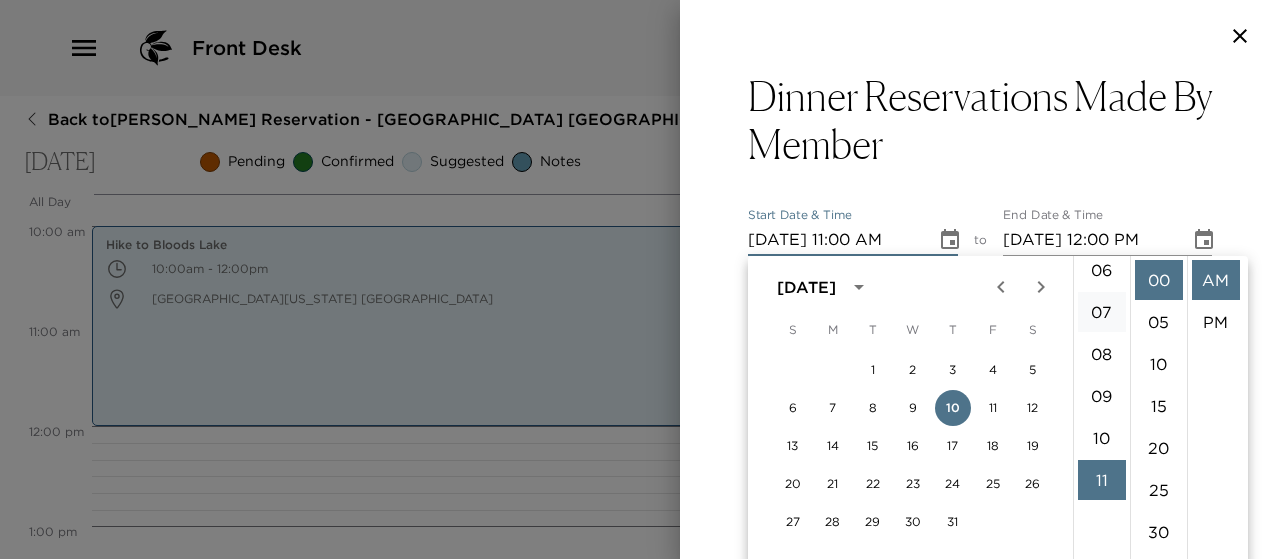 click on "07" at bounding box center (1102, 312) 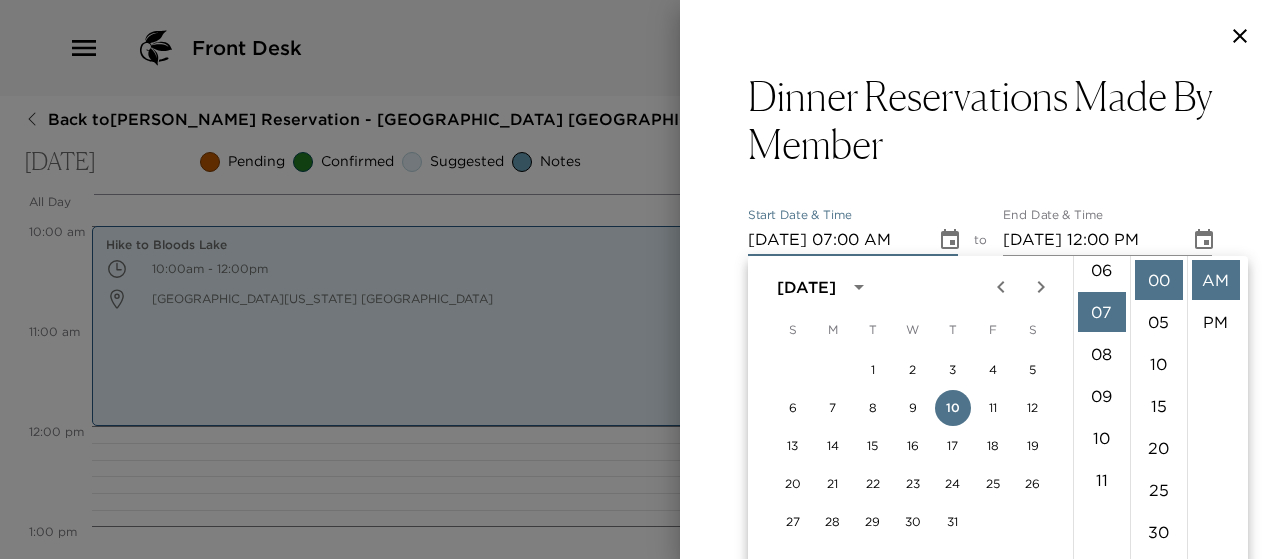 scroll, scrollTop: 294, scrollLeft: 0, axis: vertical 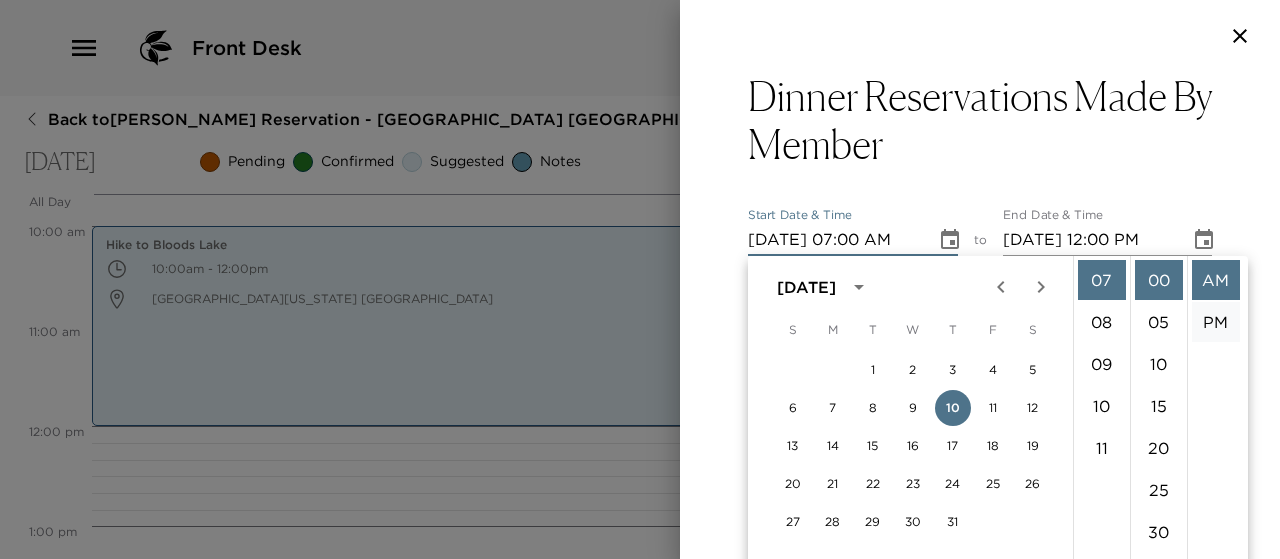 click on "PM" at bounding box center [1216, 322] 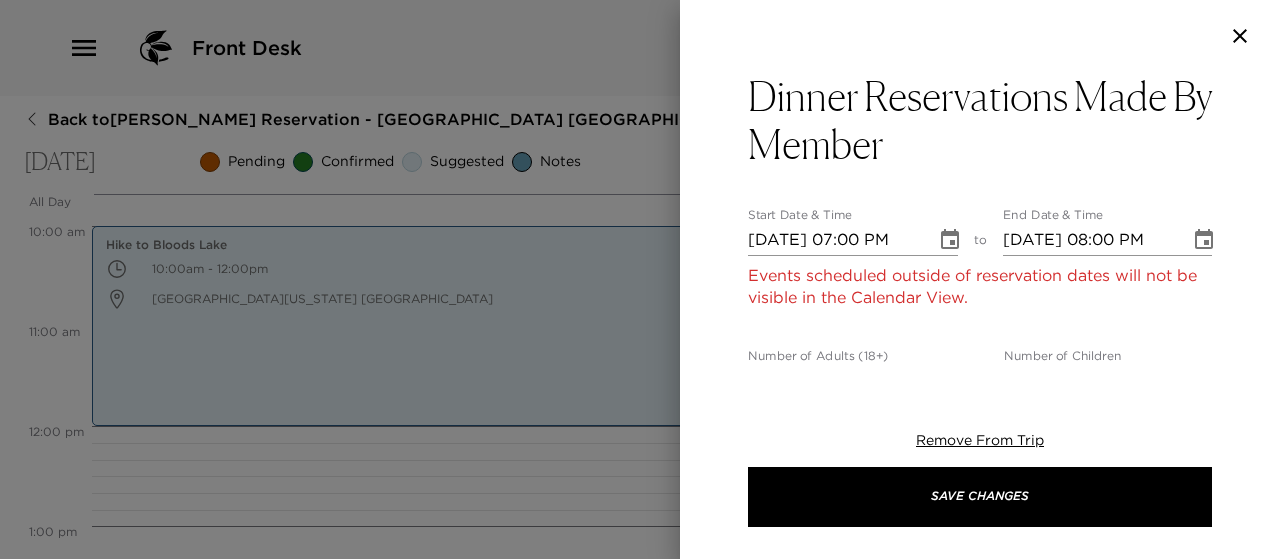 scroll, scrollTop: 42, scrollLeft: 0, axis: vertical 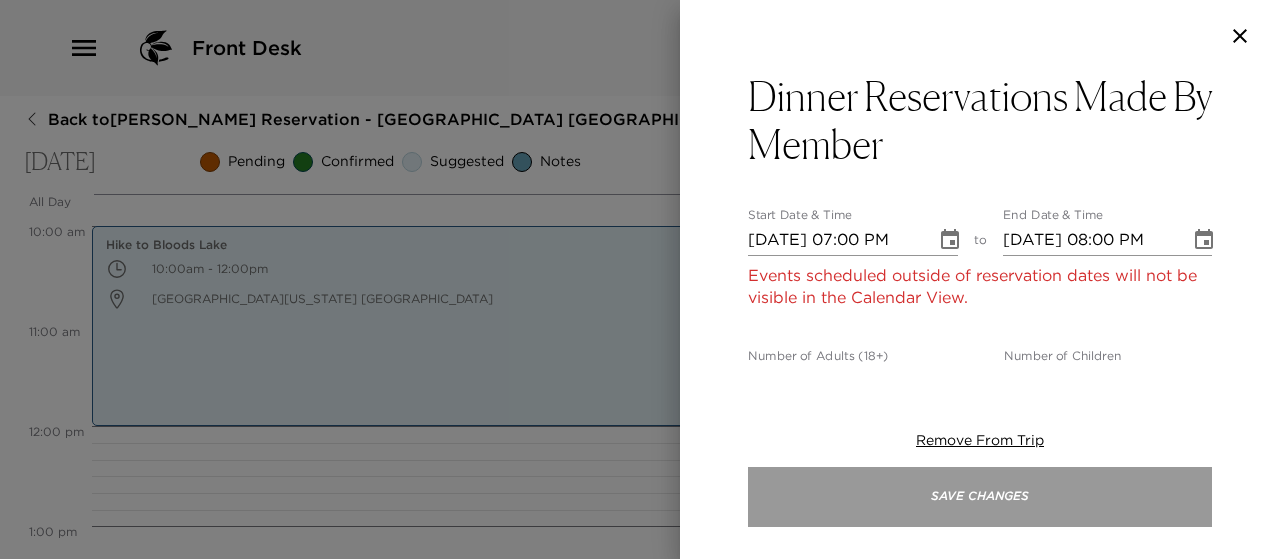click on "Save Changes" at bounding box center (980, 497) 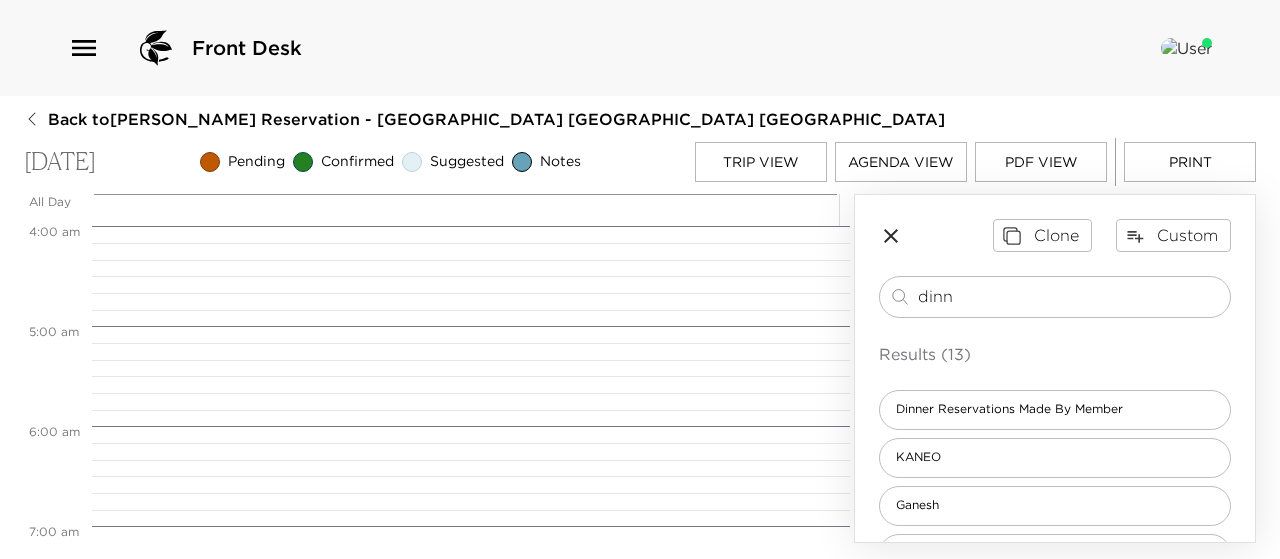 scroll, scrollTop: 398, scrollLeft: 0, axis: vertical 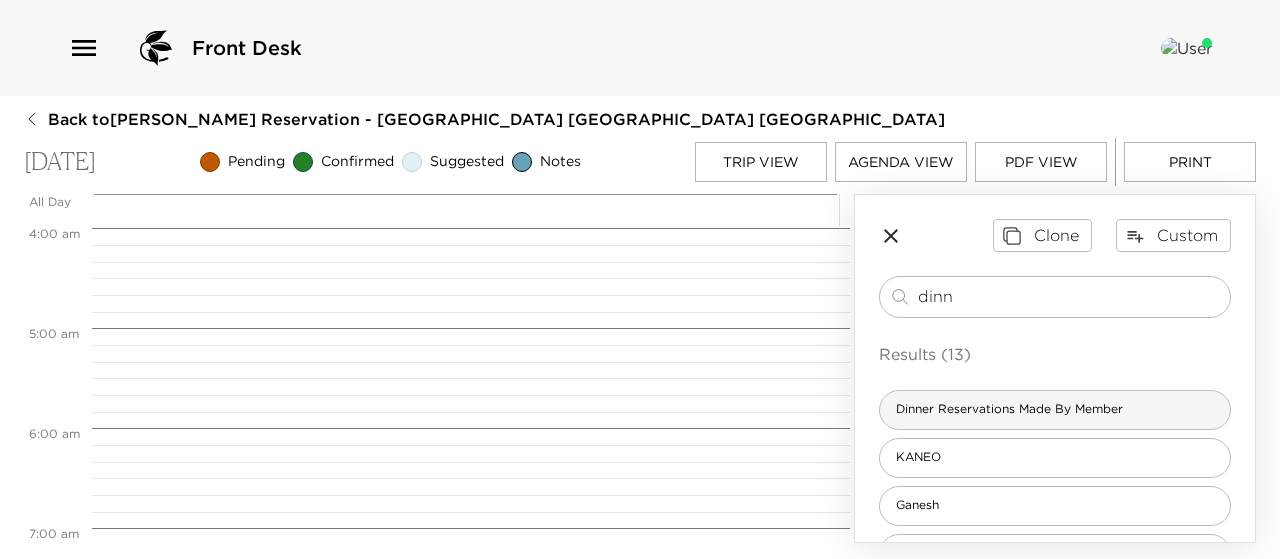 click on "Dinner Reservations Made By Member" at bounding box center [1009, 409] 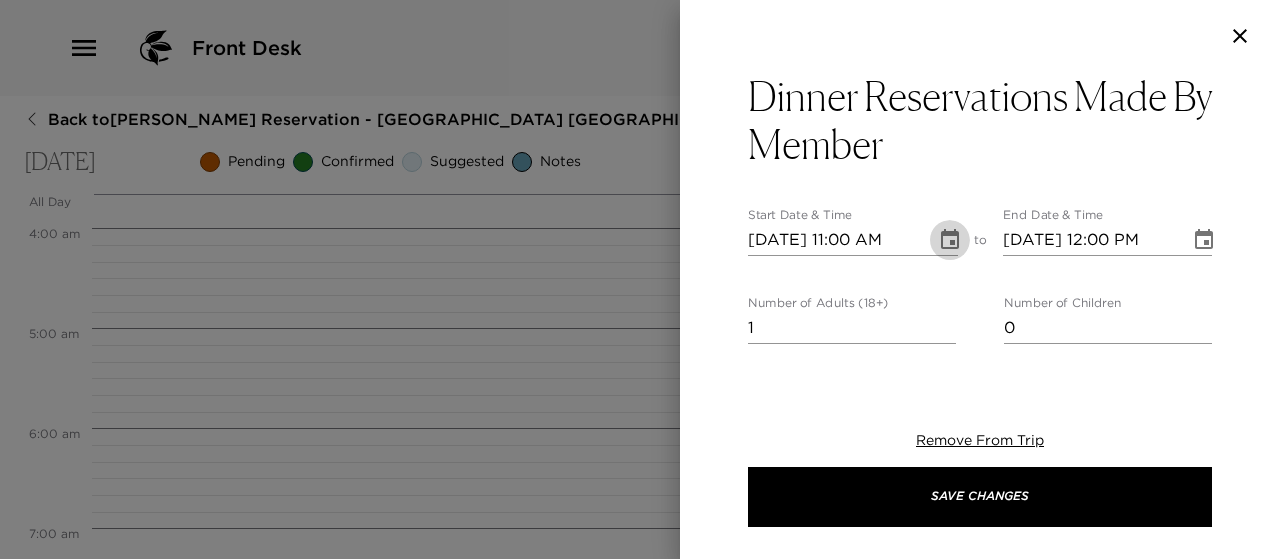 click 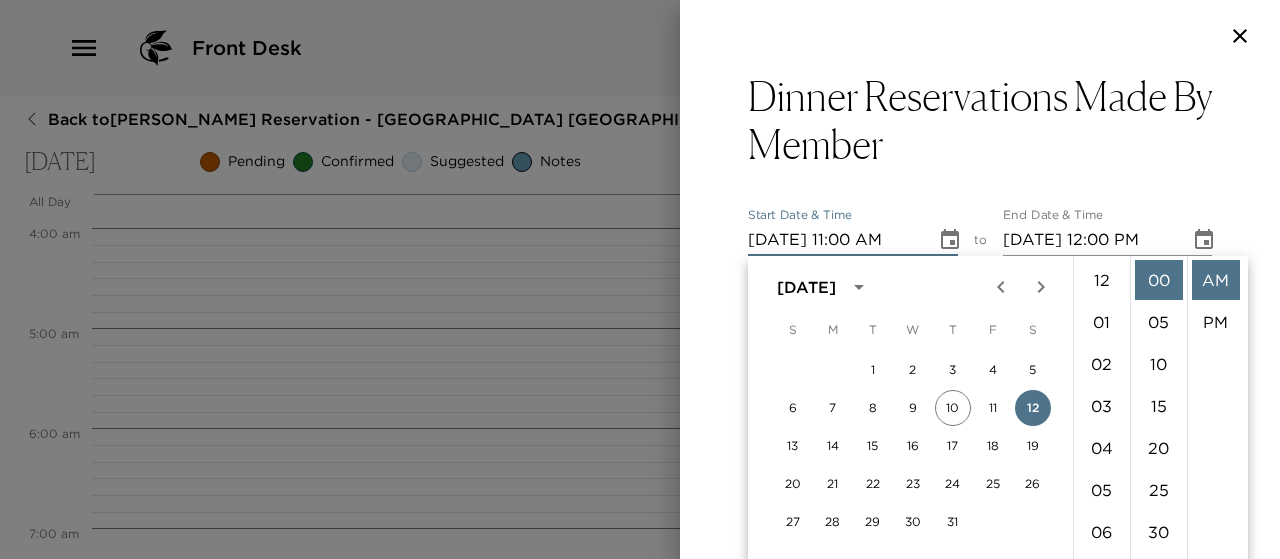 scroll, scrollTop: 462, scrollLeft: 0, axis: vertical 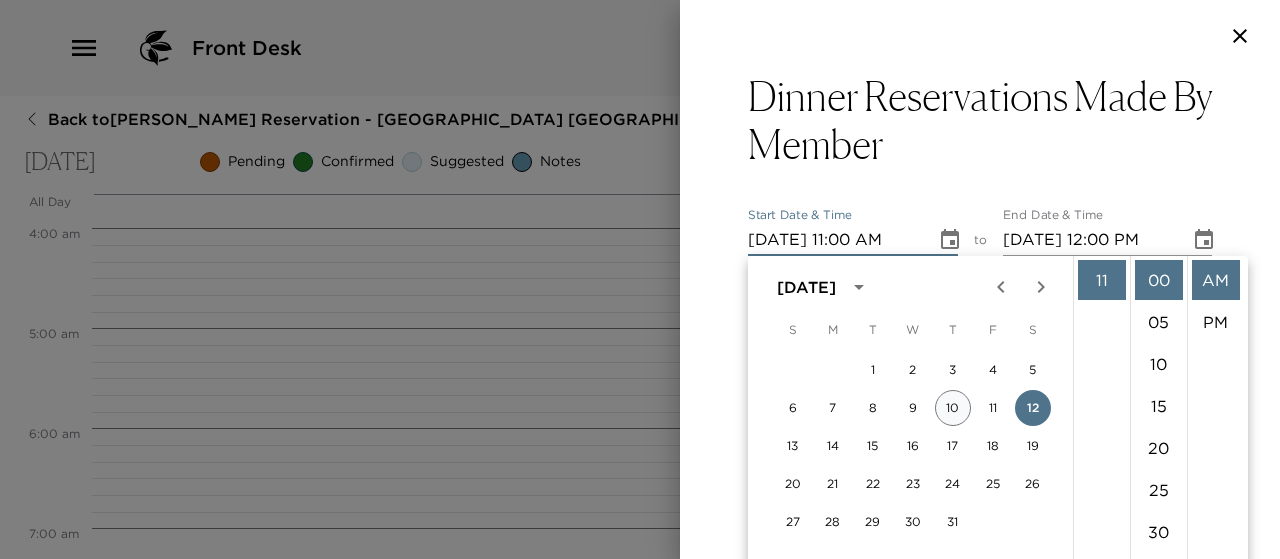 click on "10" at bounding box center (953, 408) 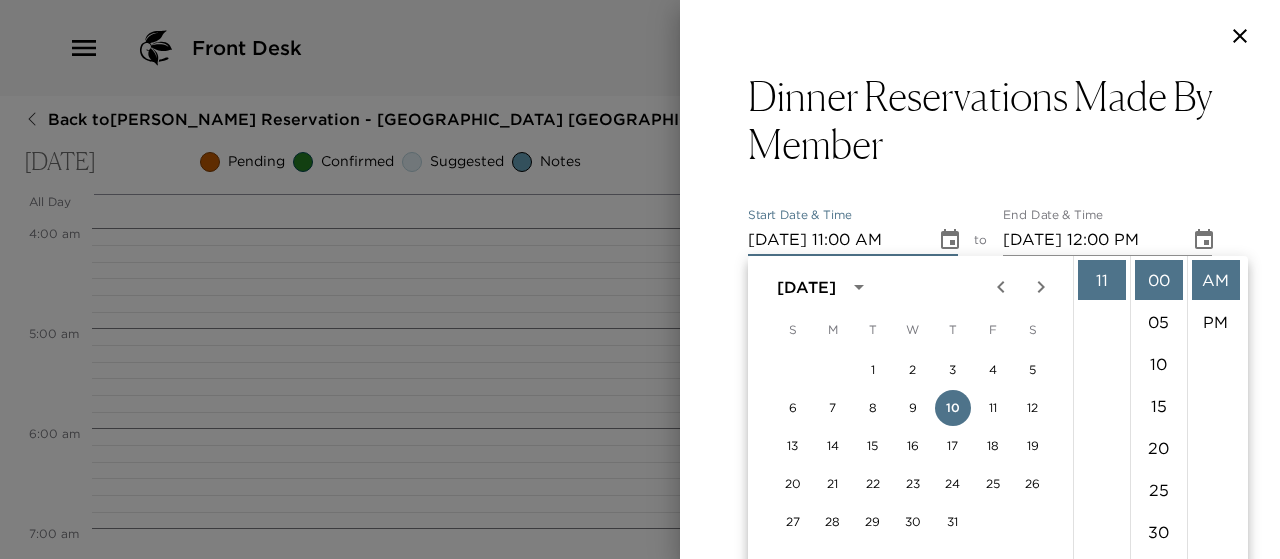 scroll, scrollTop: 84, scrollLeft: 0, axis: vertical 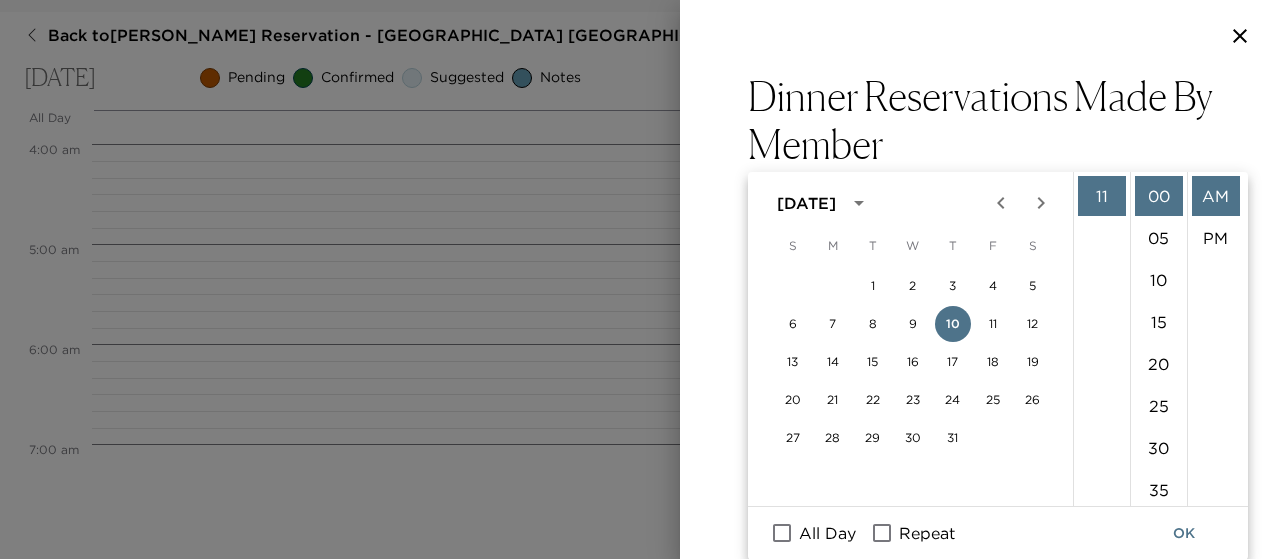 click 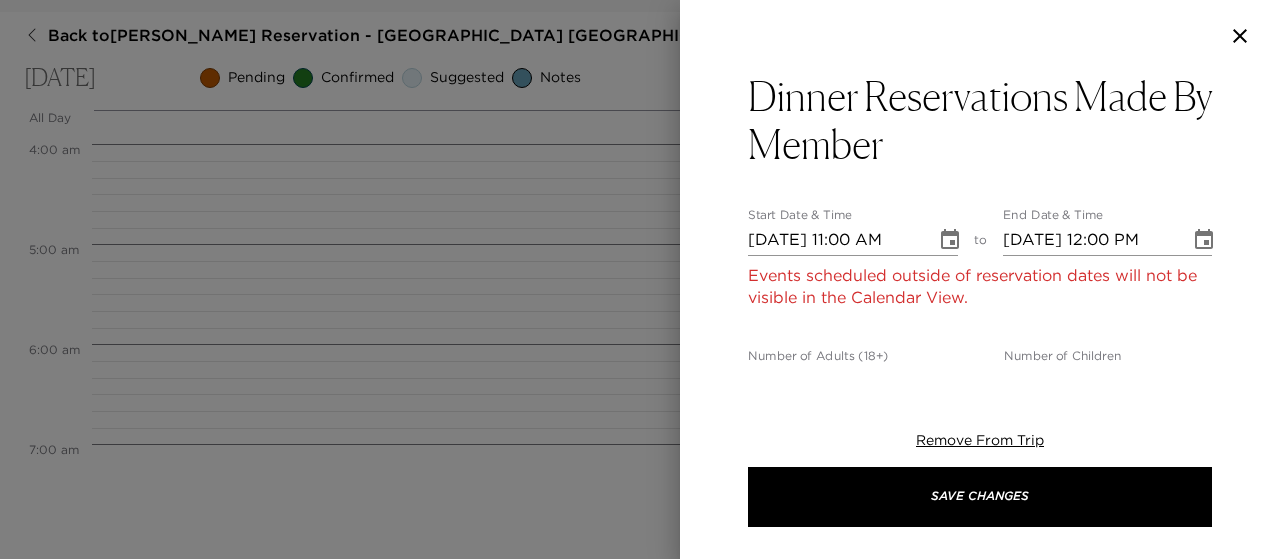 scroll, scrollTop: 0, scrollLeft: 0, axis: both 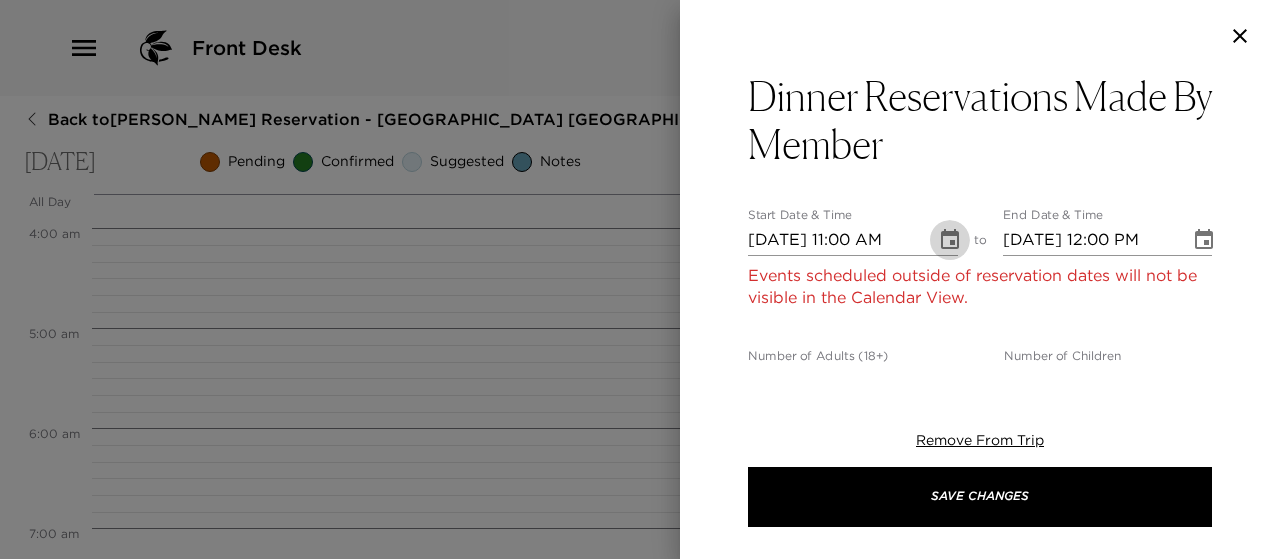 click 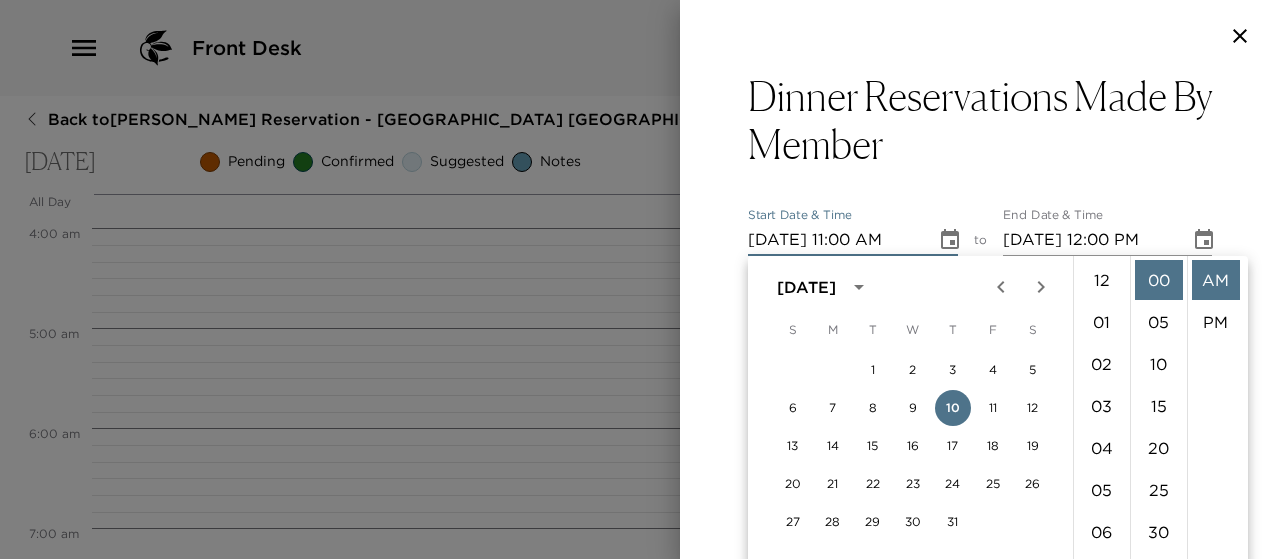 scroll, scrollTop: 462, scrollLeft: 0, axis: vertical 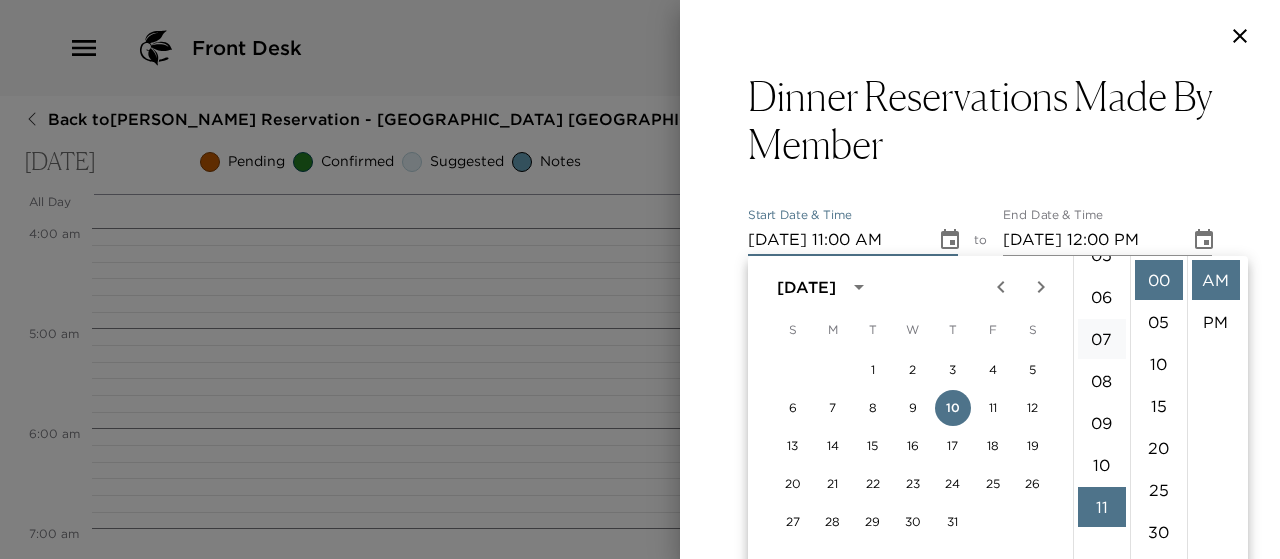 click on "07" at bounding box center (1102, 339) 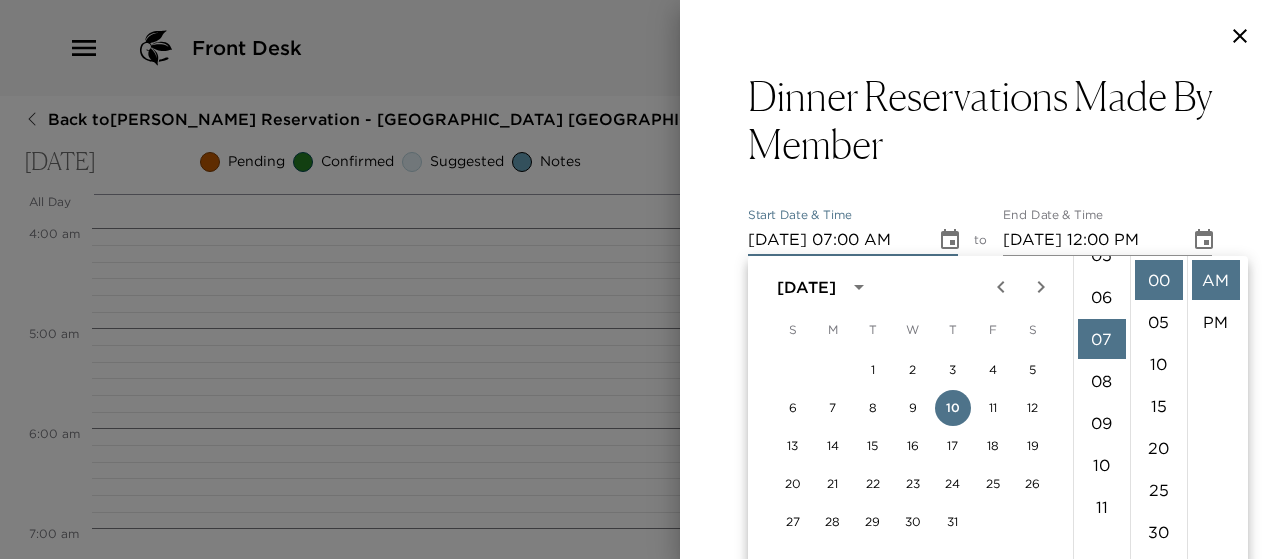 scroll, scrollTop: 294, scrollLeft: 0, axis: vertical 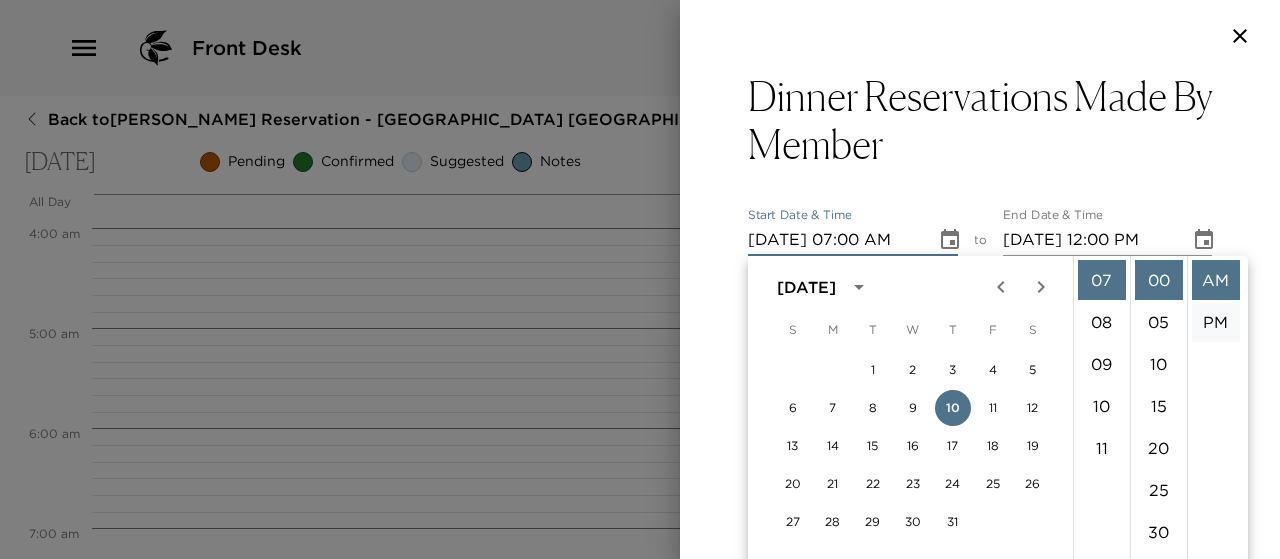 click on "PM" at bounding box center (1216, 322) 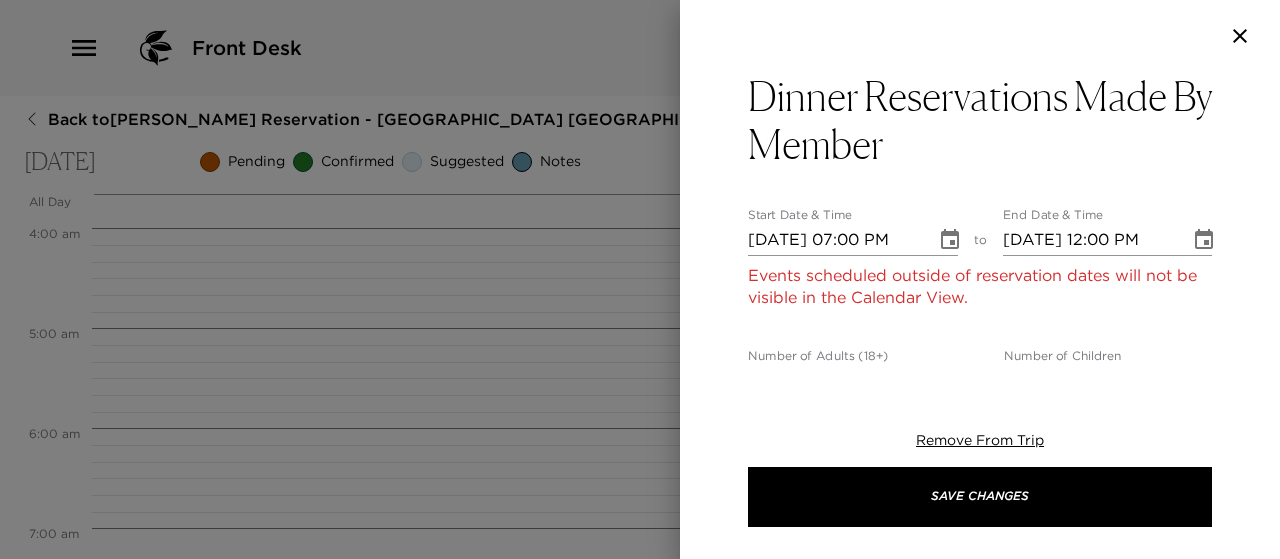 scroll, scrollTop: 42, scrollLeft: 0, axis: vertical 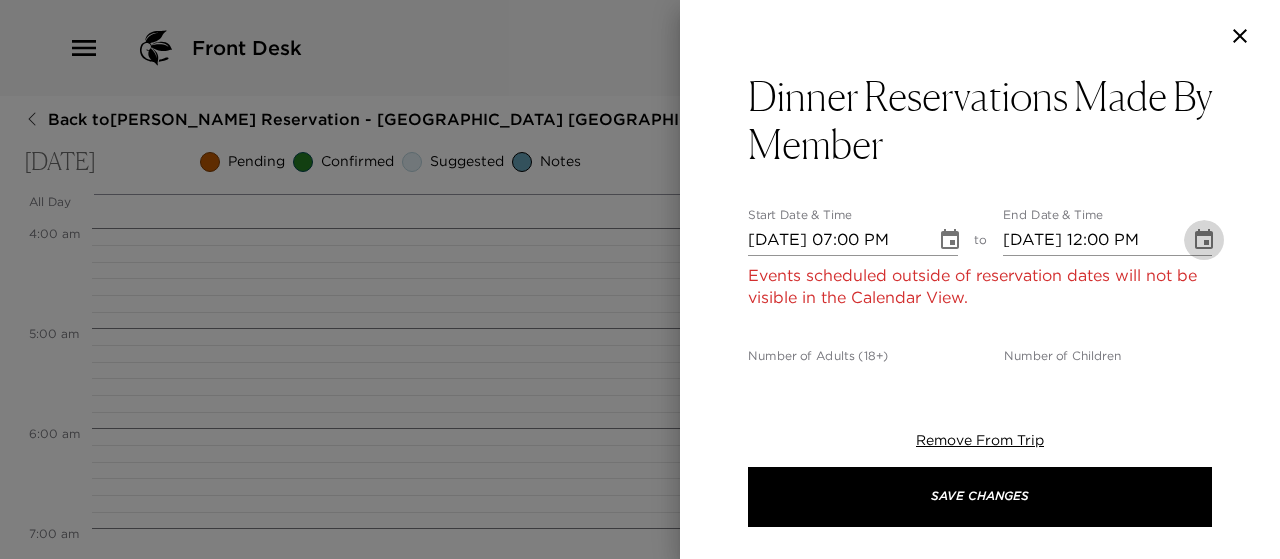 click 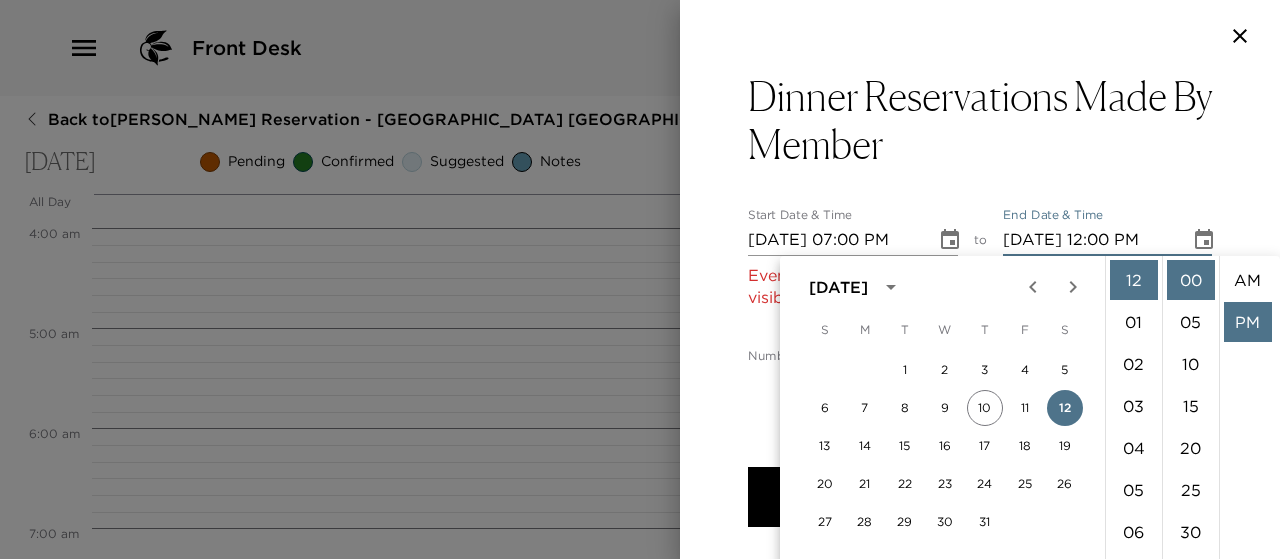 scroll, scrollTop: 42, scrollLeft: 0, axis: vertical 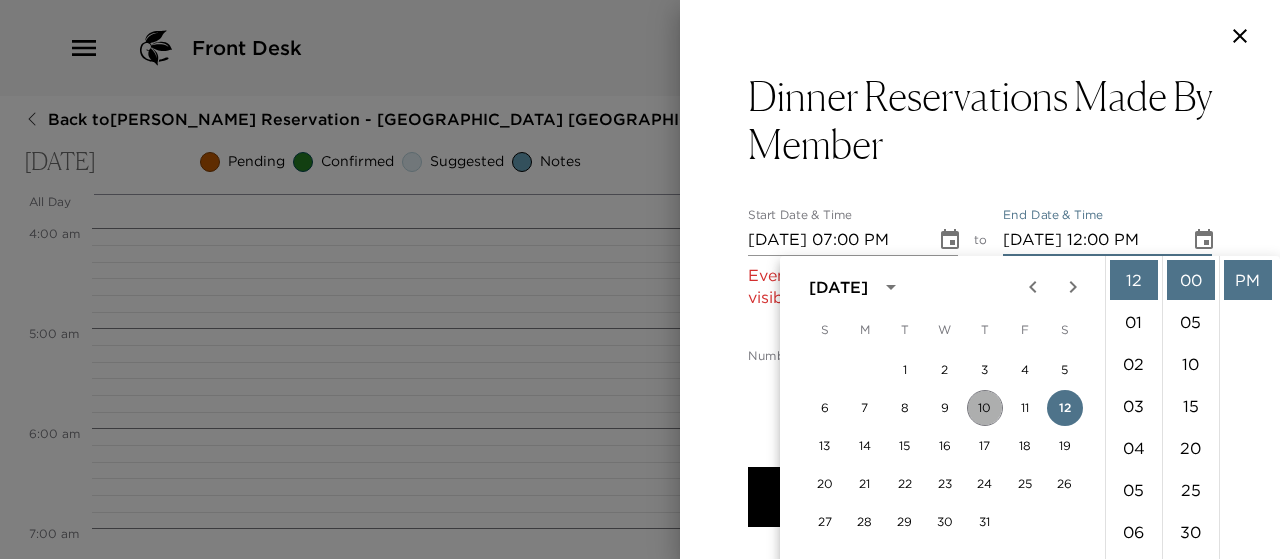 click on "10" at bounding box center (985, 408) 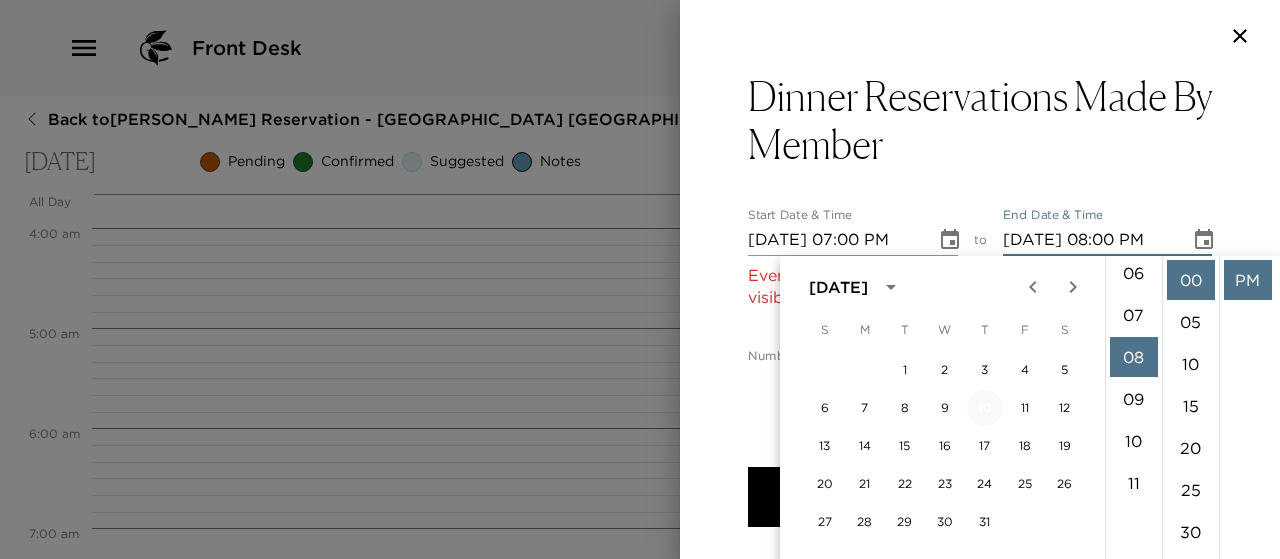 scroll, scrollTop: 336, scrollLeft: 0, axis: vertical 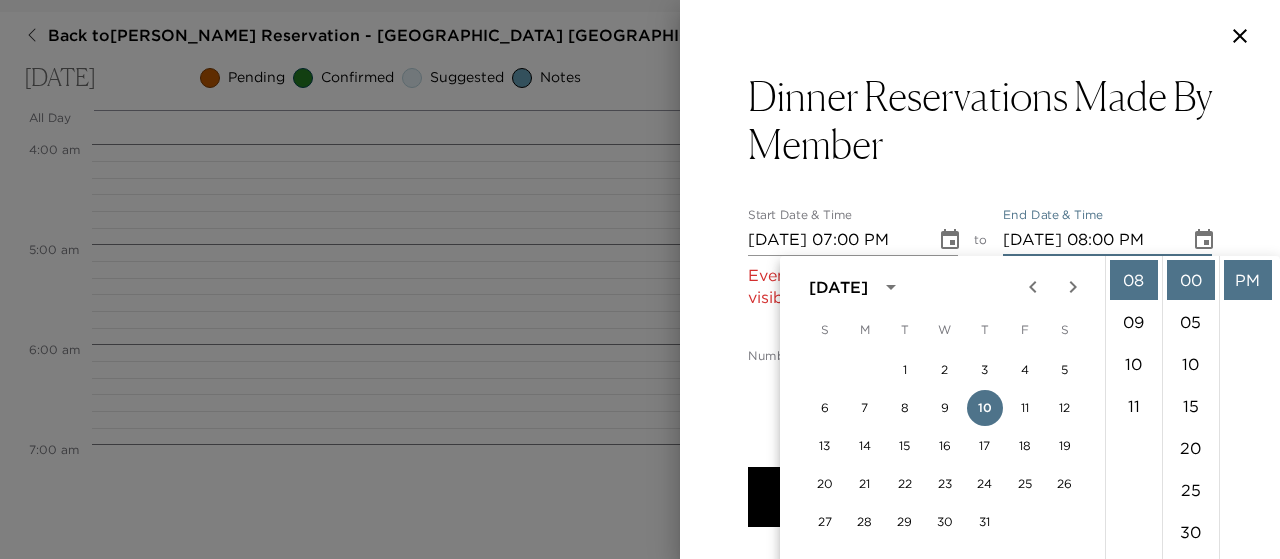 click on "Dinner Reservations Made By Member Start Date & Time [DATE] 07:00 PM to End Date & Time [DATE] 08:00 PM Events scheduled outside of reservation dates will not be visible in the Calendar View. Number of Adults (18+) 1 Number of Children 0 Status Confirmed Confirmed Hide From Member Request Transportation Concierge Notes I hope you enjoy your dinner. Please reach out if you'd like me to make any changes to your reservation. x Cost ​ x Address ​ x Phone Number ​ Email ​ Website ​ Cancellation Policy ​ undefined Recommended Attire ​ undefined Age Range ​ undefined Remove From Trip Save Changes" at bounding box center [980, 724] 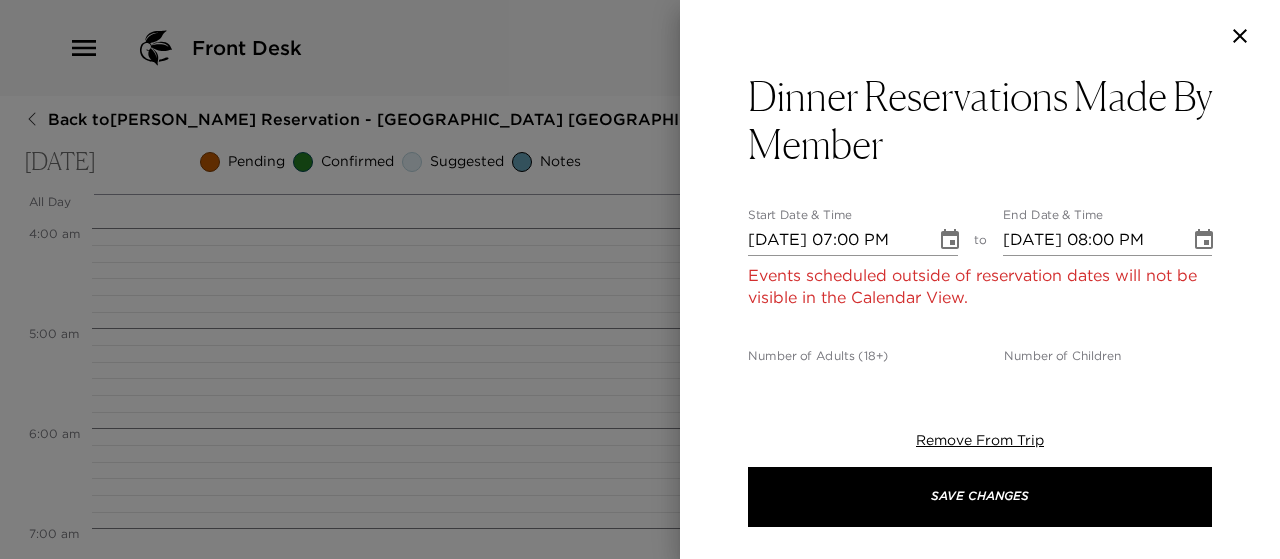 scroll, scrollTop: 0, scrollLeft: 0, axis: both 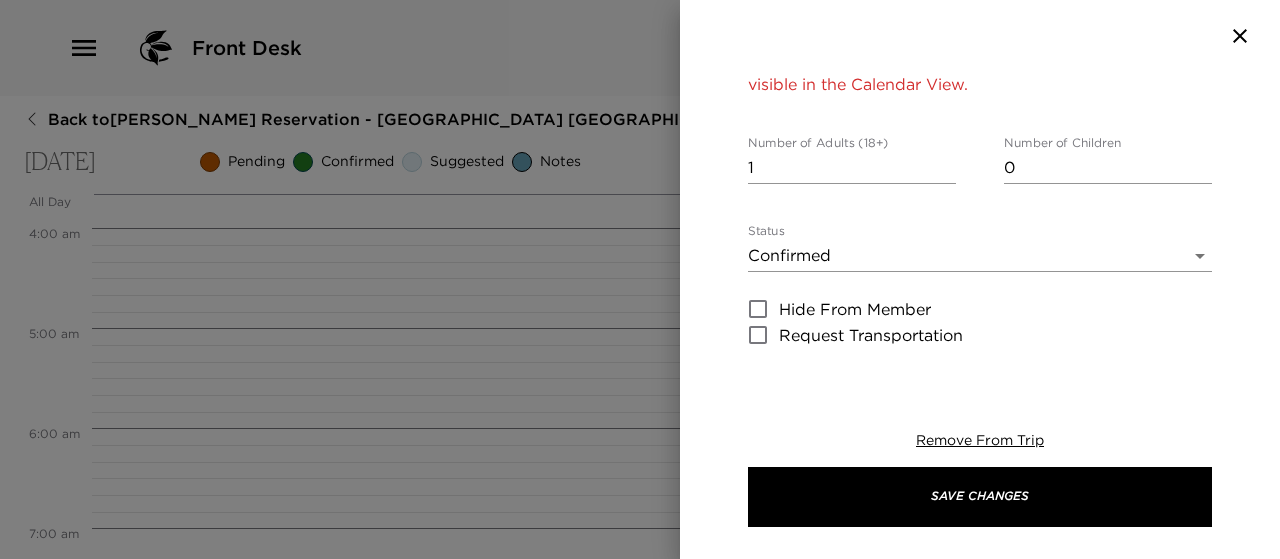 click on "Front Desk Back to  [PERSON_NAME] Reservation - [GEOGRAPHIC_DATA] [GEOGRAPHIC_DATA] [DATE] Pending Confirmed Suggested Notes Trip View Agenda View PDF View Print All Day [DATE] 12:00 AM 1:00 AM 2:00 AM 3:00 AM 4:00 AM 5:00 AM 6:00 AM 7:00 AM 8:00 AM 9:00 AM 10:00 AM 11:00 AM 12:00 PM 1:00 PM 2:00 PM 3:00 PM 4:00 PM 5:00 PM 6:00 PM 7:00 PM 8:00 PM 9:00 PM 10:00 PM 11:00 PM Hike to [GEOGRAPHIC_DATA] 10:00am - 12:00pm [GEOGRAPHIC_DATA][US_STATE]
[GEOGRAPHIC_DATA] [GEOGRAPHIC_DATA] 3:15pm - 4:45pm [STREET_ADDRESS][PERSON_NAME][US_STATE] Clone Custom dinn ​ Results (13) Dinner Reservations Made By Member [PERSON_NAME] No Name Saloon Mariposa at [GEOGRAPHIC_DATA] at the [GEOGRAPHIC_DATA] in [GEOGRAPHIC_DATA] [GEOGRAPHIC_DATA][PERSON_NAME] by High West 350 Main Gateway Grill in Kamas Dinner Reservations Made By Member Start Date & Time [DATE] 07:00 PM to End Date & Time [DATE] 08:00 PM Events scheduled outside of reservation dates will not be visible in the Calendar View. 1 0 x" at bounding box center (640, 279) 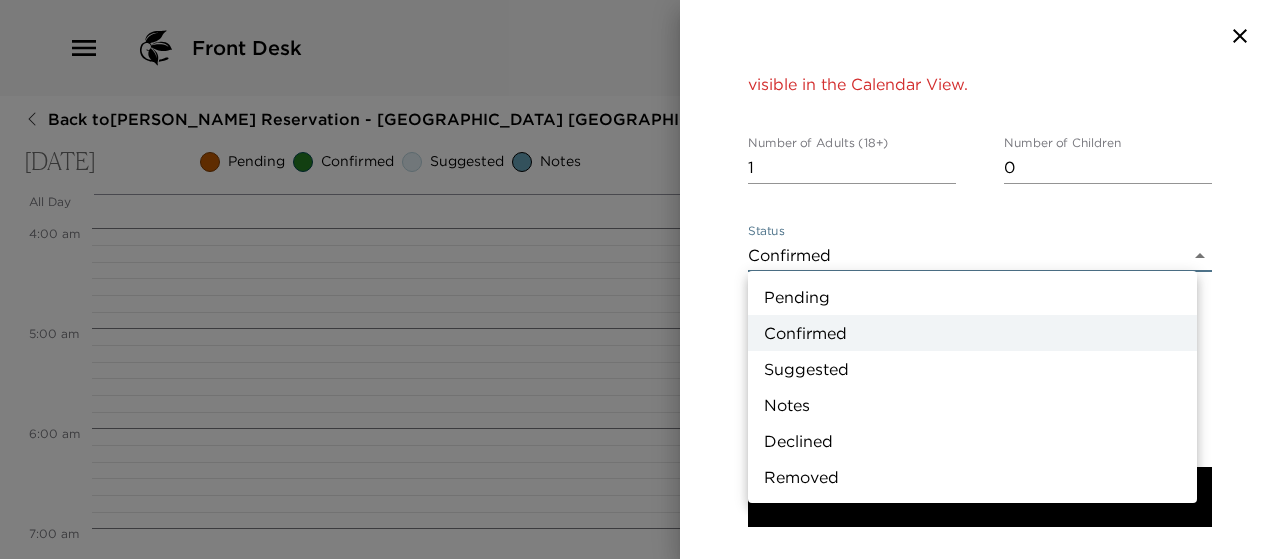 click on "Notes" at bounding box center [972, 405] 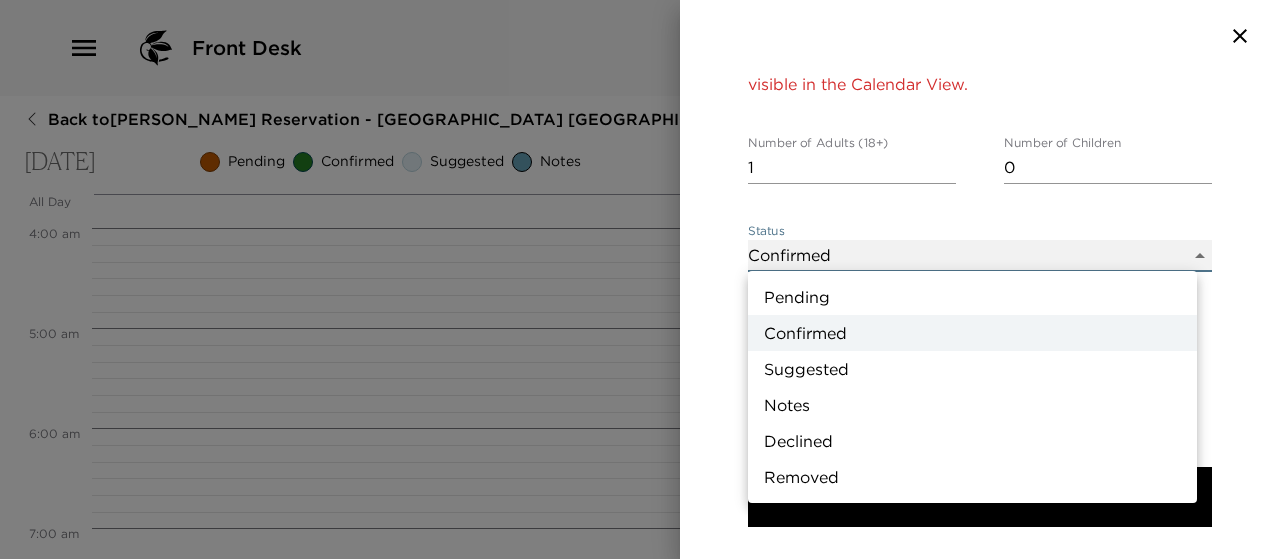 type on "Concierge Note" 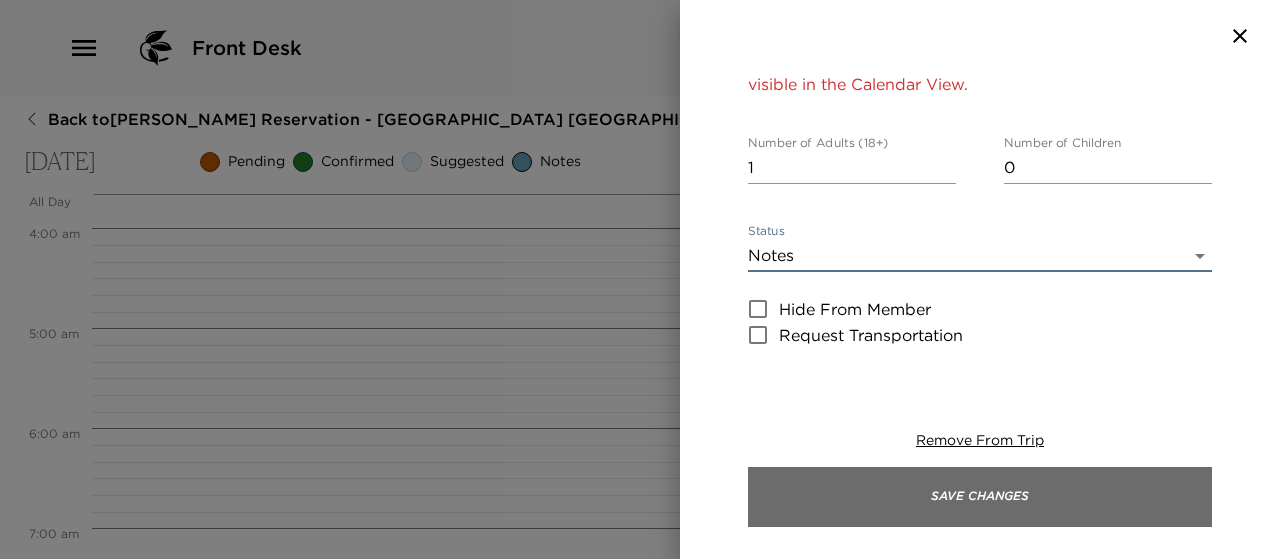 click on "Save Changes" at bounding box center [980, 497] 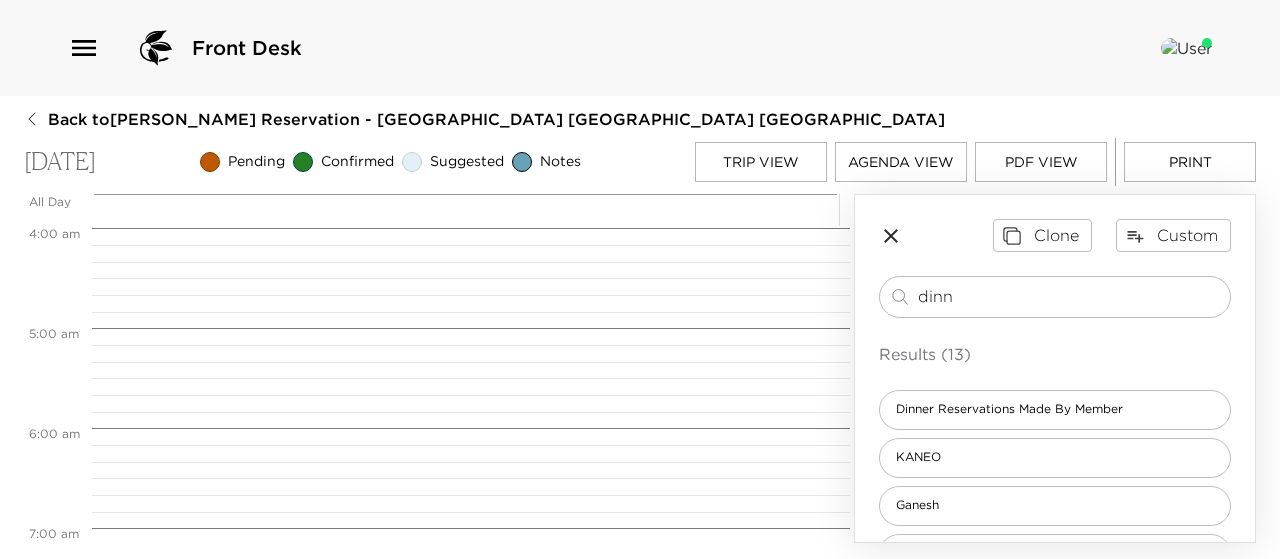 click on "Hike to [GEOGRAPHIC_DATA] 10:00am - 12:00pm [GEOGRAPHIC_DATA][US_STATE]
[GEOGRAPHIC_DATA] [GEOGRAPHIC_DATA] 3:15pm - 4:45pm [STREET_ADDRESS][PERSON_NAME][US_STATE]" at bounding box center [468, 1028] 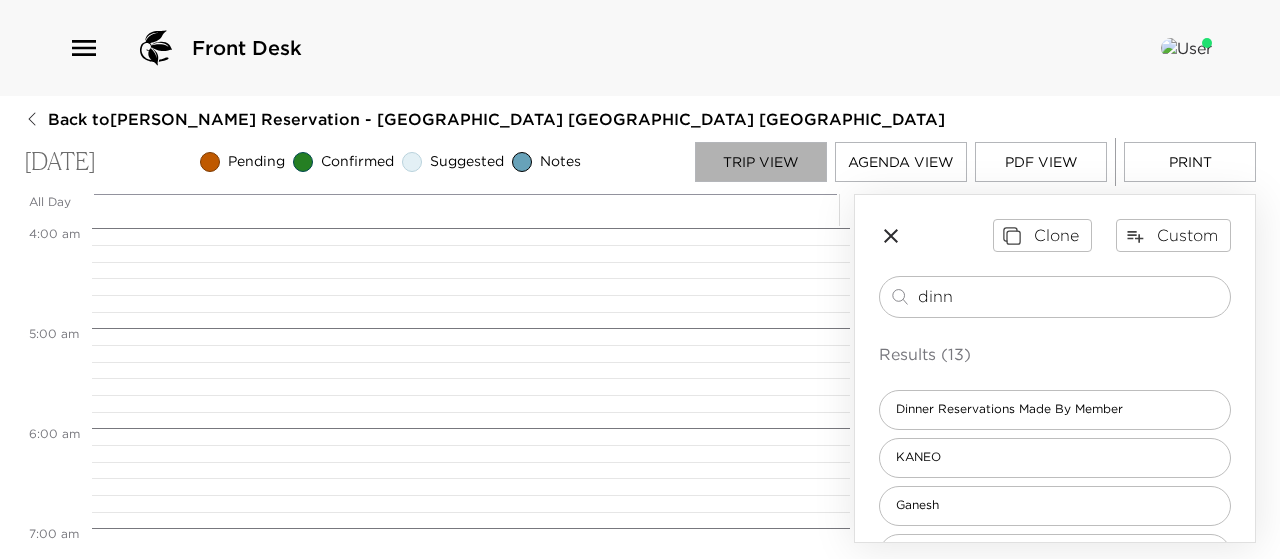 click on "Trip View" at bounding box center [761, 162] 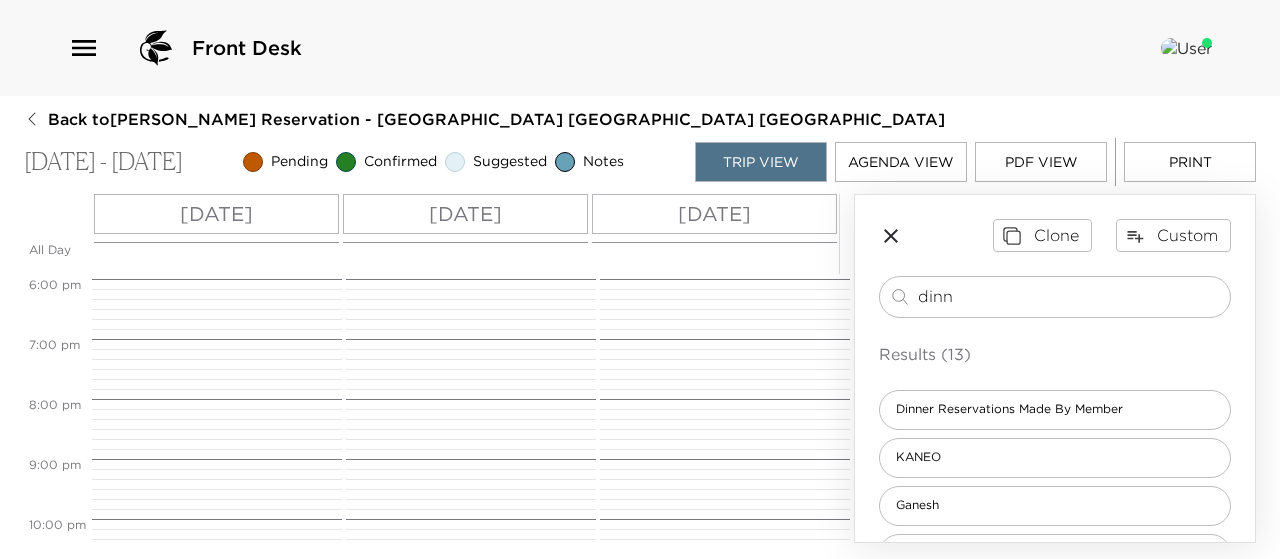scroll, scrollTop: 1172, scrollLeft: 0, axis: vertical 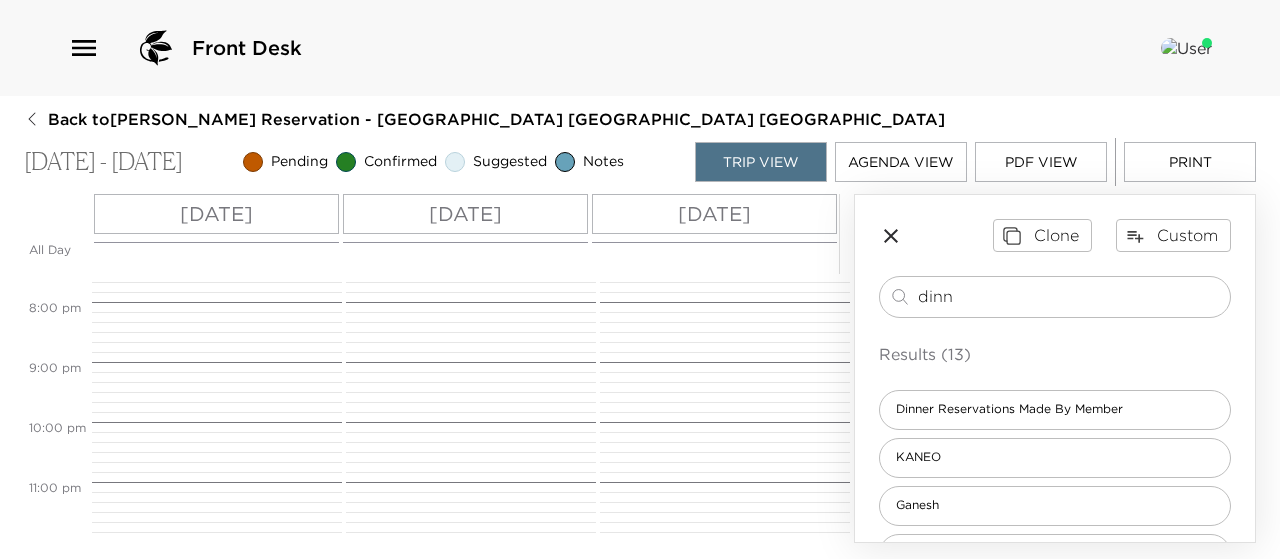 click on "[DATE]" at bounding box center [465, 214] 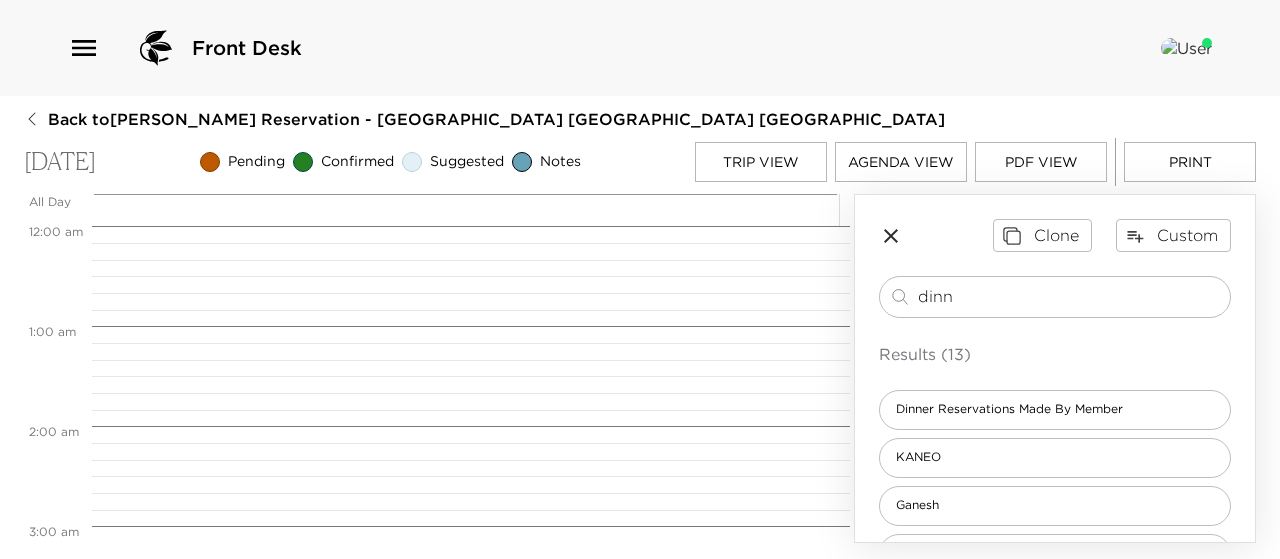 scroll, scrollTop: 1000, scrollLeft: 0, axis: vertical 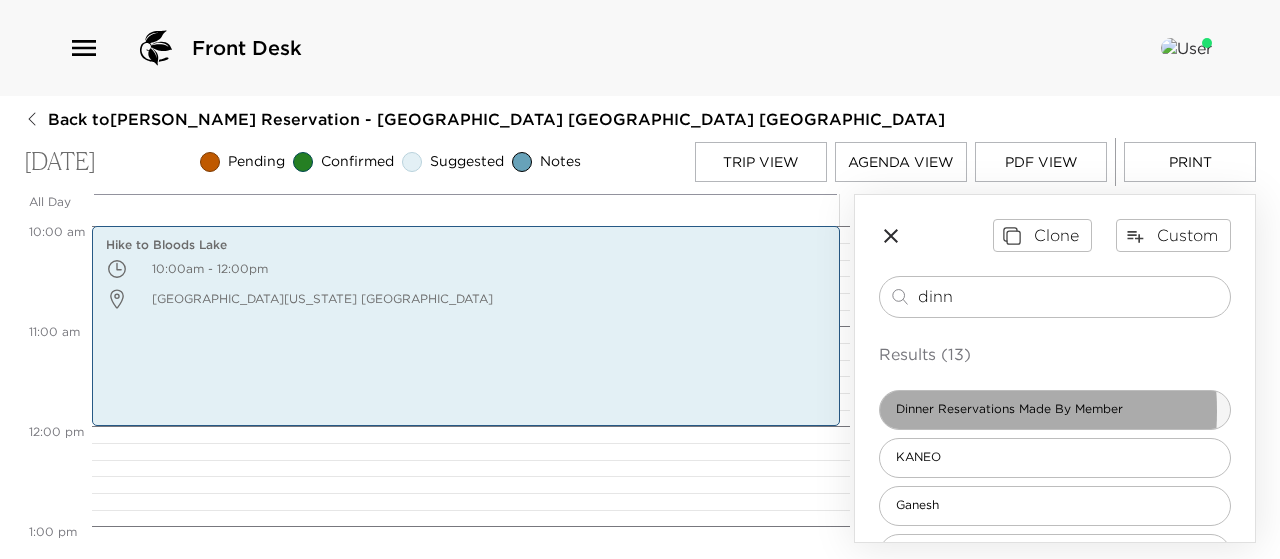click on "Dinner Reservations Made By Member" at bounding box center [1009, 409] 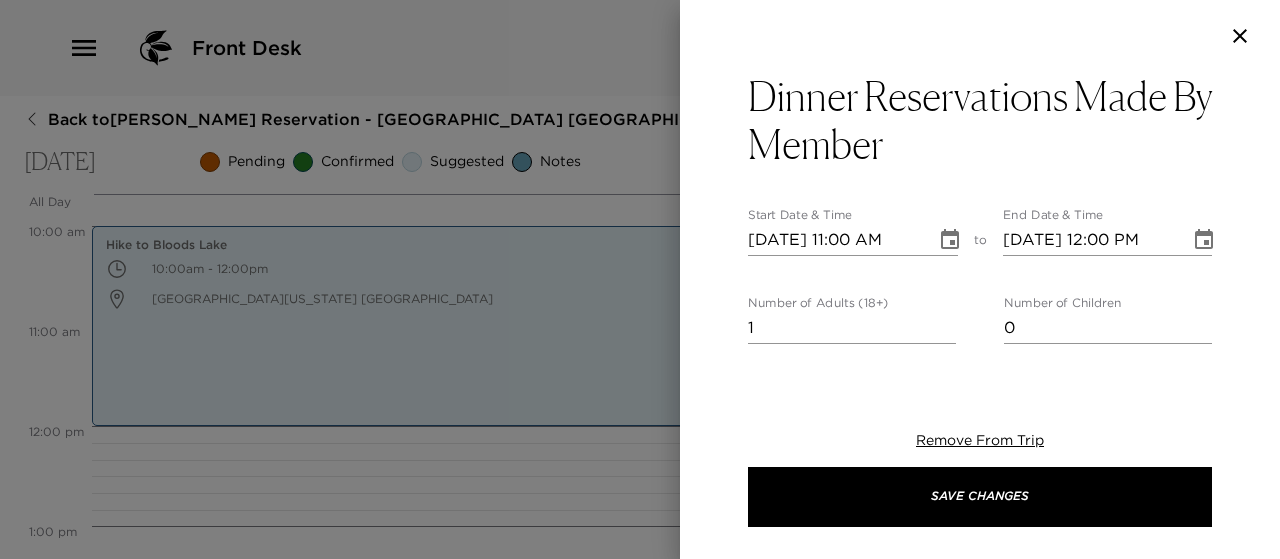 click 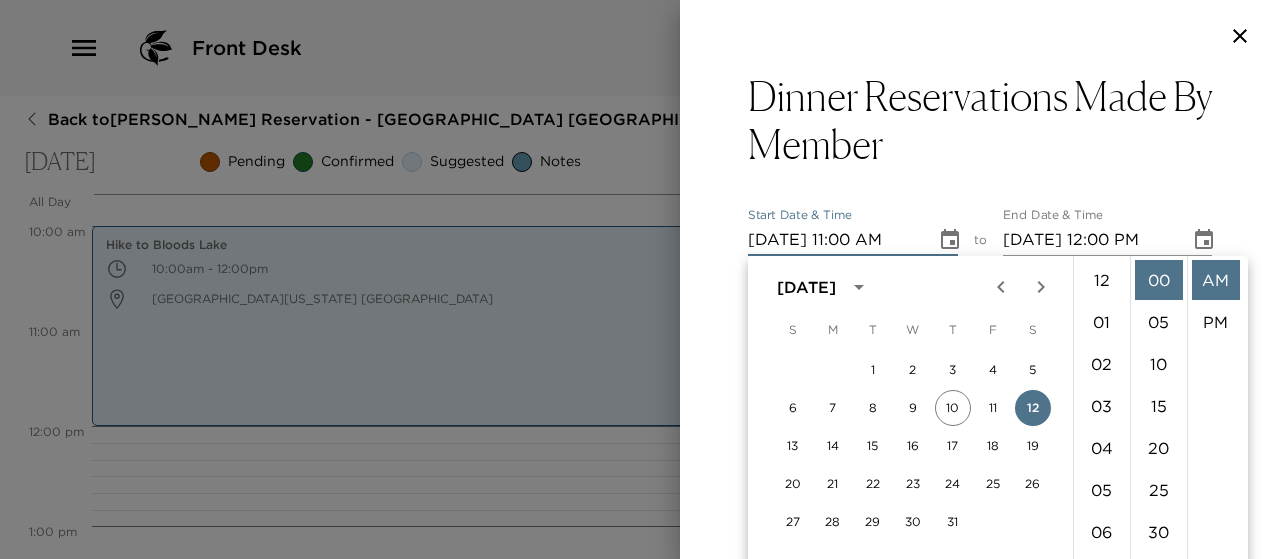 scroll, scrollTop: 462, scrollLeft: 0, axis: vertical 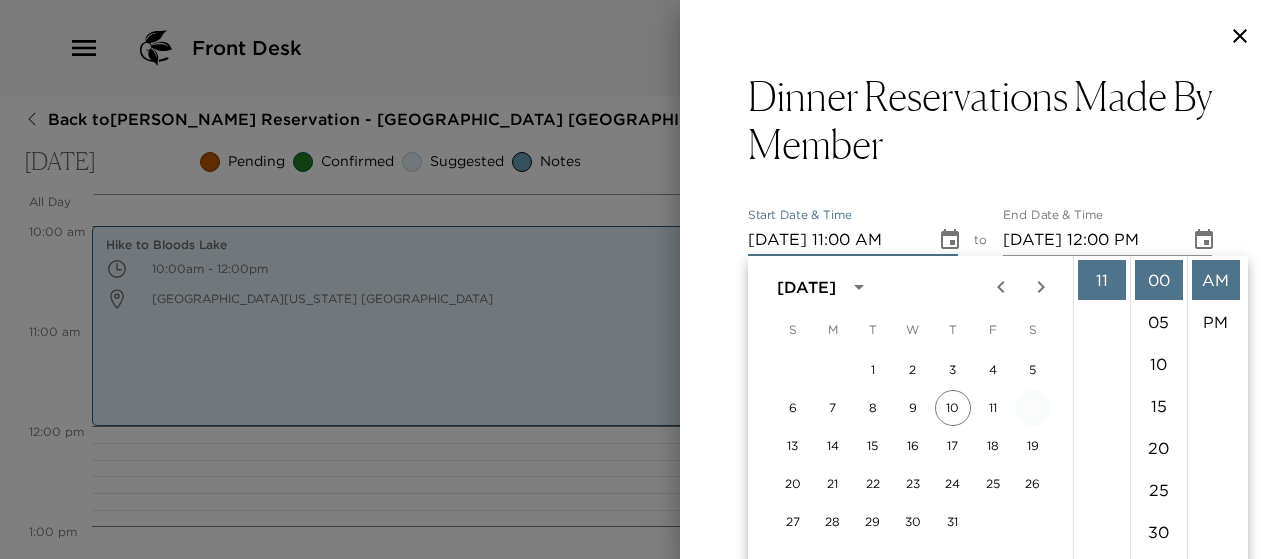 click on "12" at bounding box center [1033, 408] 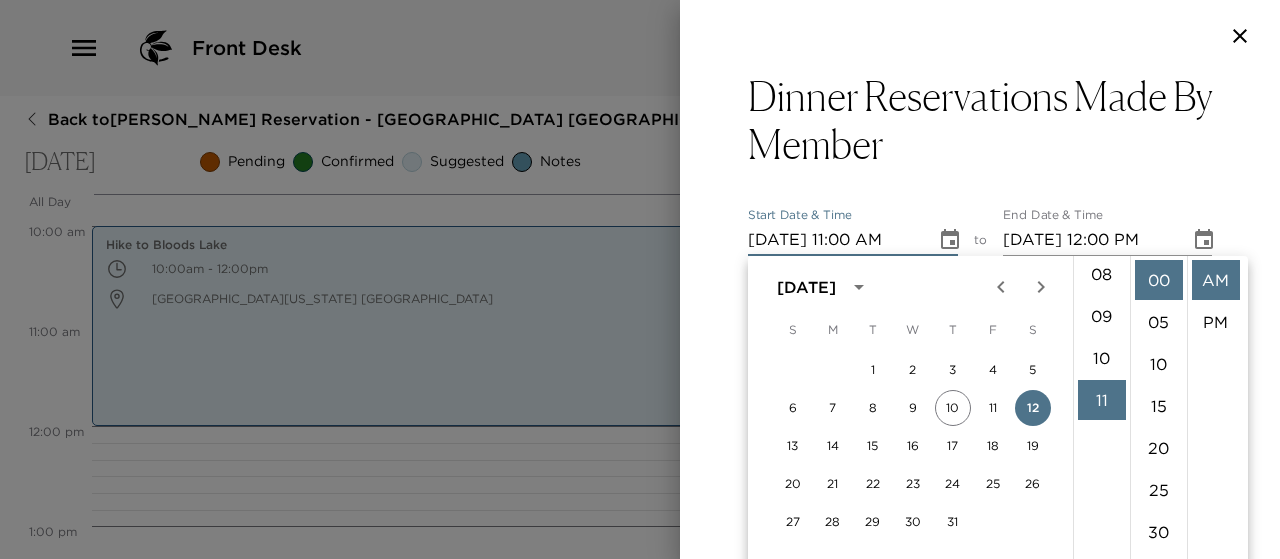 scroll, scrollTop: 302, scrollLeft: 0, axis: vertical 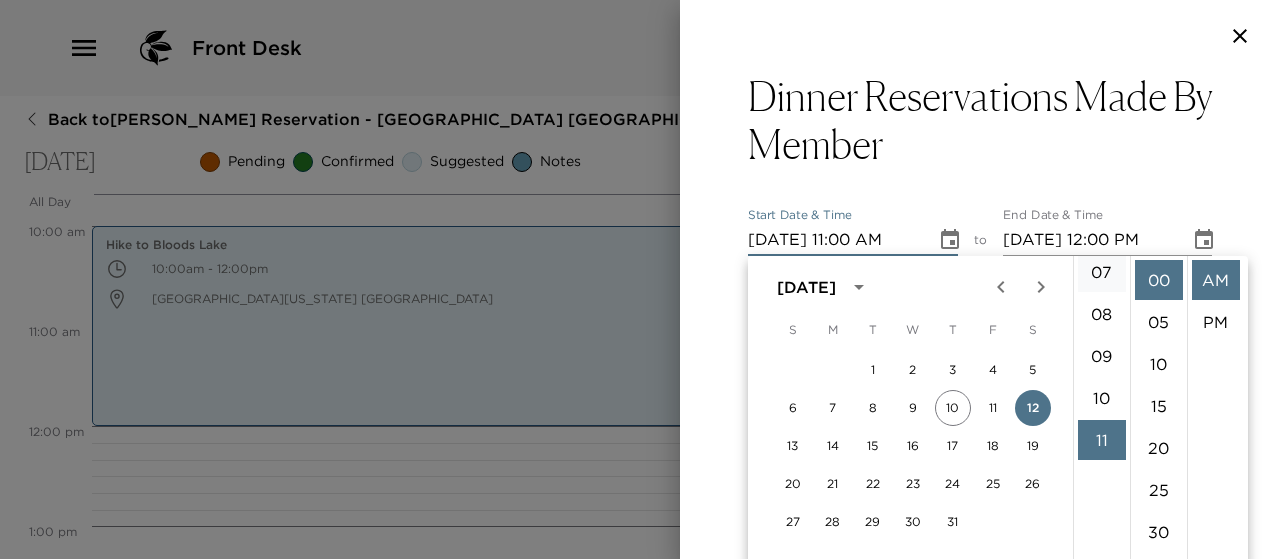 click on "07" at bounding box center [1102, 272] 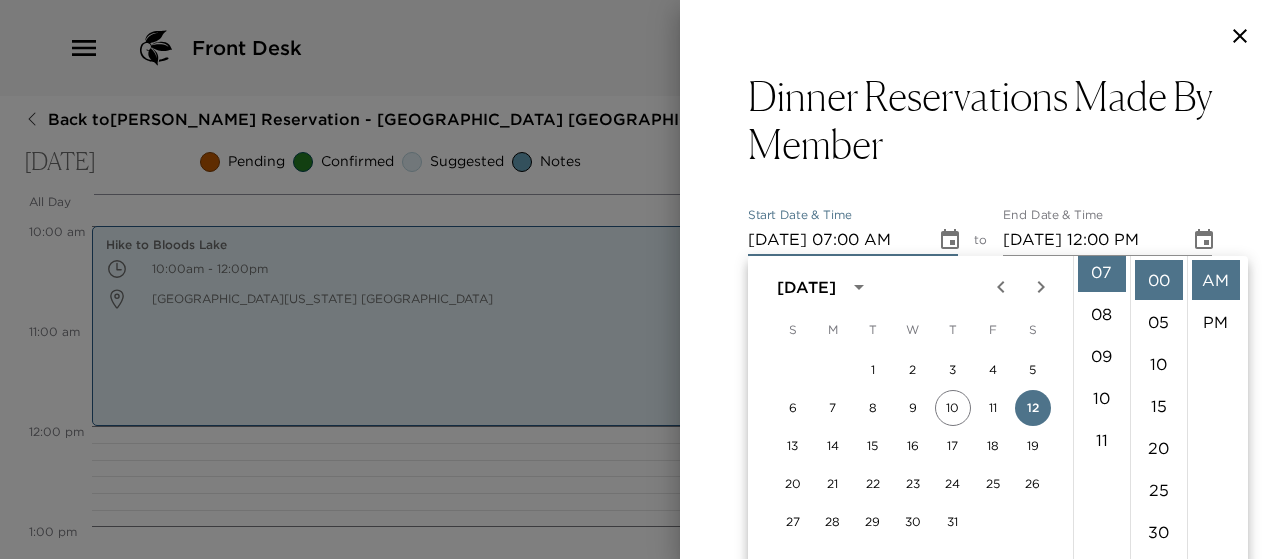 scroll, scrollTop: 294, scrollLeft: 0, axis: vertical 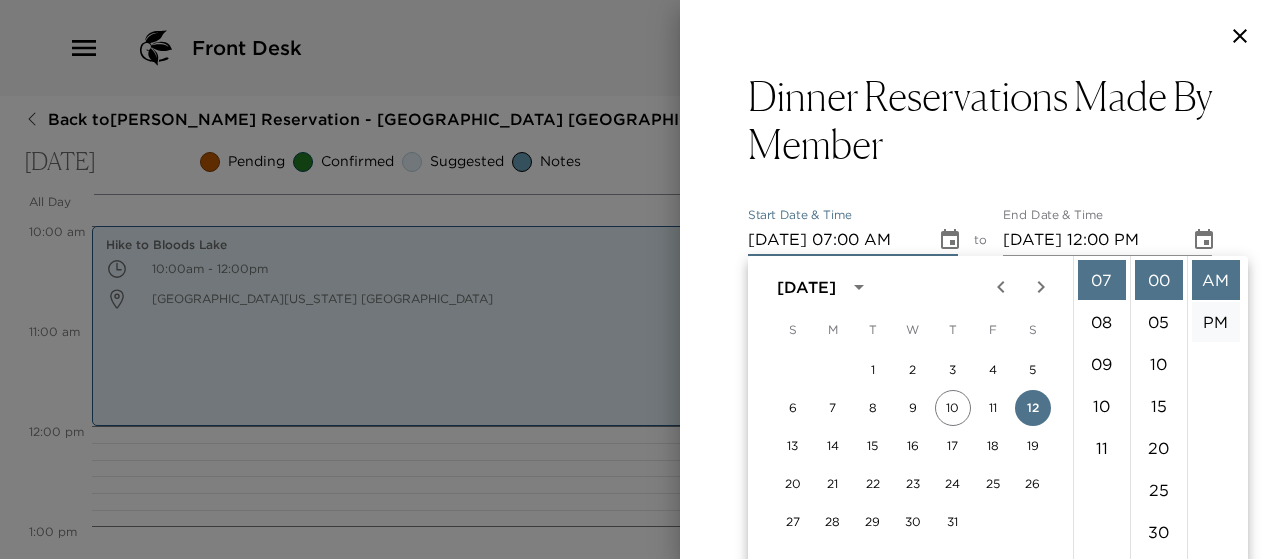 click on "PM" at bounding box center [1216, 322] 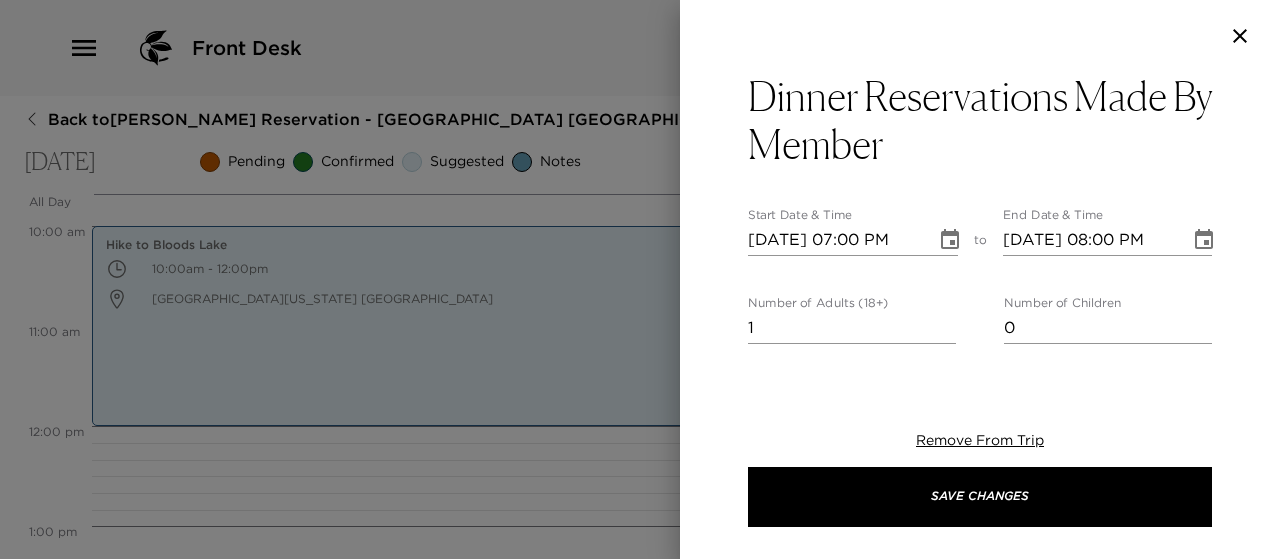 scroll, scrollTop: 42, scrollLeft: 0, axis: vertical 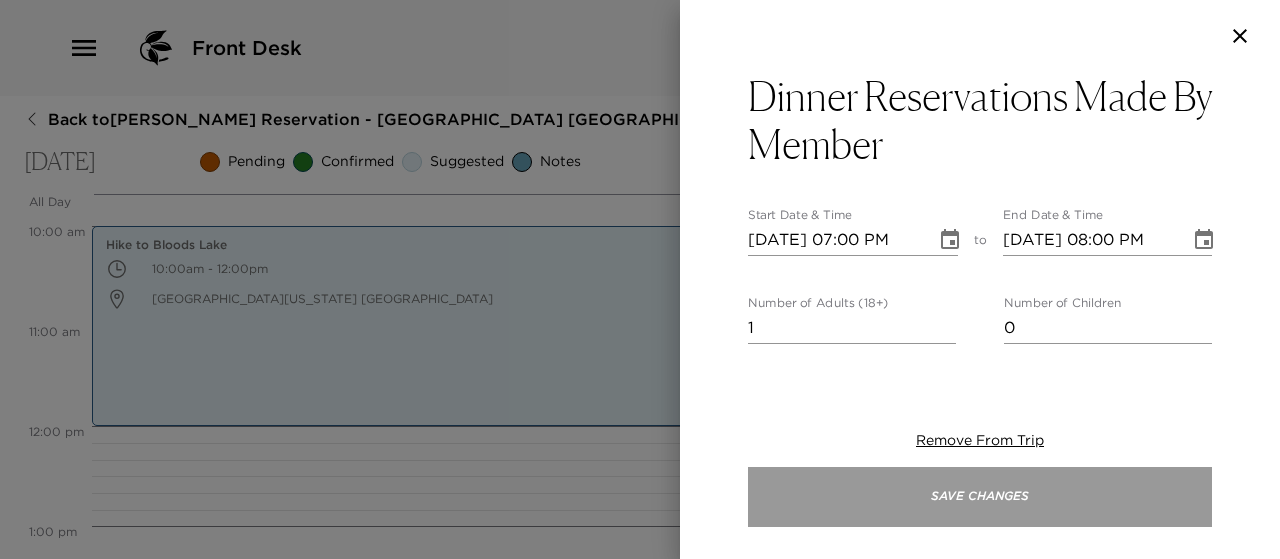 click on "Save Changes" at bounding box center (980, 497) 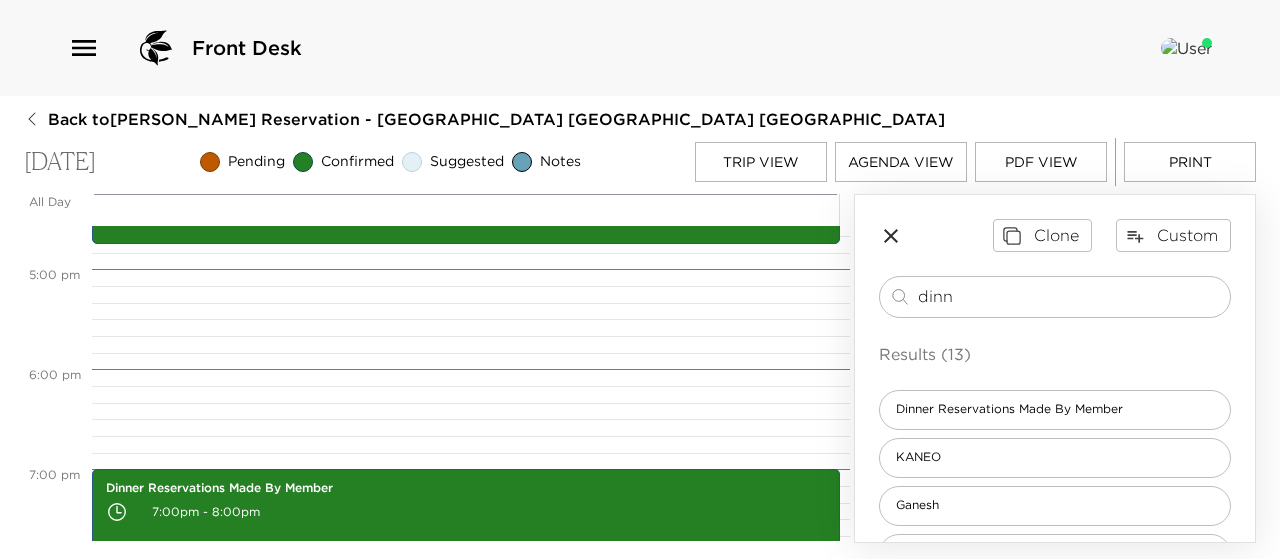 scroll, scrollTop: 1757, scrollLeft: 0, axis: vertical 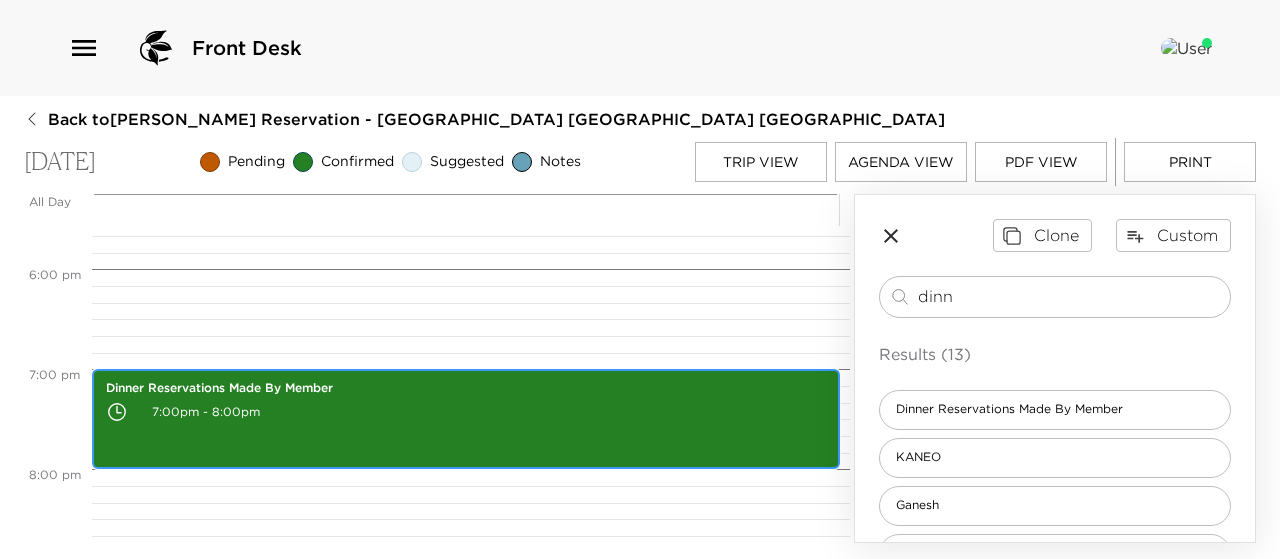 click on "7:00pm - 8:00pm" at bounding box center (466, 412) 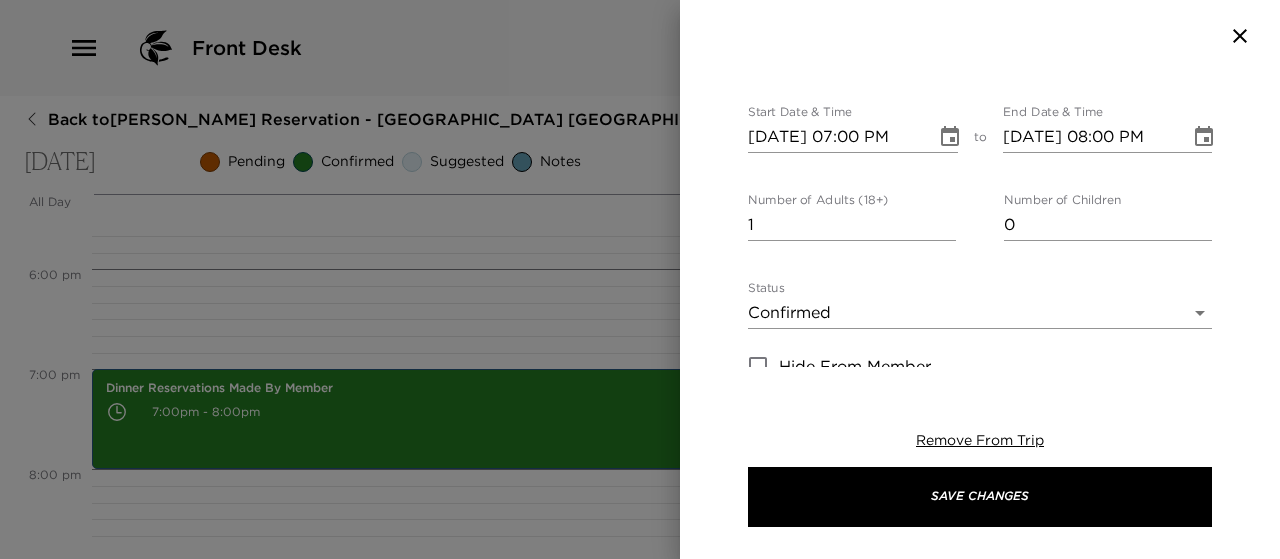 scroll, scrollTop: 120, scrollLeft: 0, axis: vertical 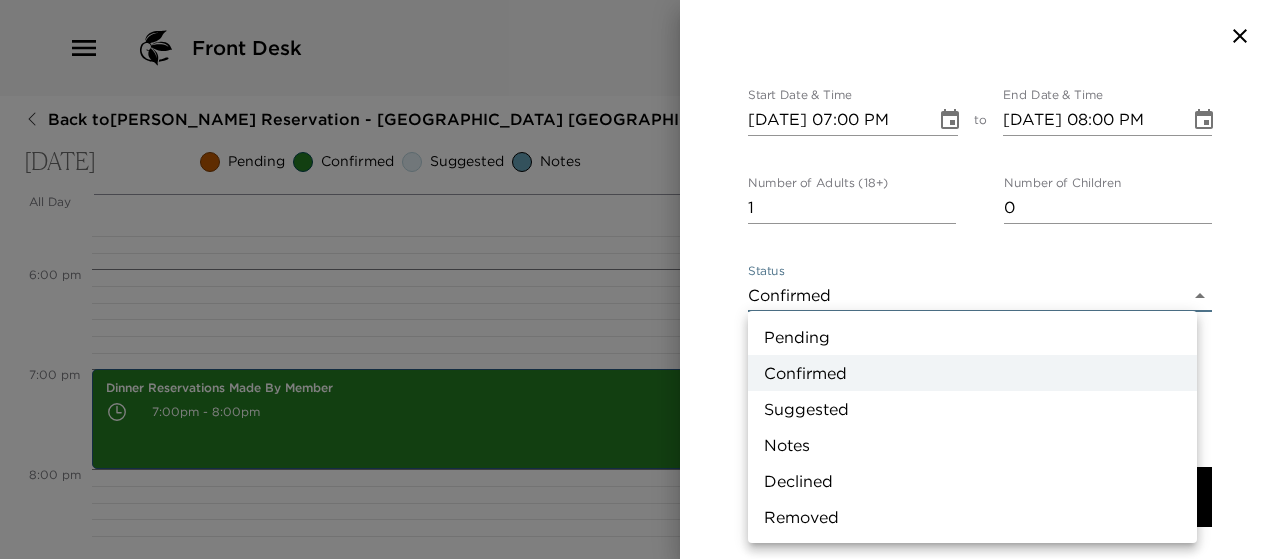 click on "Front Desk Back to  [PERSON_NAME] Reservation - [GEOGRAPHIC_DATA] [GEOGRAPHIC_DATA] [DATE] Pending Confirmed Suggested Notes Trip View Agenda View PDF View Print All Day [DATE] 12:00 AM 1:00 AM 2:00 AM 3:00 AM 4:00 AM 5:00 AM 6:00 AM 7:00 AM 8:00 AM 9:00 AM 10:00 AM 11:00 AM 12:00 PM 1:00 PM 2:00 PM 3:00 PM 4:00 PM 5:00 PM 6:00 PM 7:00 PM 8:00 PM 9:00 PM 10:00 PM 11:00 PM Hike to [GEOGRAPHIC_DATA] 10:00am - 12:00pm [GEOGRAPHIC_DATA][US_STATE] 84060
[GEOGRAPHIC_DATA] [GEOGRAPHIC_DATA] 3:15pm - 4:45pm [STREET_ADDRESS][PERSON_NAME][US_STATE] Dinner Reservations Made By Member 7:00pm - 8:00pm Clone Custom dinn ​ Results (13) Dinner Reservations Made By Member [PERSON_NAME] No Name [PERSON_NAME] at [GEOGRAPHIC_DATA] at the [GEOGRAPHIC_DATA] in [GEOGRAPHIC_DATA] [GEOGRAPHIC_DATA][PERSON_NAME] by [GEOGRAPHIC_DATA] in Kamas Dinner Reservations Made By Member Start Date & Time [DATE] 07:00 PM to End Date & Time [DATE] 08:00 PM Number of Adults (18+) 1 Number of Children" at bounding box center (640, 279) 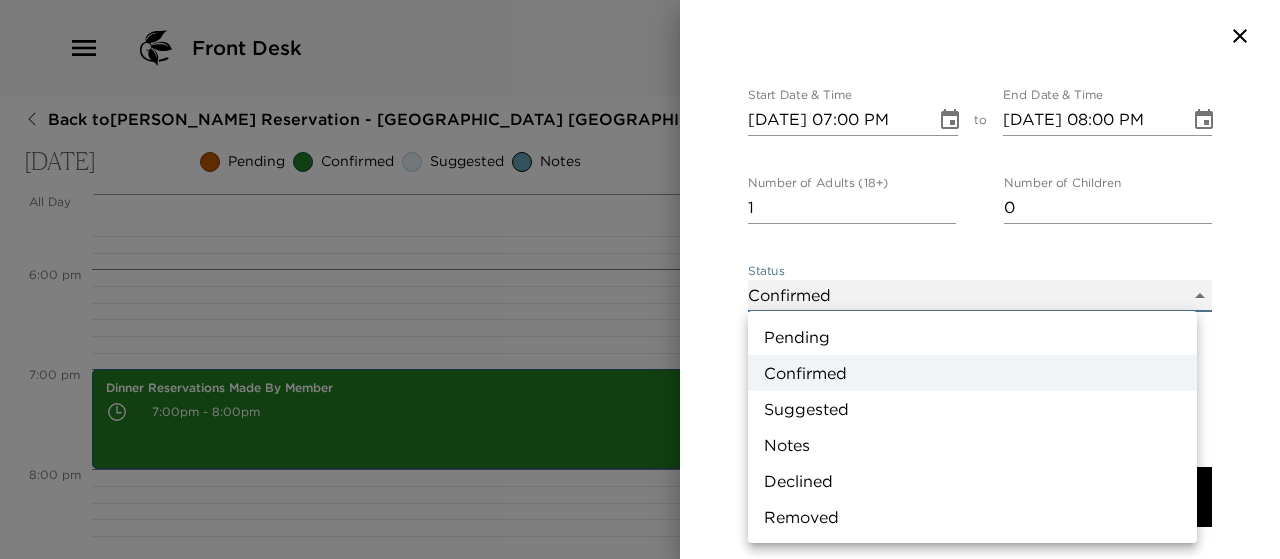 type on "Concierge Note" 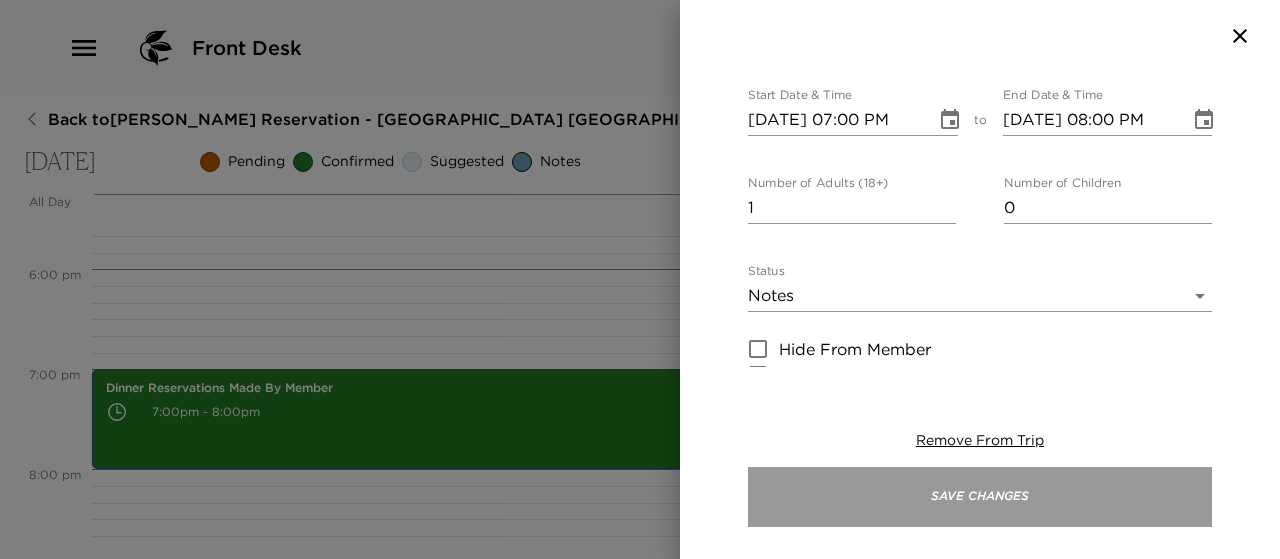 click on "Save Changes" at bounding box center [980, 497] 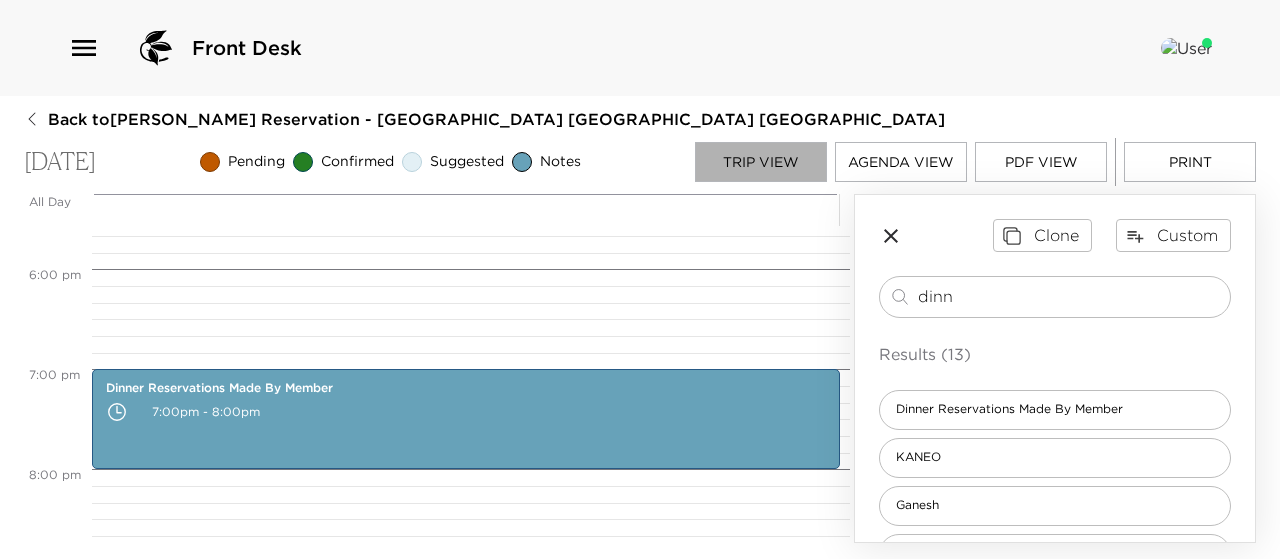click on "Trip View" at bounding box center [761, 162] 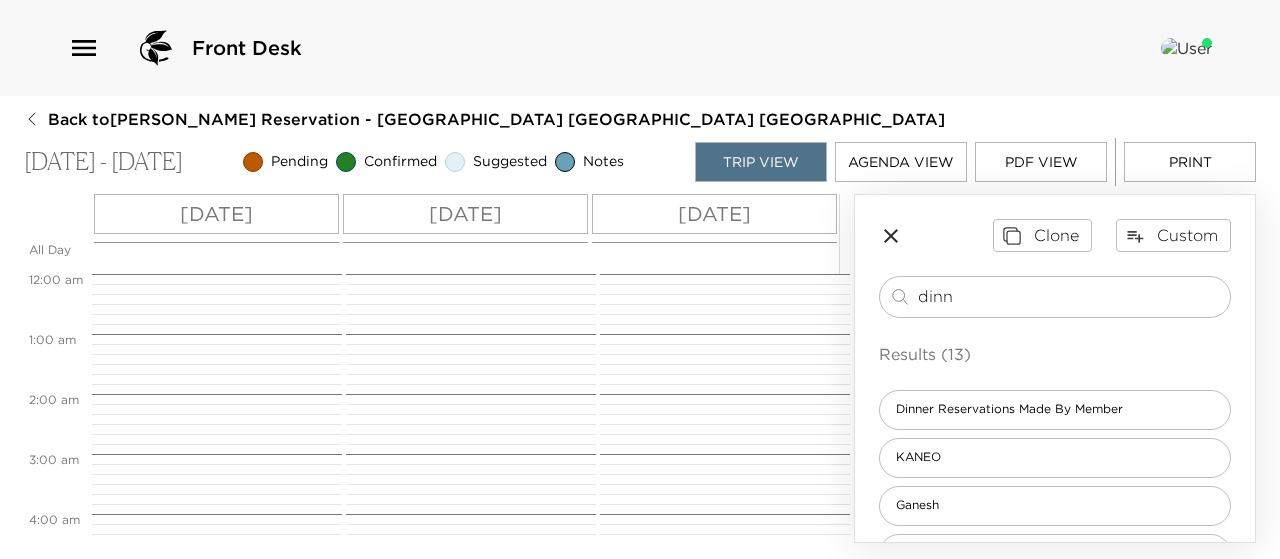 scroll, scrollTop: 600, scrollLeft: 0, axis: vertical 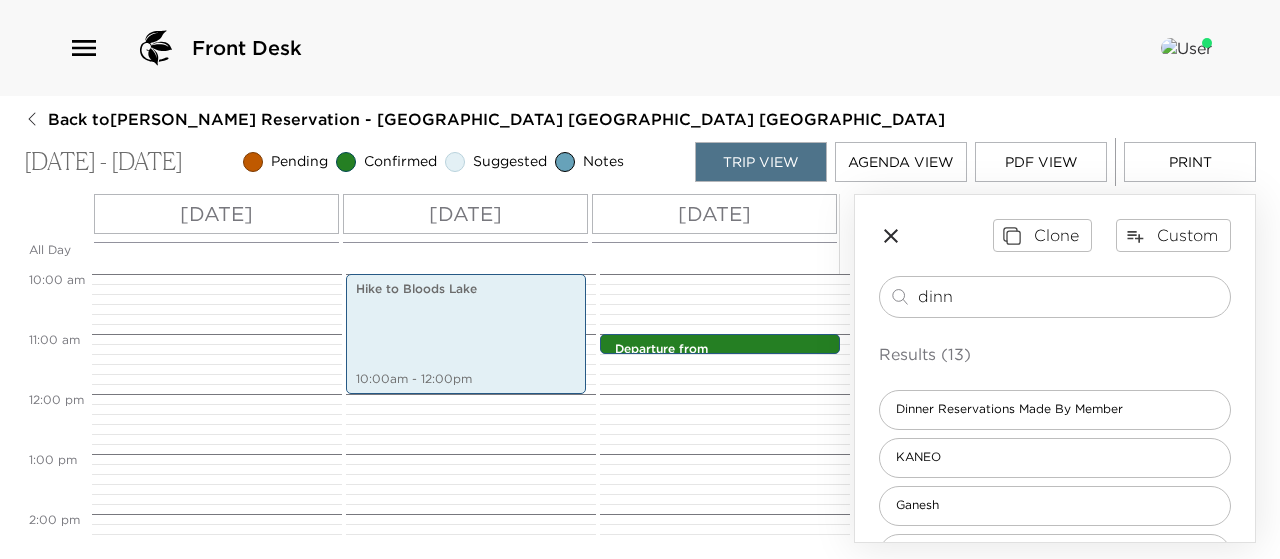 click on "[DATE]" at bounding box center (216, 214) 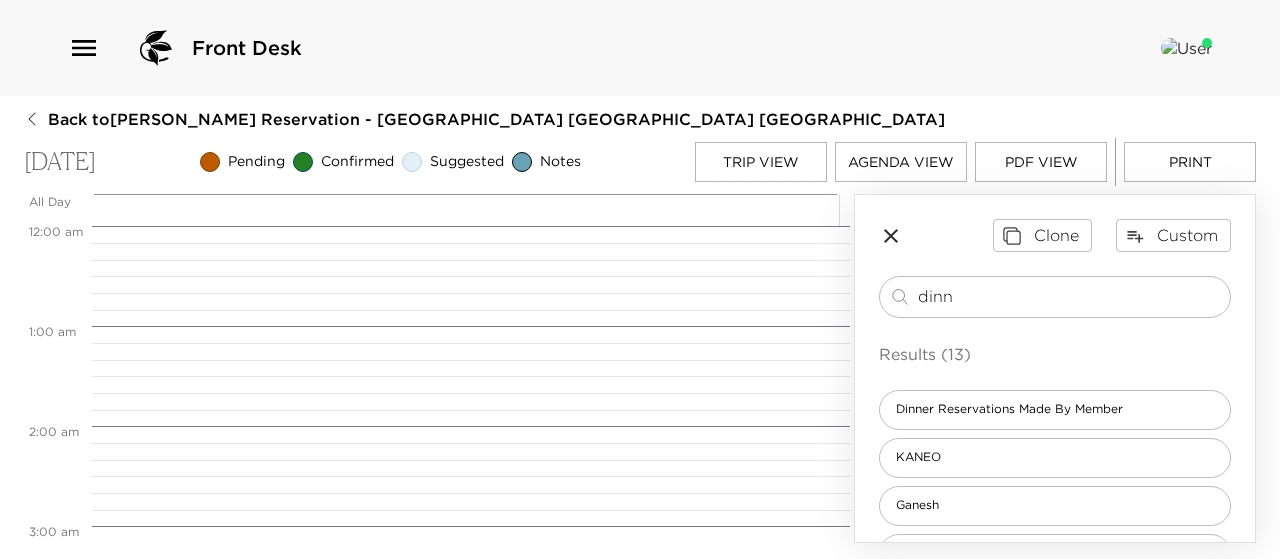 scroll, scrollTop: 1600, scrollLeft: 0, axis: vertical 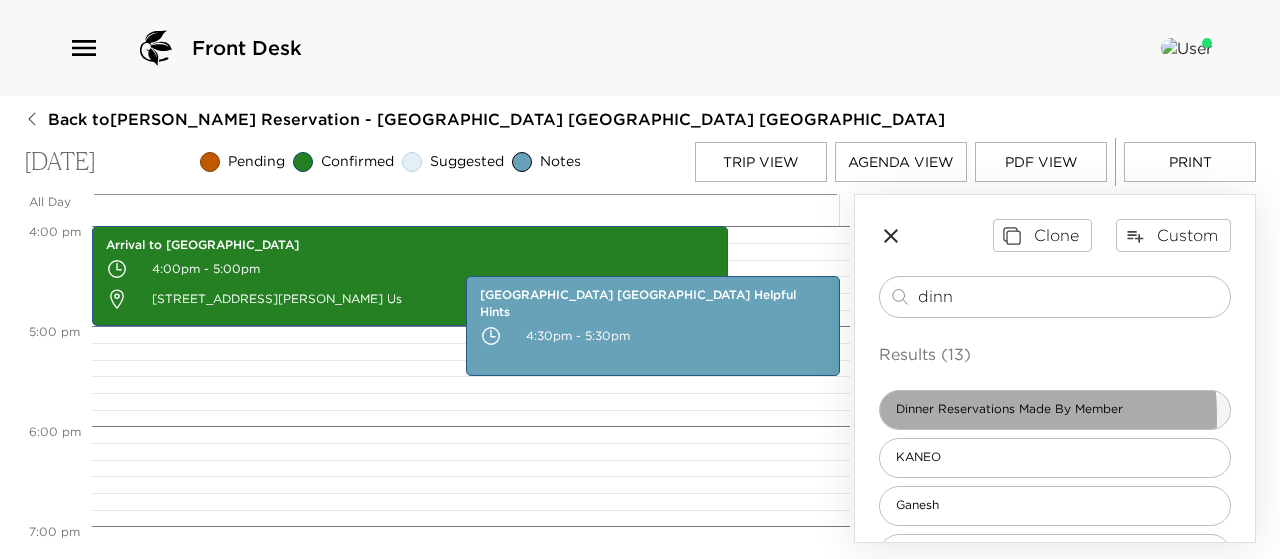 click on "Dinner Reservations Made By Member" at bounding box center (1009, 409) 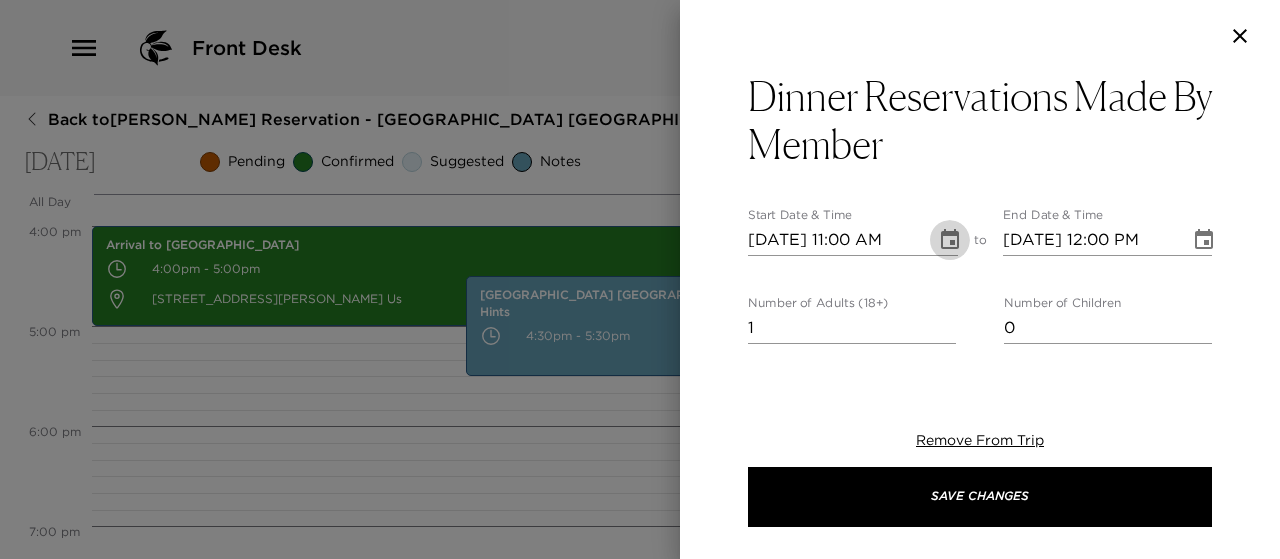 click 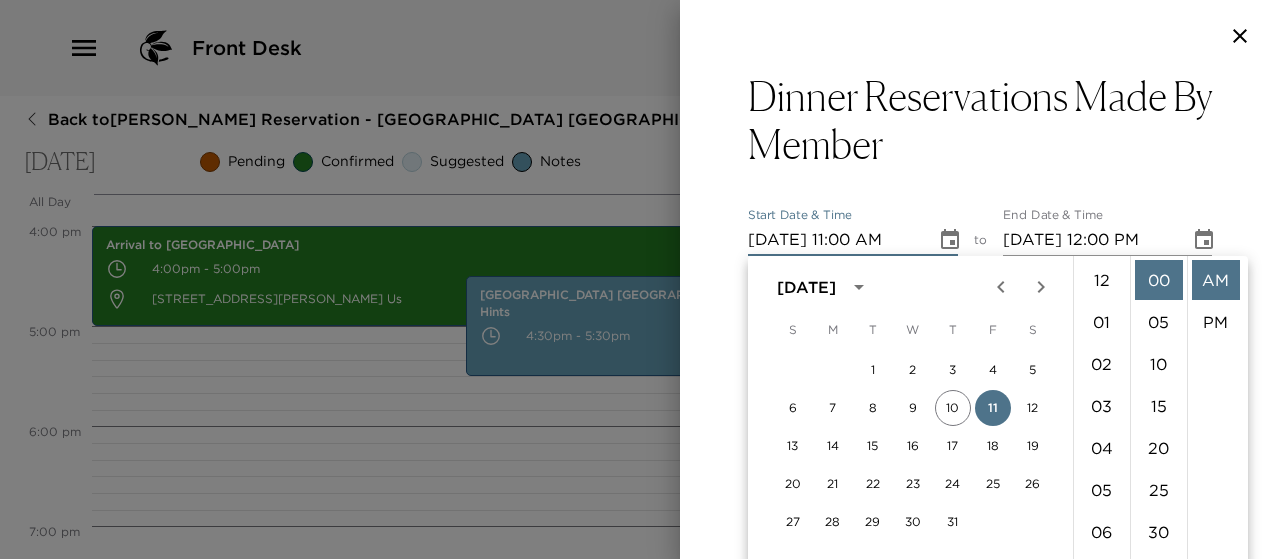 scroll, scrollTop: 462, scrollLeft: 0, axis: vertical 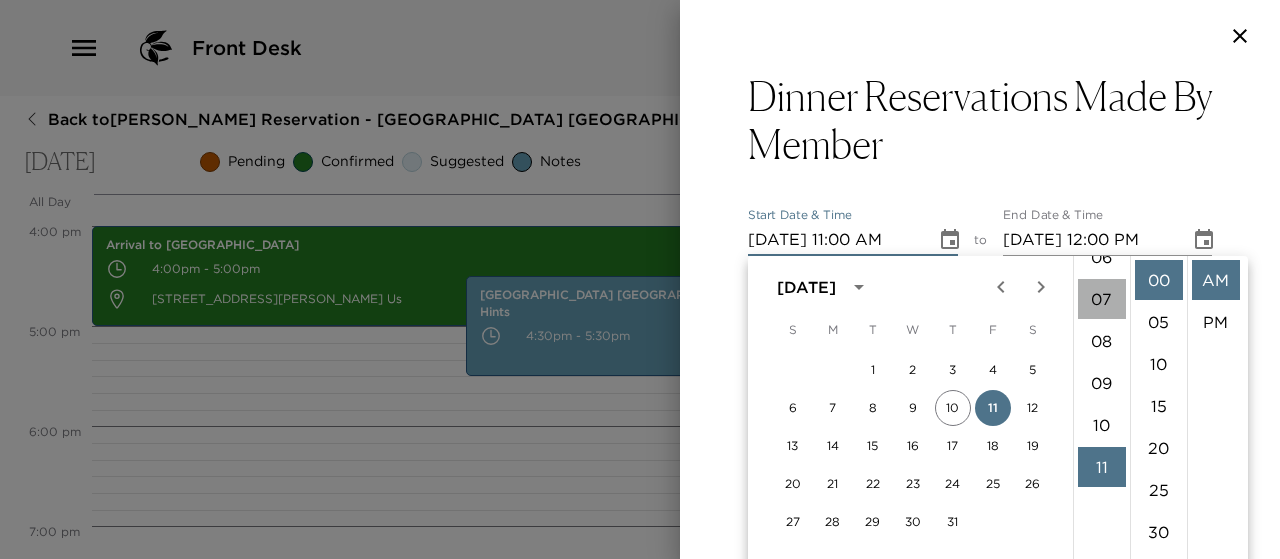 click on "07" at bounding box center [1102, 299] 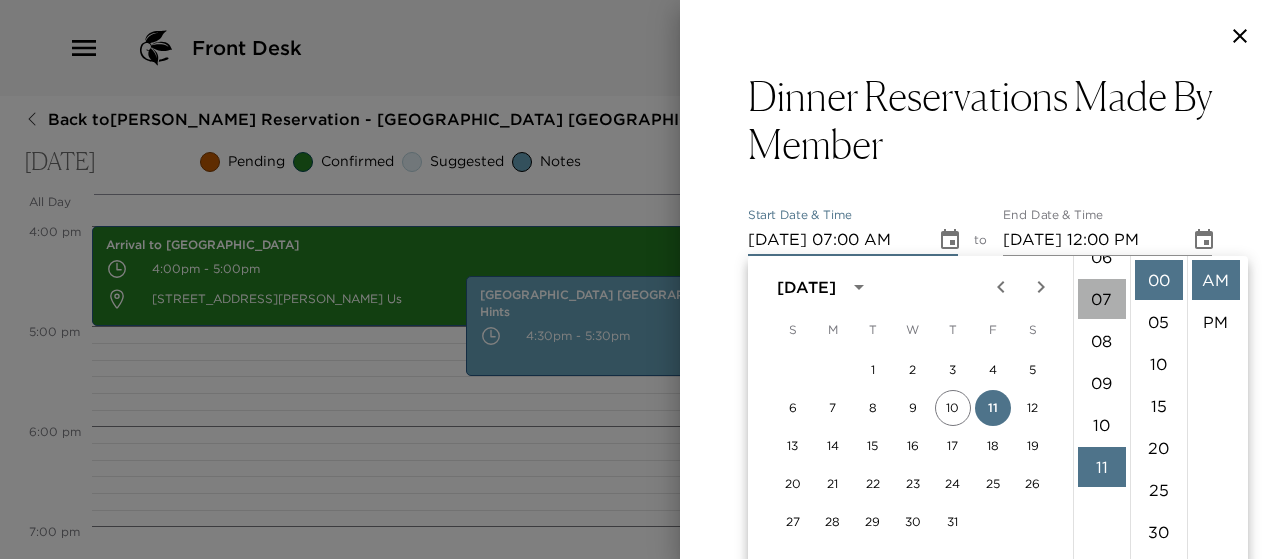 scroll, scrollTop: 294, scrollLeft: 0, axis: vertical 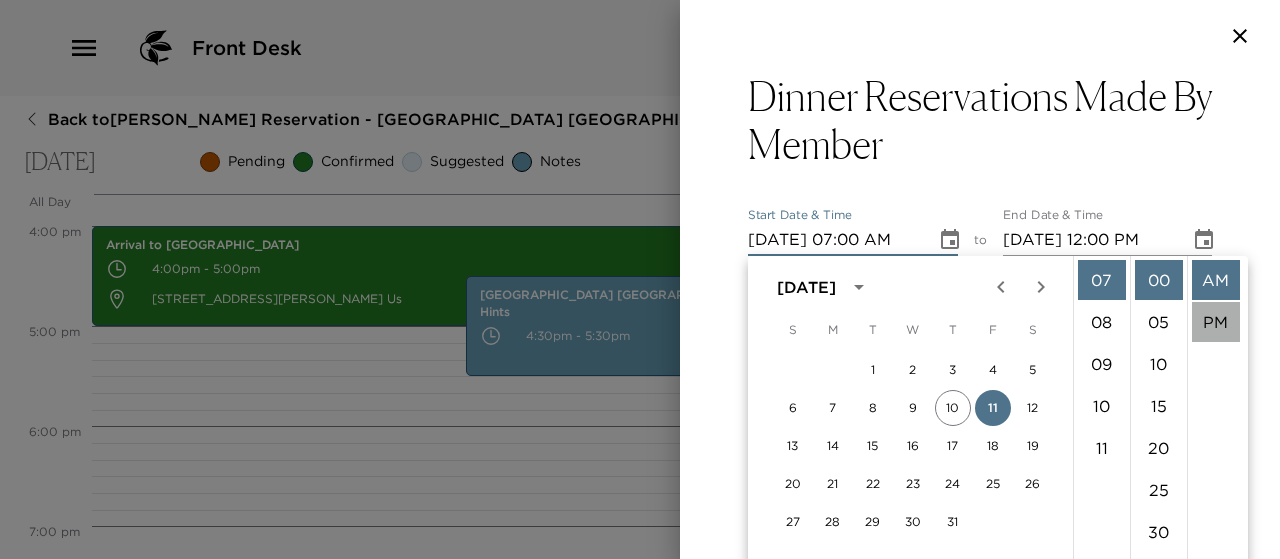 click on "PM" at bounding box center (1216, 322) 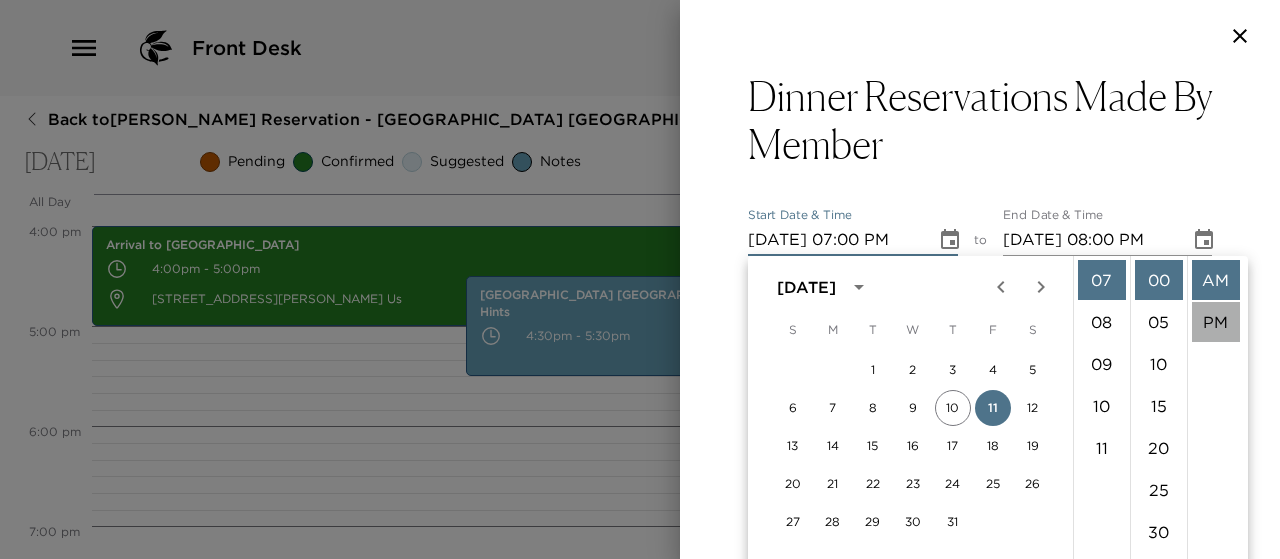 scroll, scrollTop: 42, scrollLeft: 0, axis: vertical 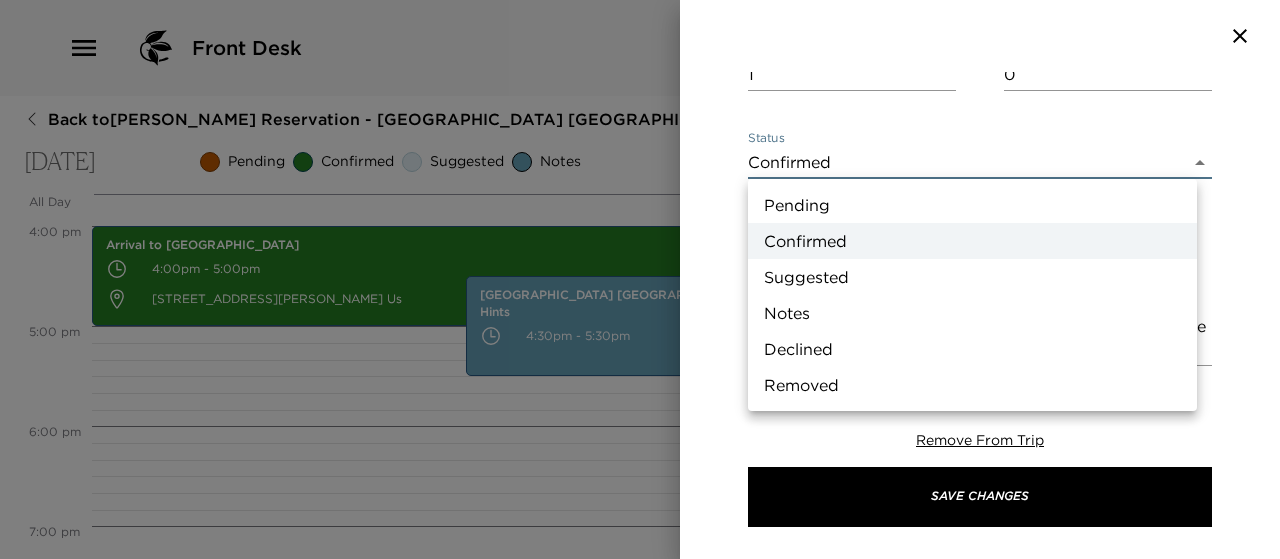 click on "Front Desk Back to  [PERSON_NAME] Reservation - [GEOGRAPHIC_DATA] [GEOGRAPHIC_DATA] [DATE] Pending Confirmed Suggested Notes Trip View Agenda View PDF View Print All Day [DATE] 12:00 AM 1:00 AM 2:00 AM 3:00 AM 4:00 AM 5:00 AM 6:00 AM 7:00 AM 8:00 AM 9:00 AM 10:00 AM 11:00 AM 12:00 PM 1:00 PM 2:00 PM 3:00 PM 4:00 PM 5:00 PM 6:00 PM 7:00 PM 8:00 PM 9:00 PM 10:00 PM 11:00 PM Arrival to [GEOGRAPHIC_DATA] 4:00pm - 5:00pm [STREET_ADDRESS][PERSON_NAME]
Us [GEOGRAPHIC_DATA] [GEOGRAPHIC_DATA] Helpful Hints 4:30pm - 5:30pm Clone Custom dinn ​ Results (13) Dinner Reservations Made By Member [PERSON_NAME] No Name [PERSON_NAME] at [GEOGRAPHIC_DATA] [GEOGRAPHIC_DATA] at the [GEOGRAPHIC_DATA] in [GEOGRAPHIC_DATA] [GEOGRAPHIC_DATA][PERSON_NAME] by High West 350 Main Gateway Grill in Kamas Dinner Reservations Made By Member Start Date & Time [DATE] 07:00 PM to End Date & Time [DATE] 08:00 PM Number of Adults (18+) 1 Number of Children 0 Status Confirmed Confirmed Hide From Member Request Transportation Concierge Notes x Cost ​ x ​ x" at bounding box center [640, 279] 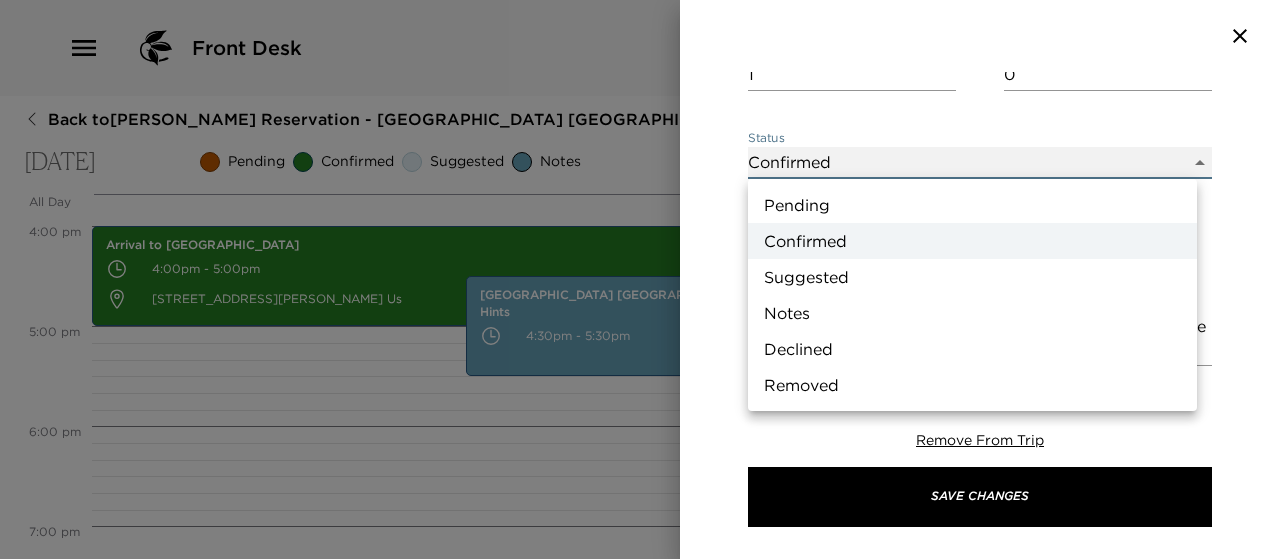 type on "Concierge Note" 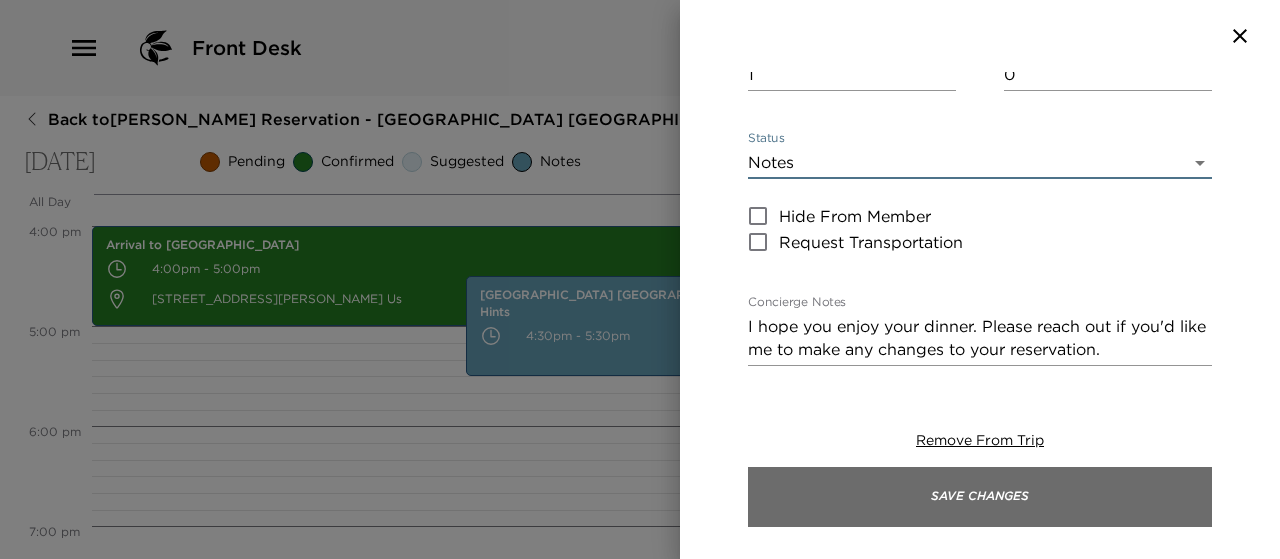 click on "Save Changes" at bounding box center [980, 497] 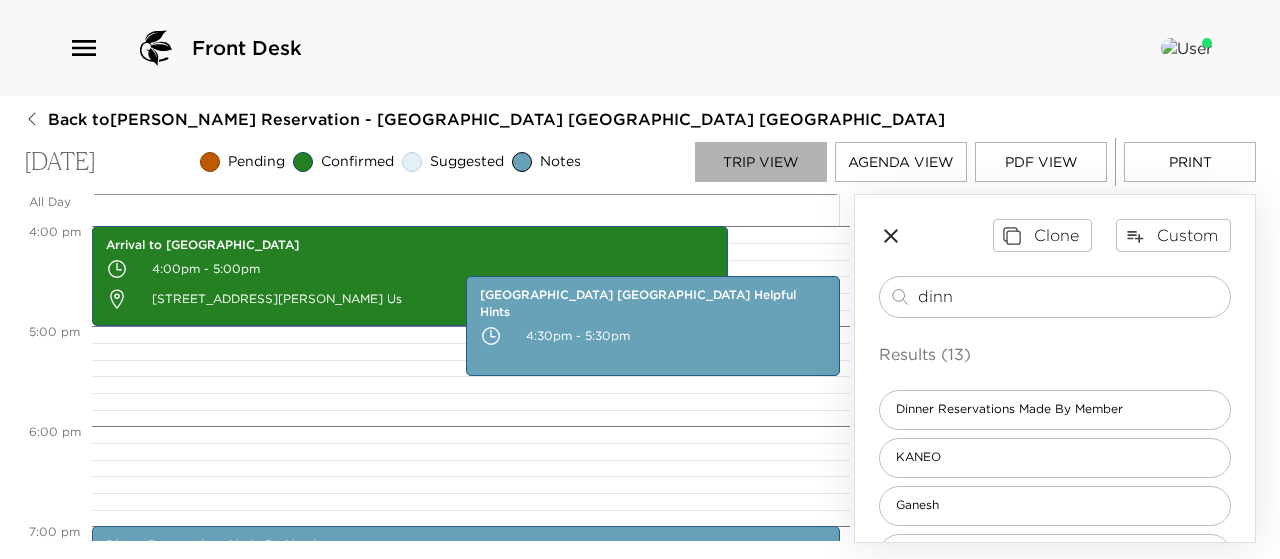 click on "Trip View" at bounding box center [761, 162] 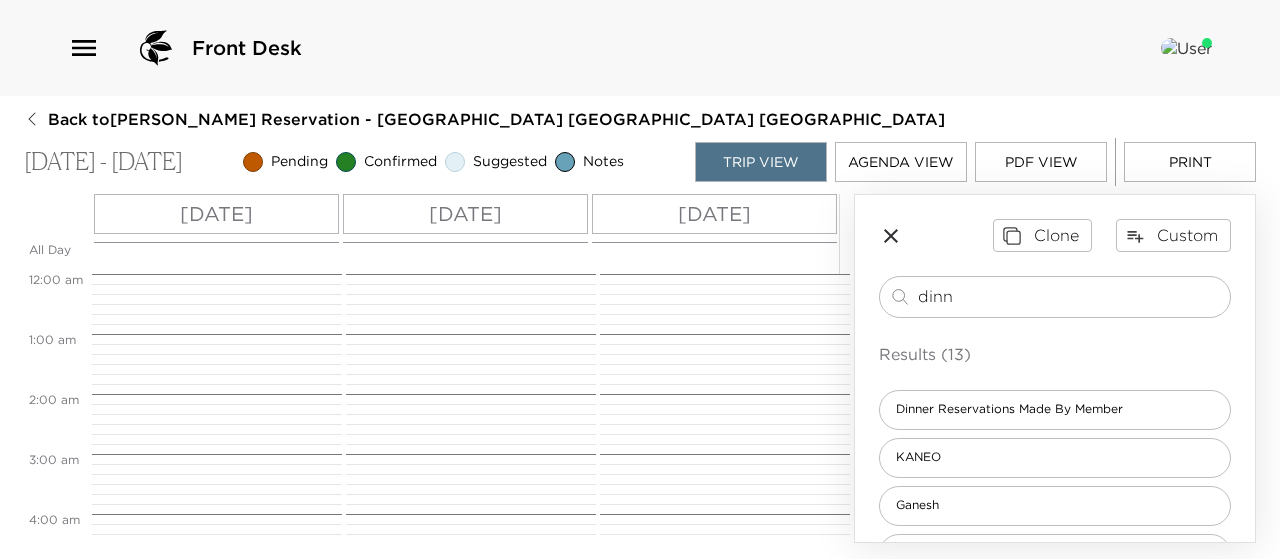 scroll, scrollTop: 600, scrollLeft: 0, axis: vertical 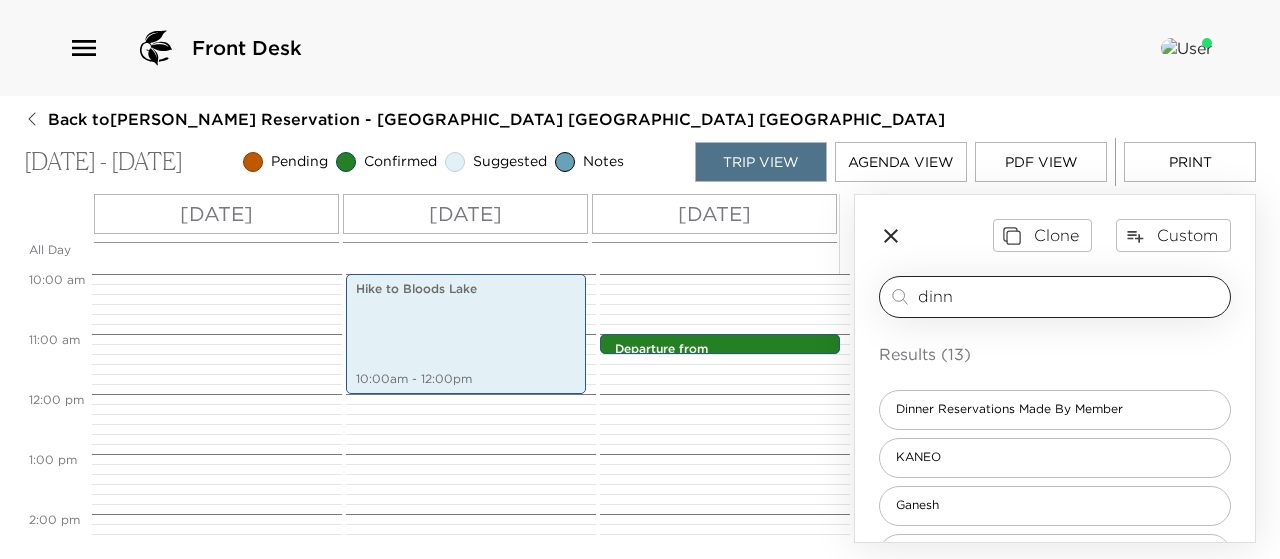 click on "dinn" at bounding box center [1070, 296] 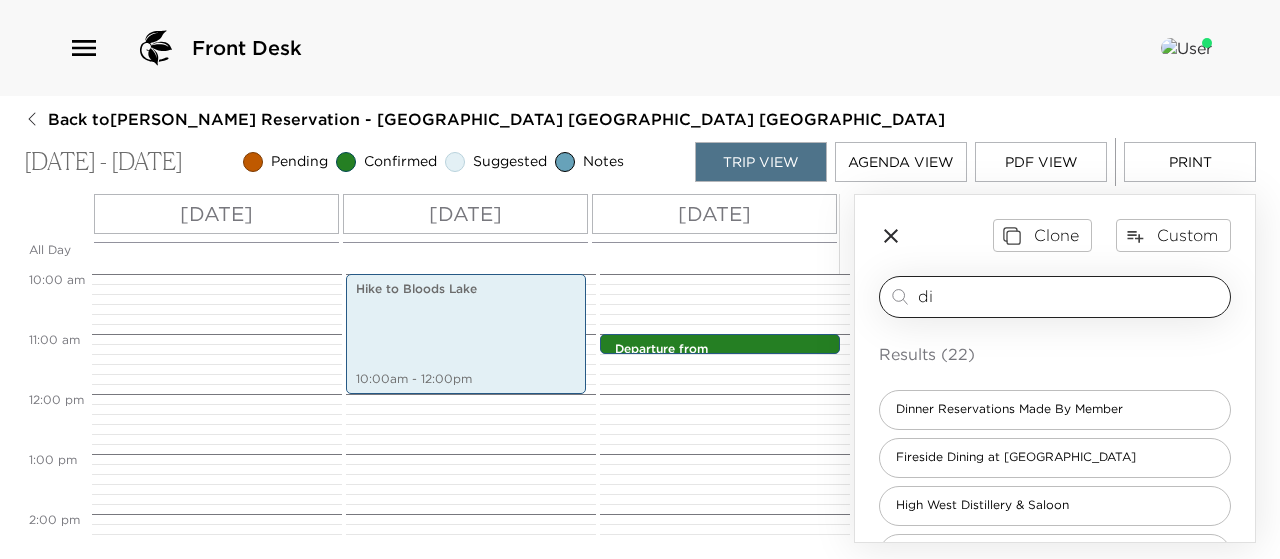 type on "d" 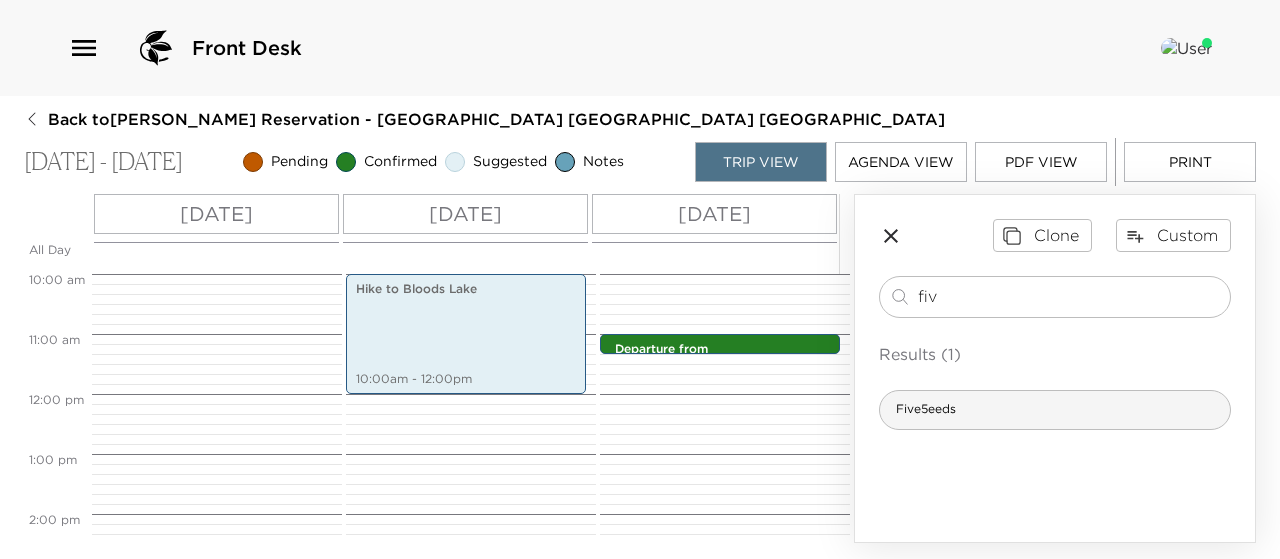 type on "fiv" 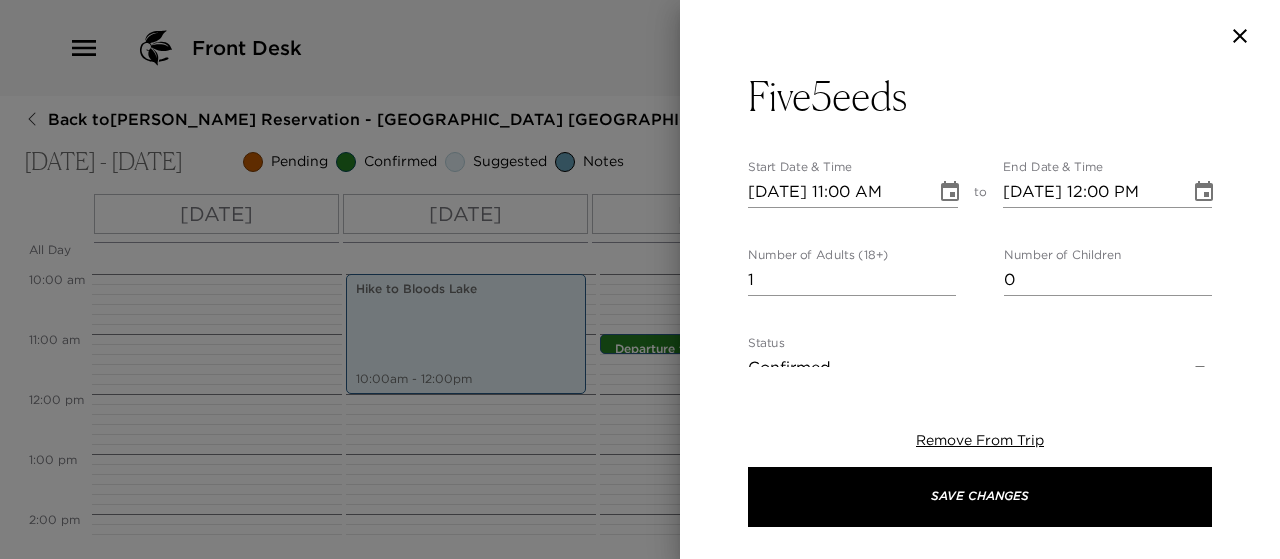 type on "At Five5eeds, we’re bringing great coffee, great food and exceptional service to the folks of [US_STATE]. A menu that screams nourishment almost as loudly as it does flavor, where dishes are crafted from the best in local, seasonal produce, with a definitive nod to the famed Australian foodie culture from where we hail. Our team has created an environment where all the good things in life can best be appreciated: food, lifestyle and serious coffee.
Empire Express Transportation available via the app." 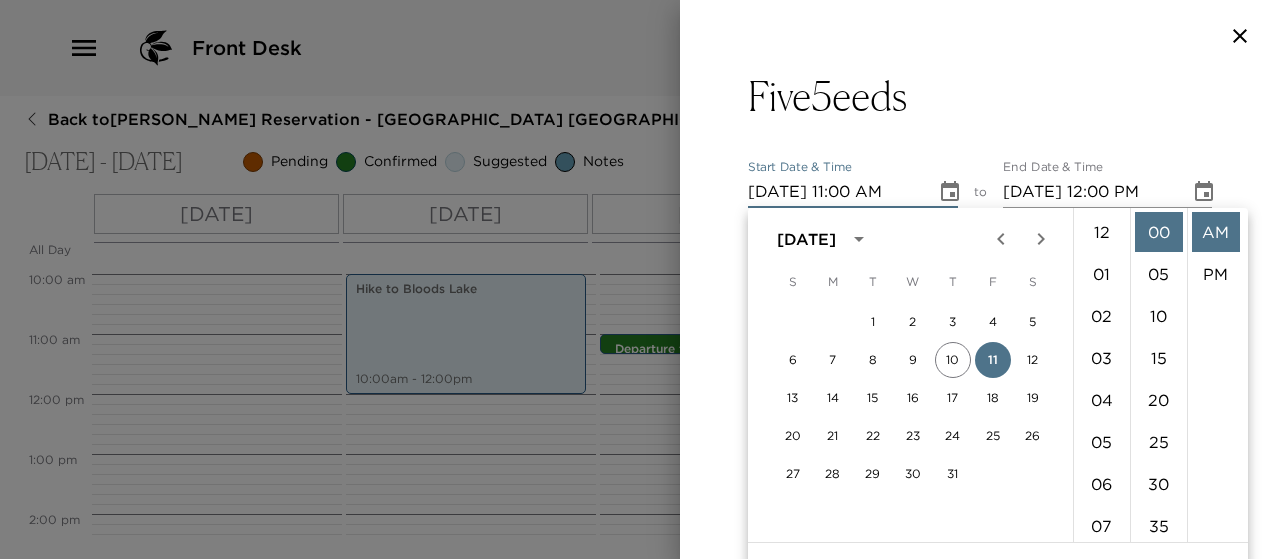 scroll, scrollTop: 462, scrollLeft: 0, axis: vertical 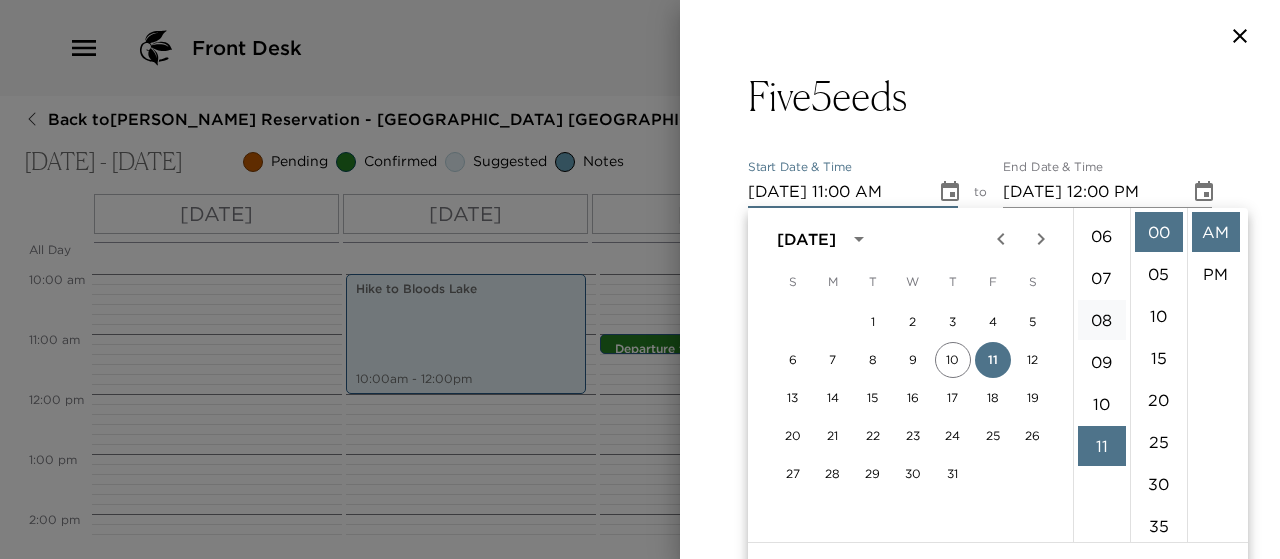 click on "08" at bounding box center (1102, 320) 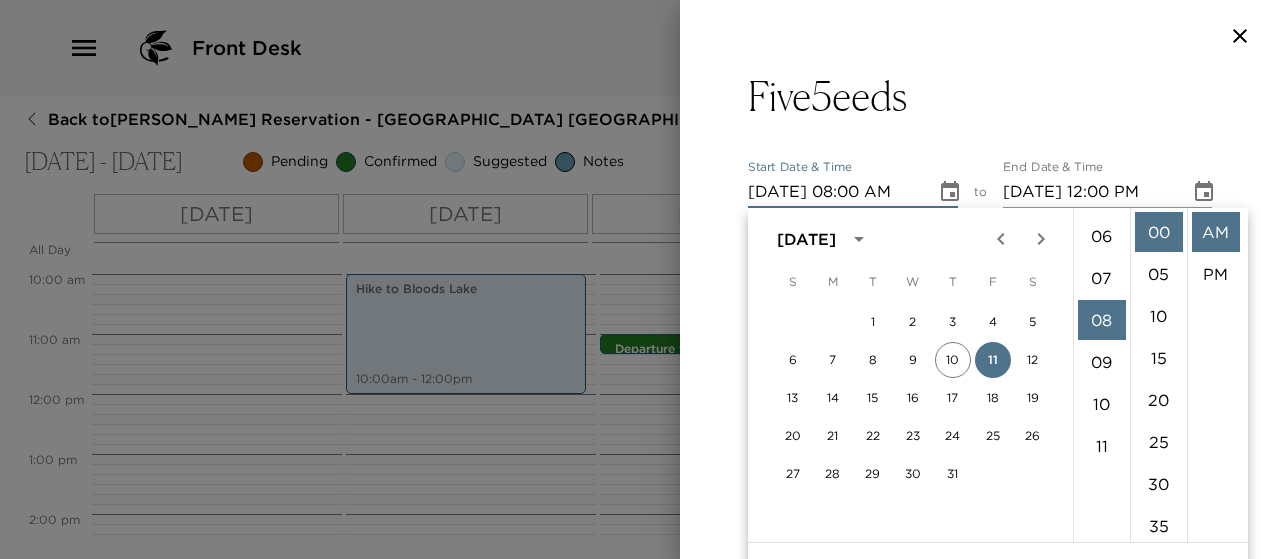 scroll, scrollTop: 336, scrollLeft: 0, axis: vertical 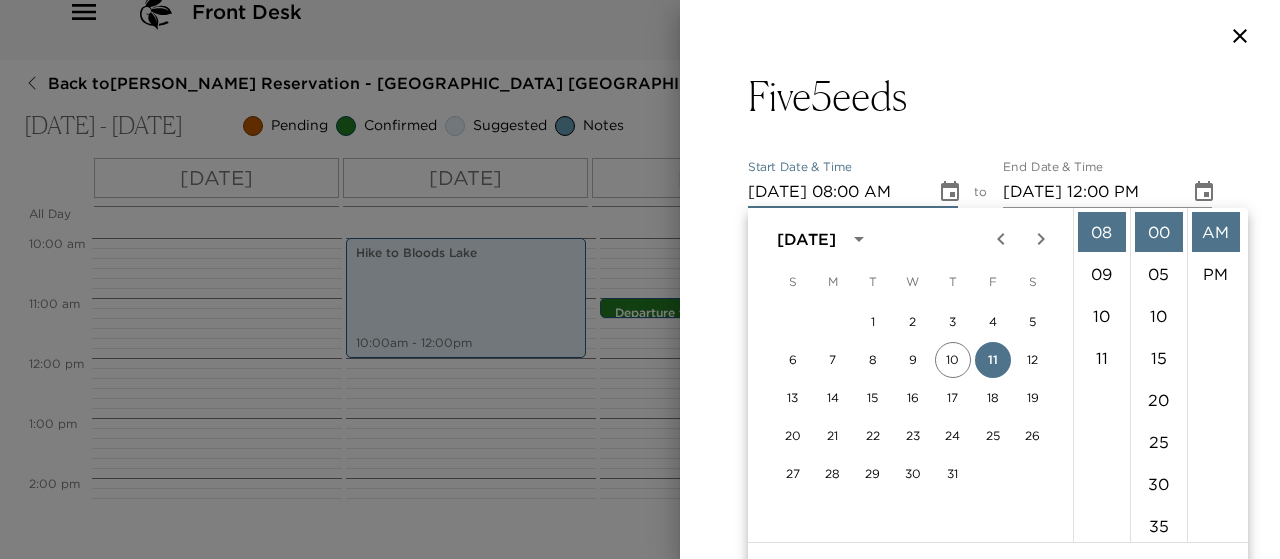 click on "End Date & Time [DATE] 12:00 PM" at bounding box center [1108, 184] 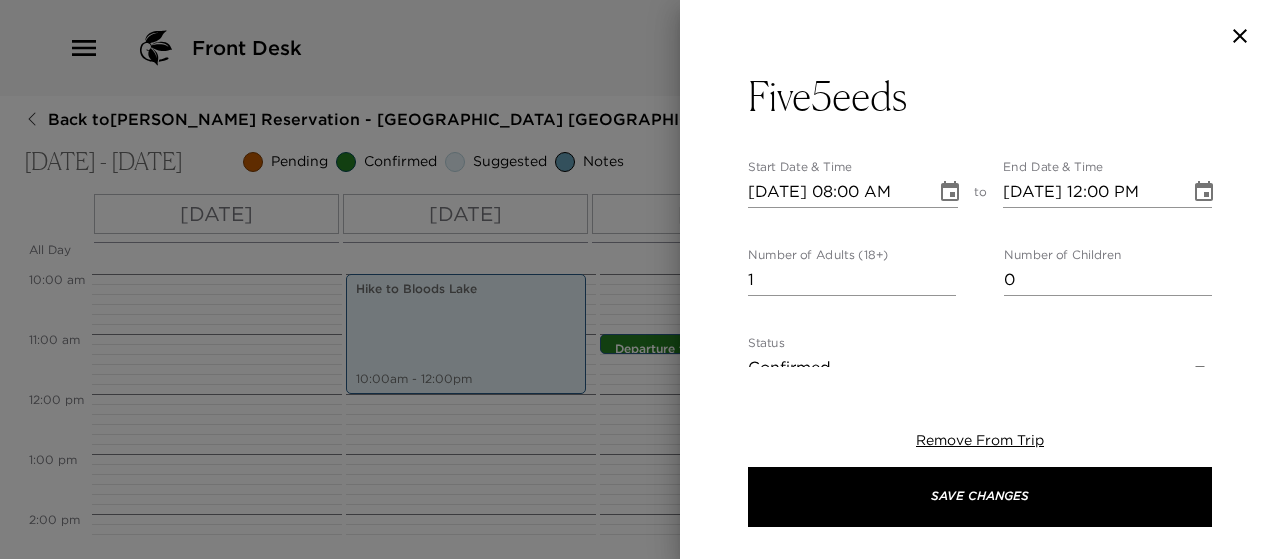 scroll, scrollTop: 0, scrollLeft: 0, axis: both 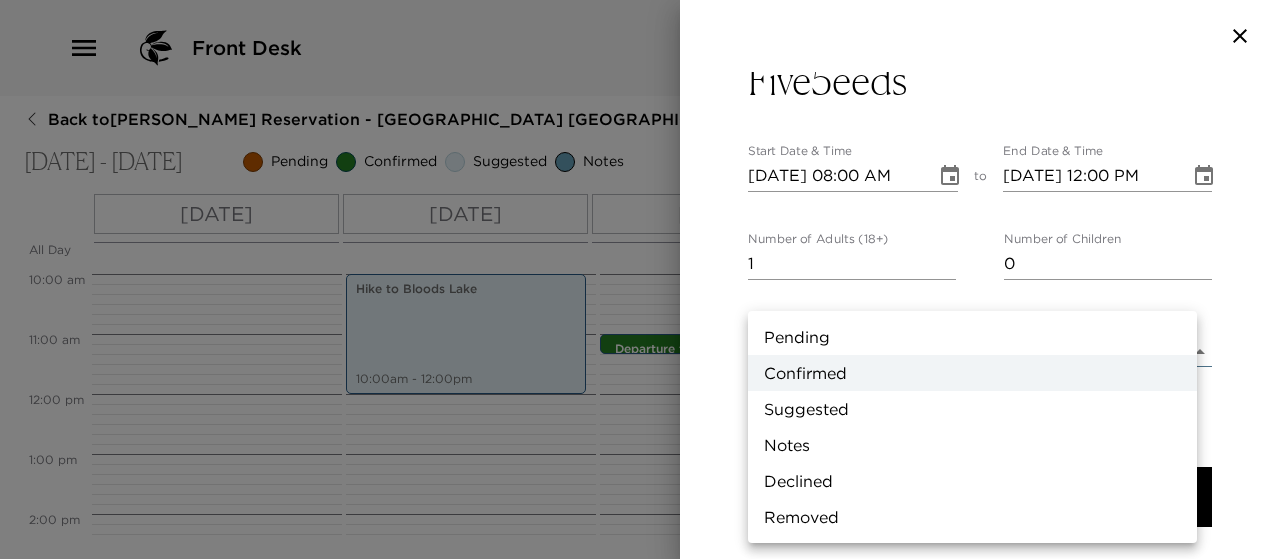 click on "Front Desk Back to  [PERSON_NAME] Reservation - [GEOGRAPHIC_DATA] 18 [GEOGRAPHIC_DATA] [GEOGRAPHIC_DATA] [DATE] - [DATE] Pending Confirmed Suggested Notes Trip View Agenda View PDF View Print All Day [DATE] [DATE] [DATE] 12:00 AM 1:00 AM 2:00 AM 3:00 AM 4:00 AM 5:00 AM 6:00 AM 7:00 AM 8:00 AM 9:00 AM 10:00 AM 11:00 AM 12:00 PM 1:00 PM 2:00 PM 3:00 PM 4:00 PM 5:00 PM 6:00 PM 7:00 PM 8:00 PM 9:00 PM 10:00 PM 11:00 PM Arrival to [GEOGRAPHIC_DATA] 4:00pm - 5:00pm Dinner Reservations Made By Member 7:00pm - 8:00pm [GEOGRAPHIC_DATA] [GEOGRAPHIC_DATA] Helpful Hints 4:30pm - 5:30pm Hike to [GEOGRAPHIC_DATA] 10:00am - 12:00pm Spa [GEOGRAPHIC_DATA] 3:15pm - 4:45pm Dinner Reservations Made By Member 7:00pm - 8:00pm Departure from [GEOGRAPHIC_DATA] 11:00am - 11:00am Clone Custom fiv ​ Results (1) Five5eeds Five5eeds Start Date & Time [DATE] 08:00 AM to End Date & Time [DATE] 12:00 PM Number of Adults (18+) 1 Number of Children 0 Status Confirmed Confirmed Hide From Member Request Transportation Concierge Notes x Cost ​ x Address ​ x ​ ​" at bounding box center [640, 279] 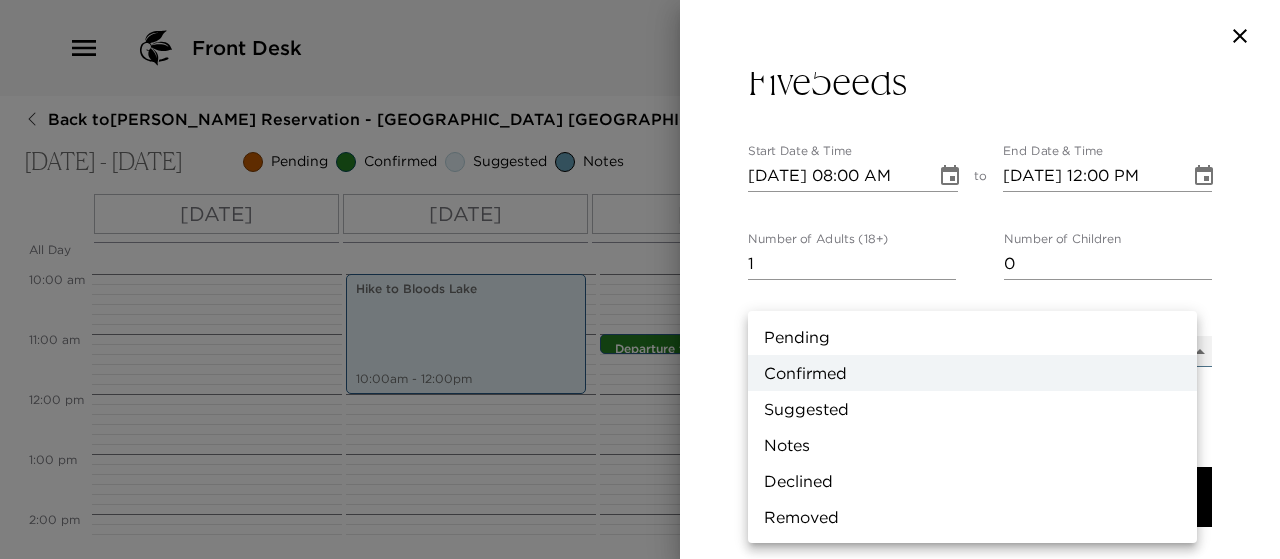 type on "Suggestion" 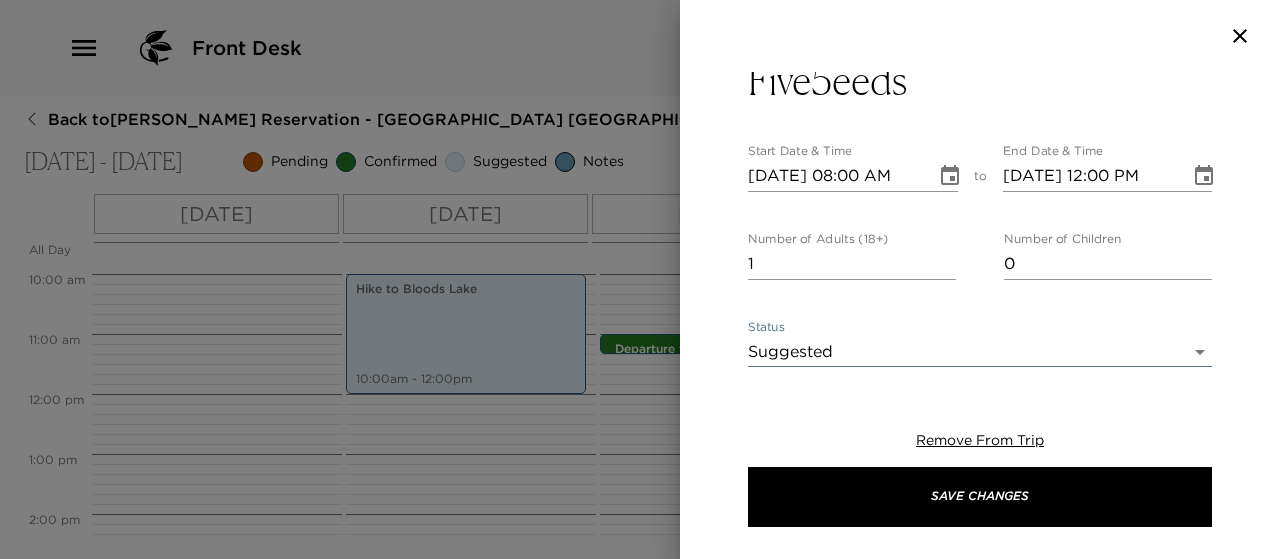 click 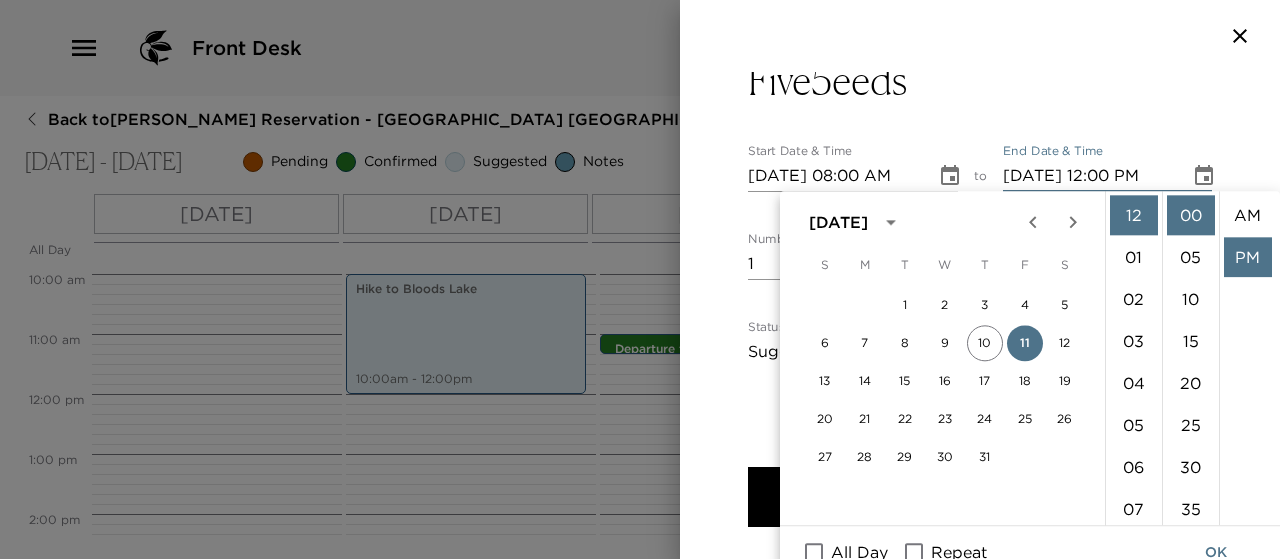 scroll, scrollTop: 42, scrollLeft: 0, axis: vertical 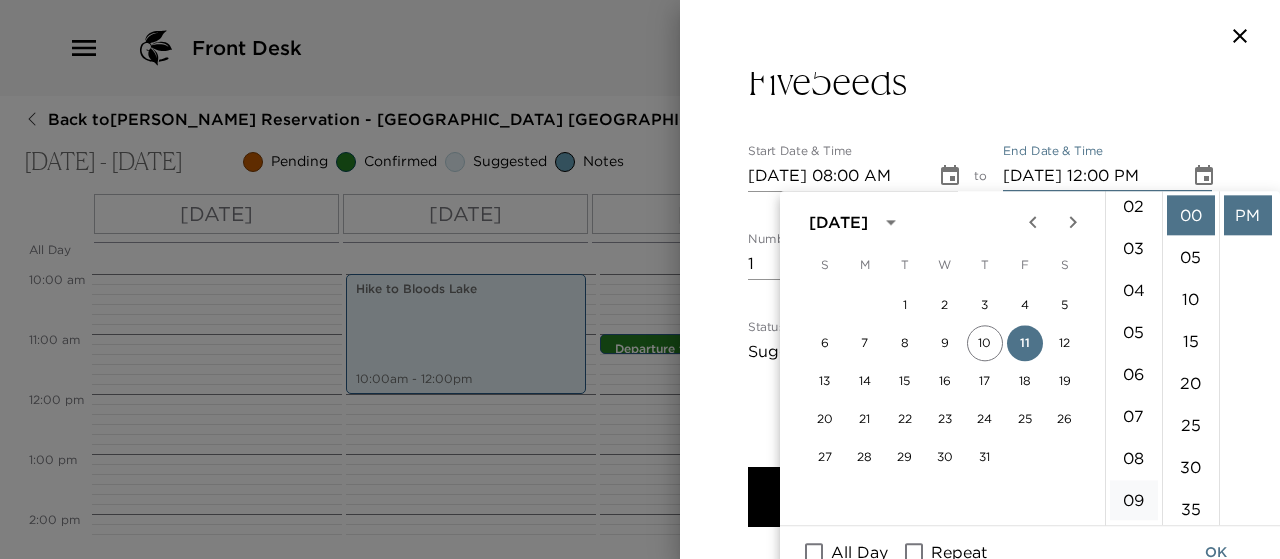 click on "09" at bounding box center [1134, 500] 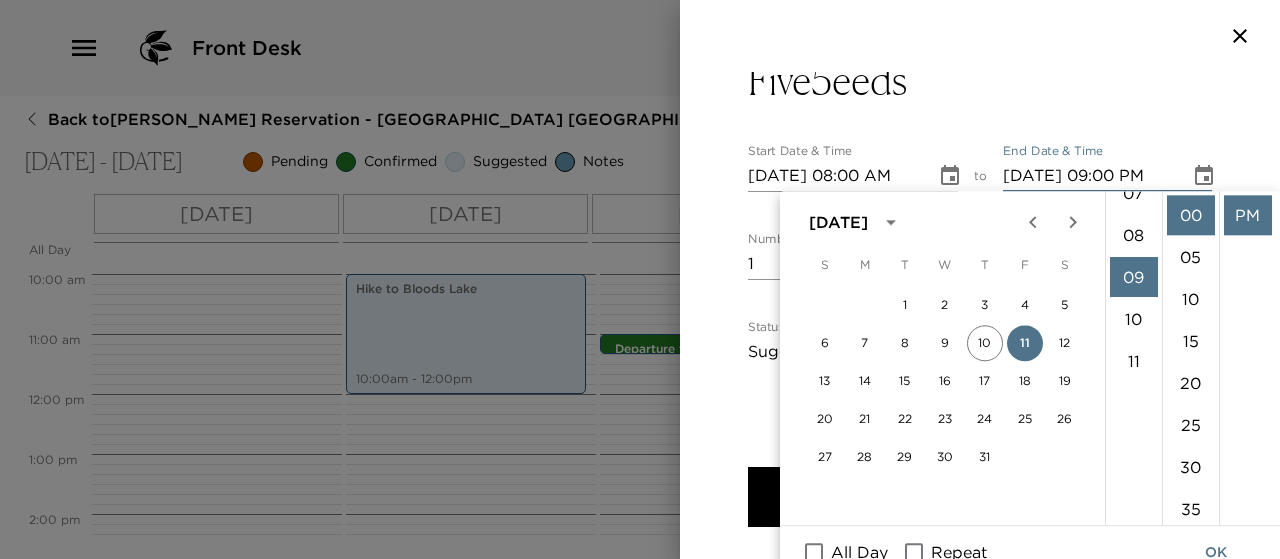 scroll, scrollTop: 378, scrollLeft: 0, axis: vertical 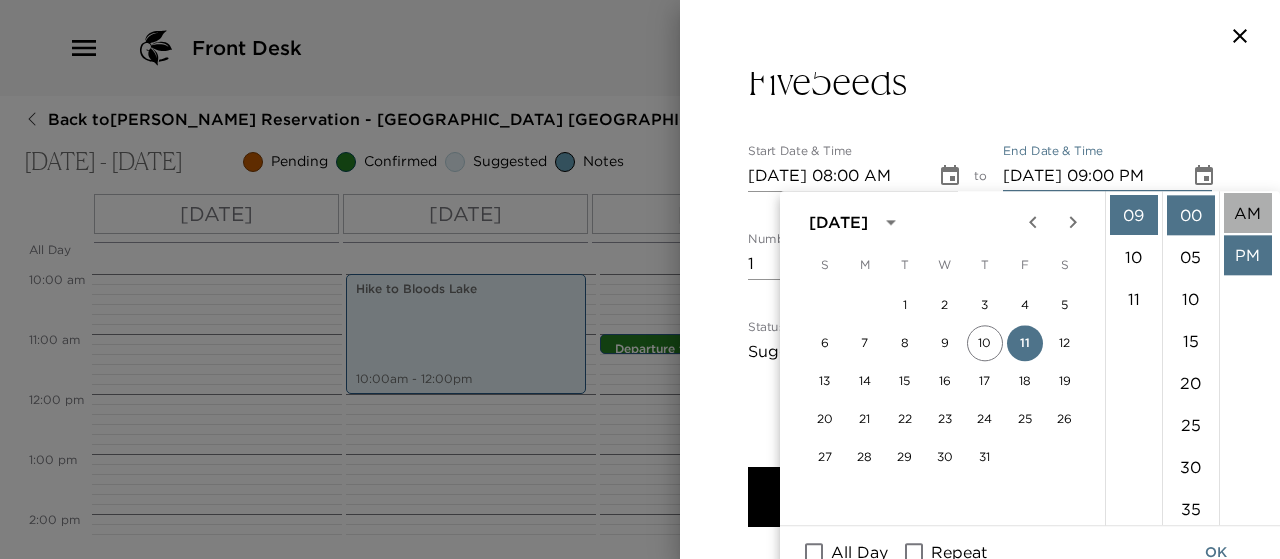 click on "AM" at bounding box center [1248, 213] 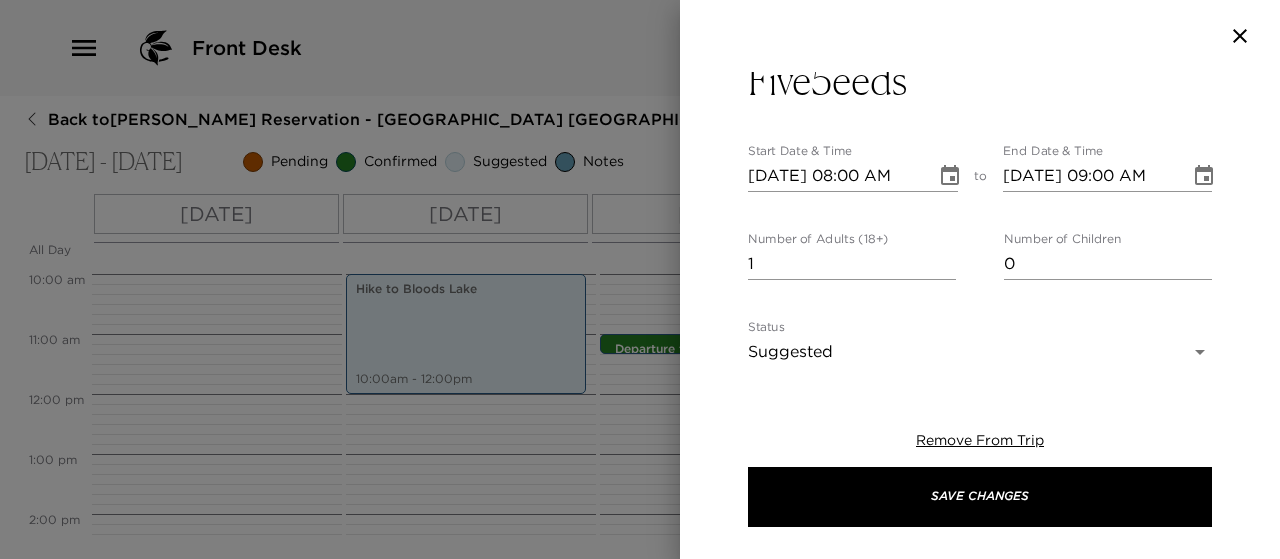 scroll, scrollTop: 0, scrollLeft: 0, axis: both 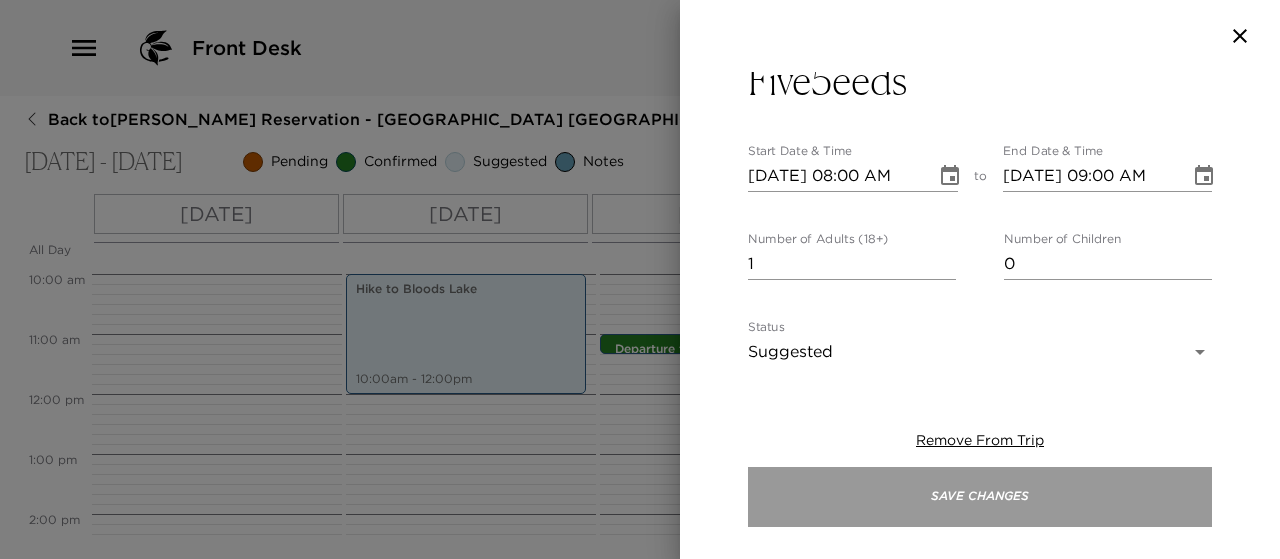 click on "Save Changes" at bounding box center (980, 497) 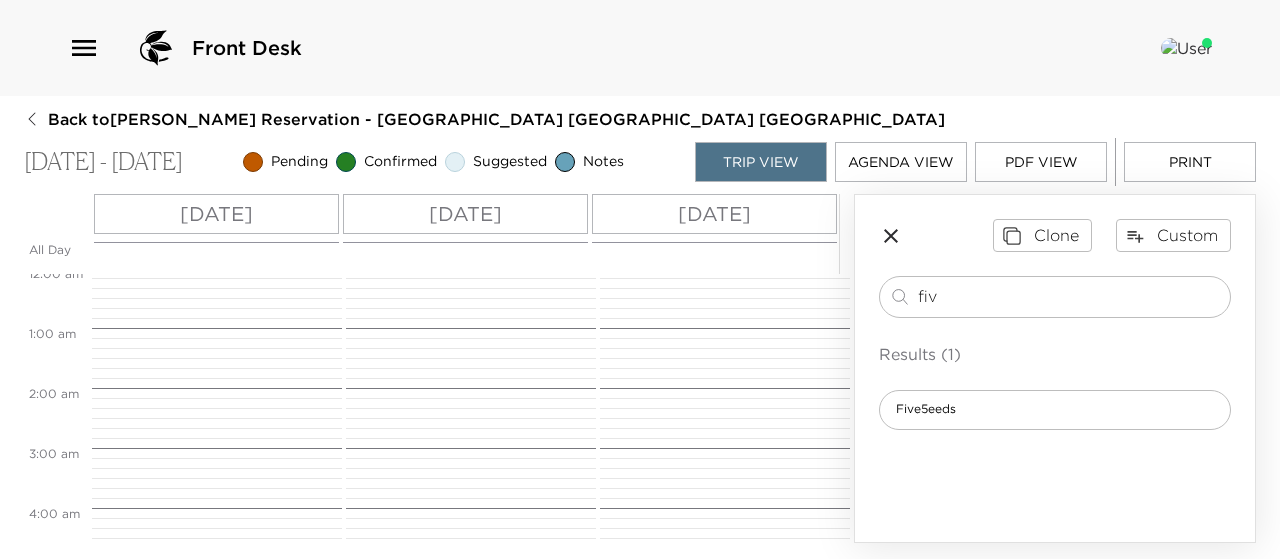 scroll, scrollTop: 0, scrollLeft: 0, axis: both 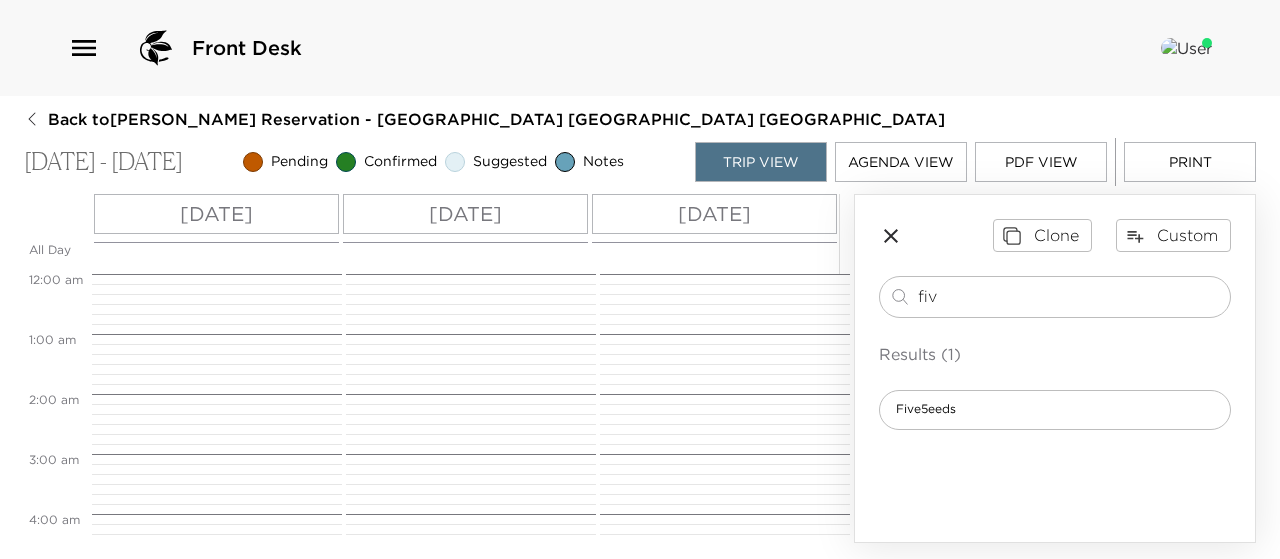 click on "Agenda View" at bounding box center [901, 162] 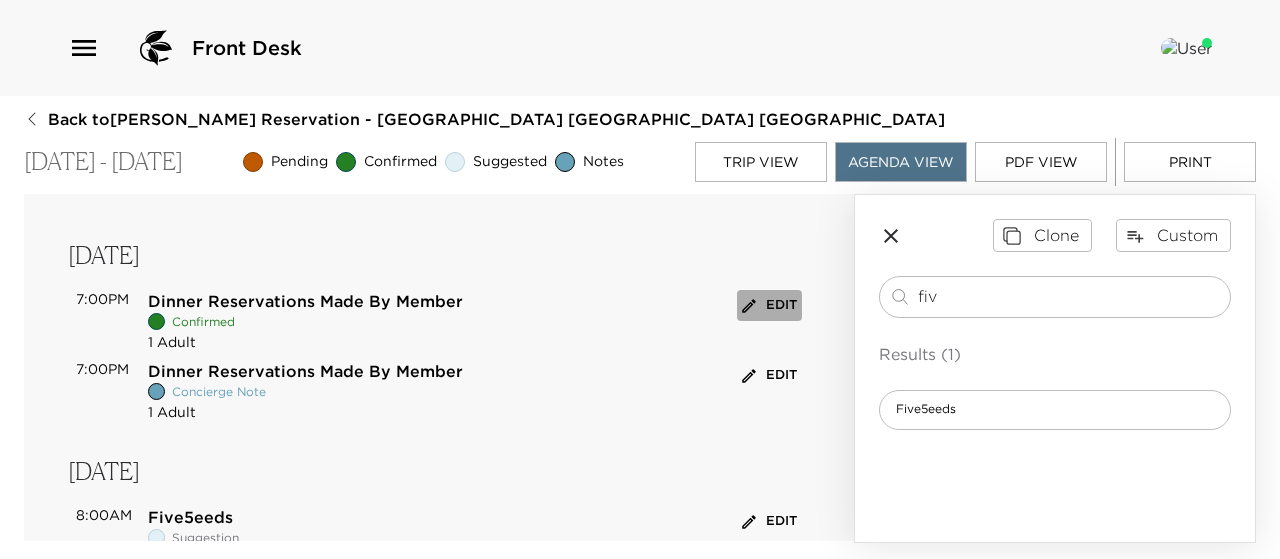 click on "Edit" at bounding box center [769, 305] 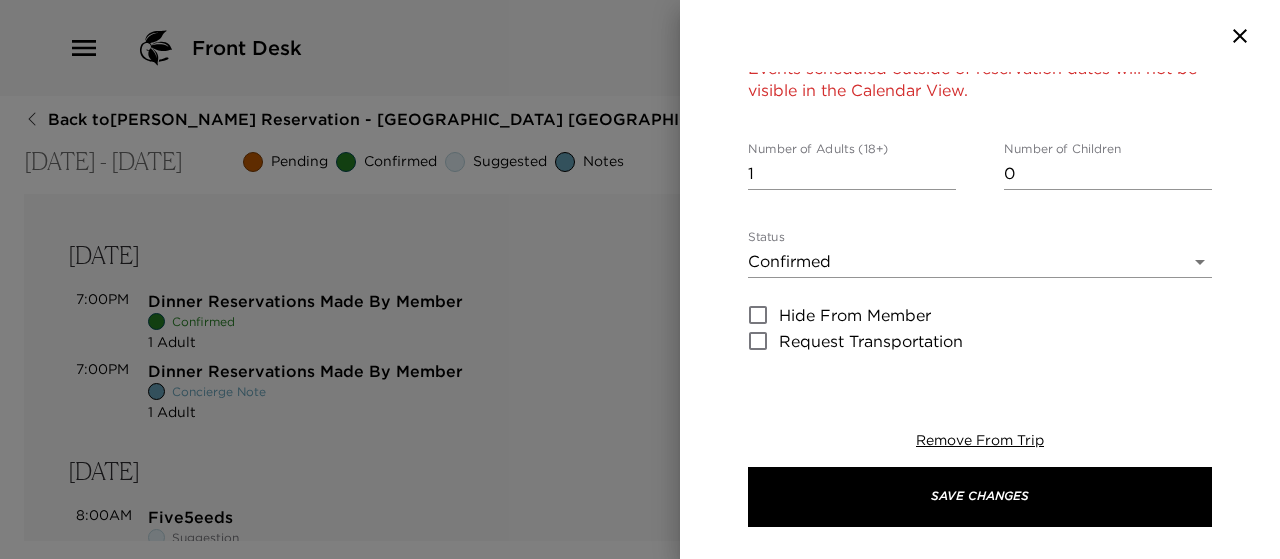 scroll, scrollTop: 209, scrollLeft: 0, axis: vertical 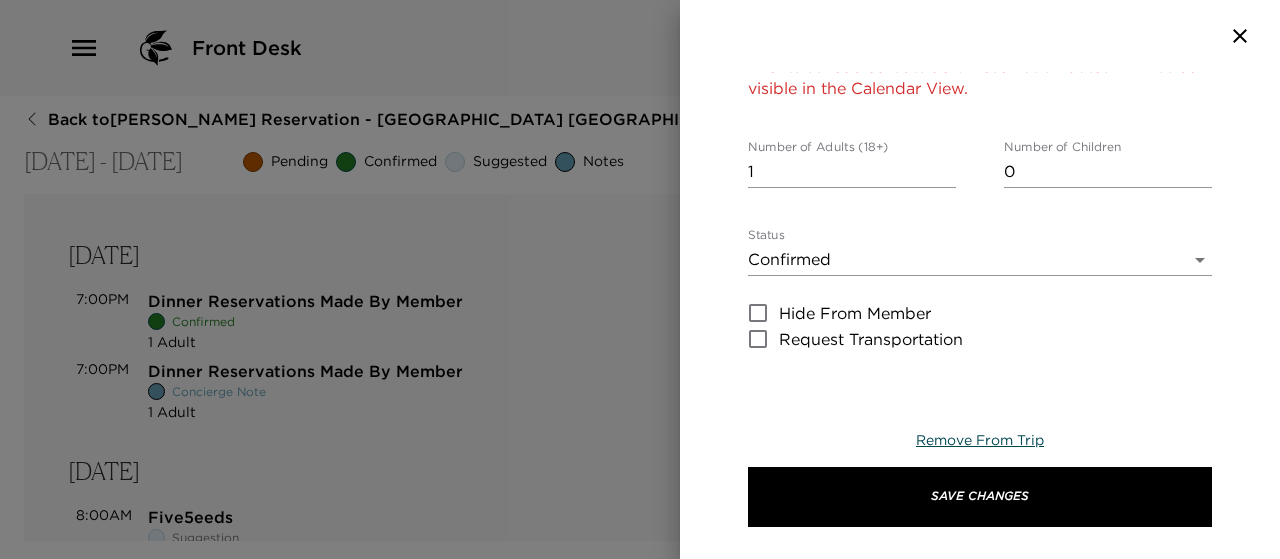 click on "Remove From Trip" at bounding box center [980, 440] 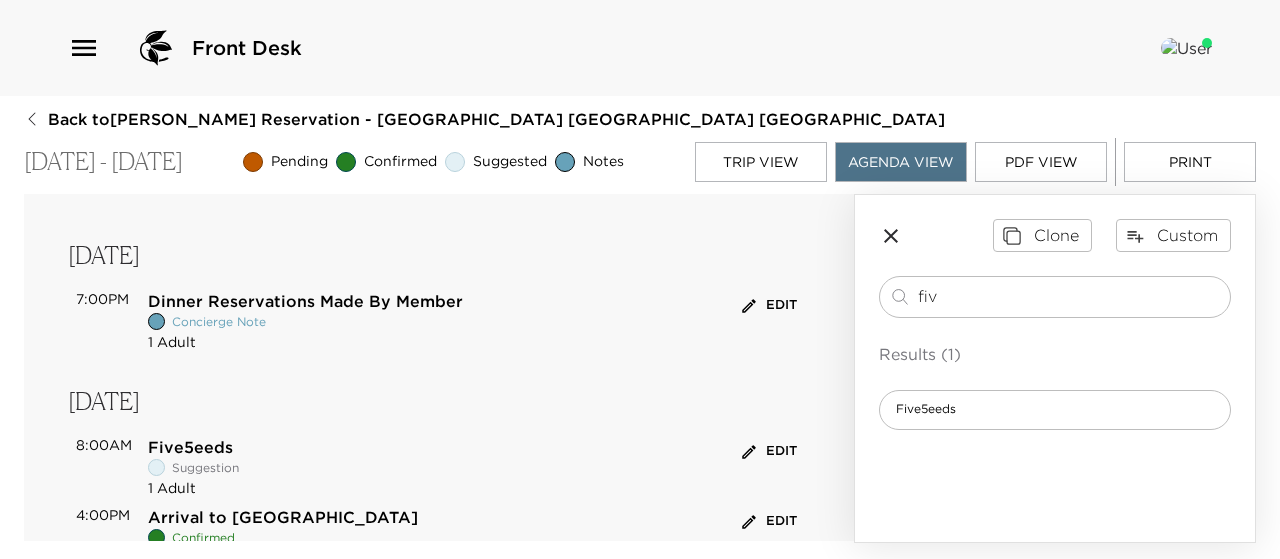 click on "Edit" at bounding box center (769, 305) 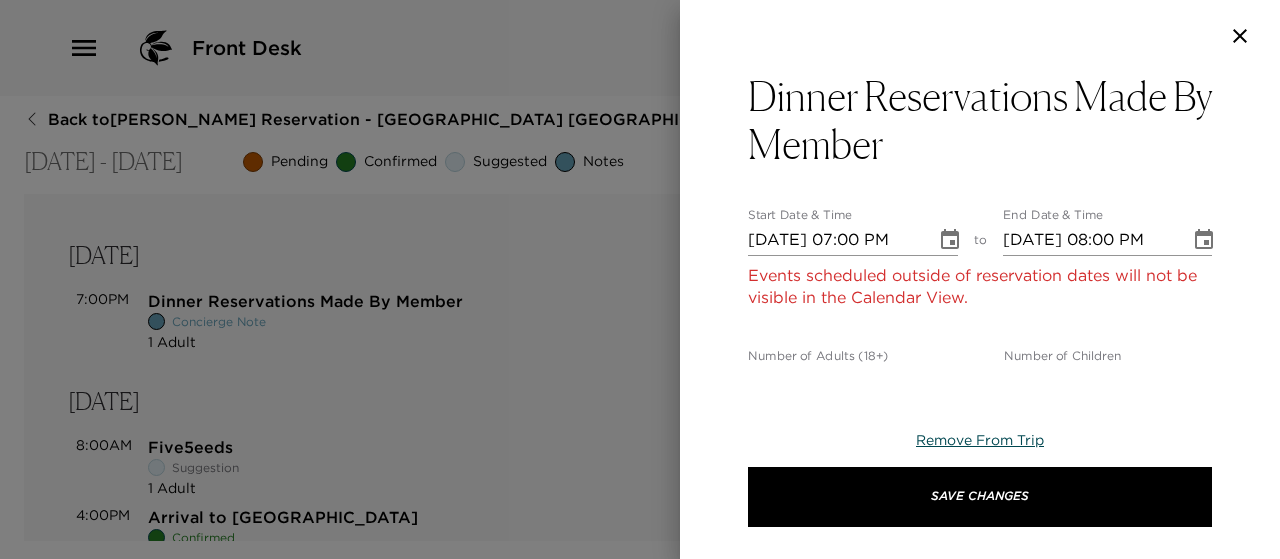 click on "Remove From Trip" at bounding box center (980, 440) 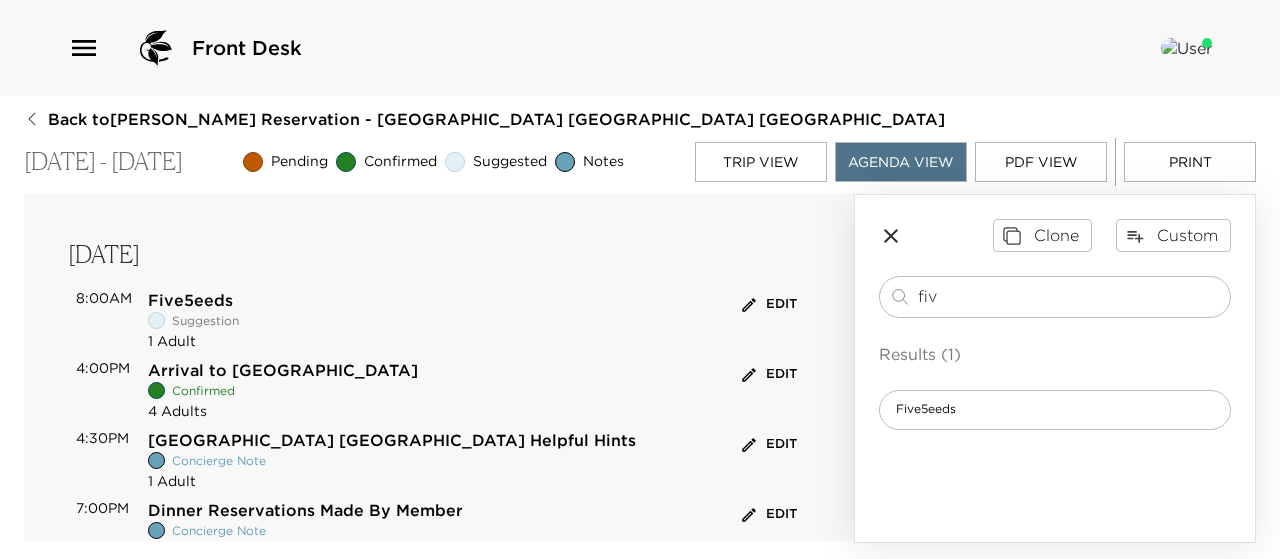 scroll, scrollTop: 2, scrollLeft: 0, axis: vertical 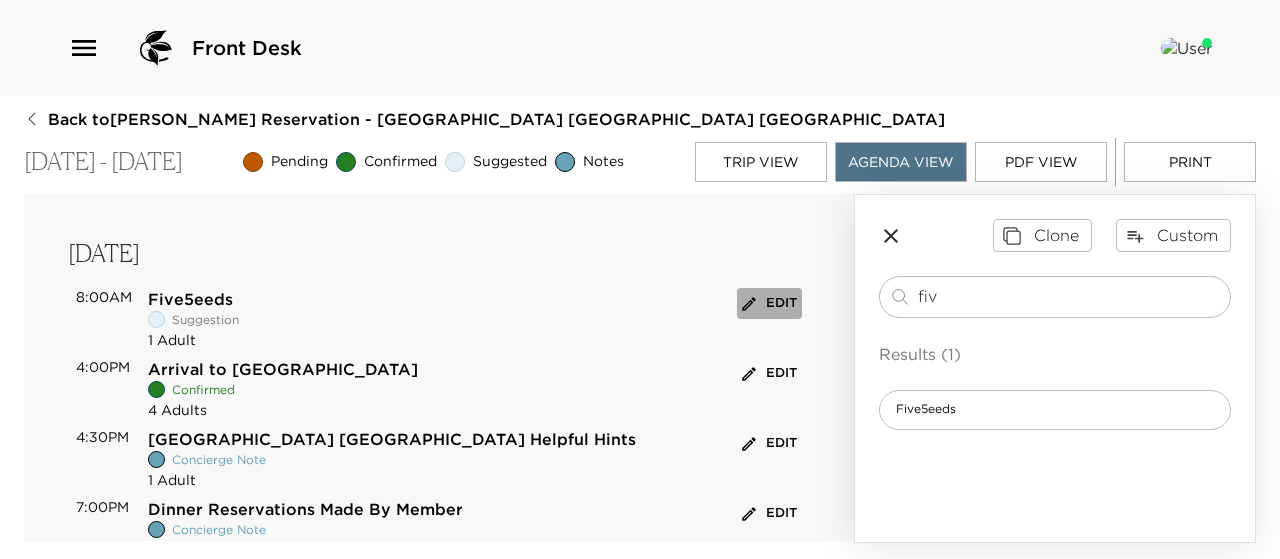 click on "Edit" at bounding box center (769, 303) 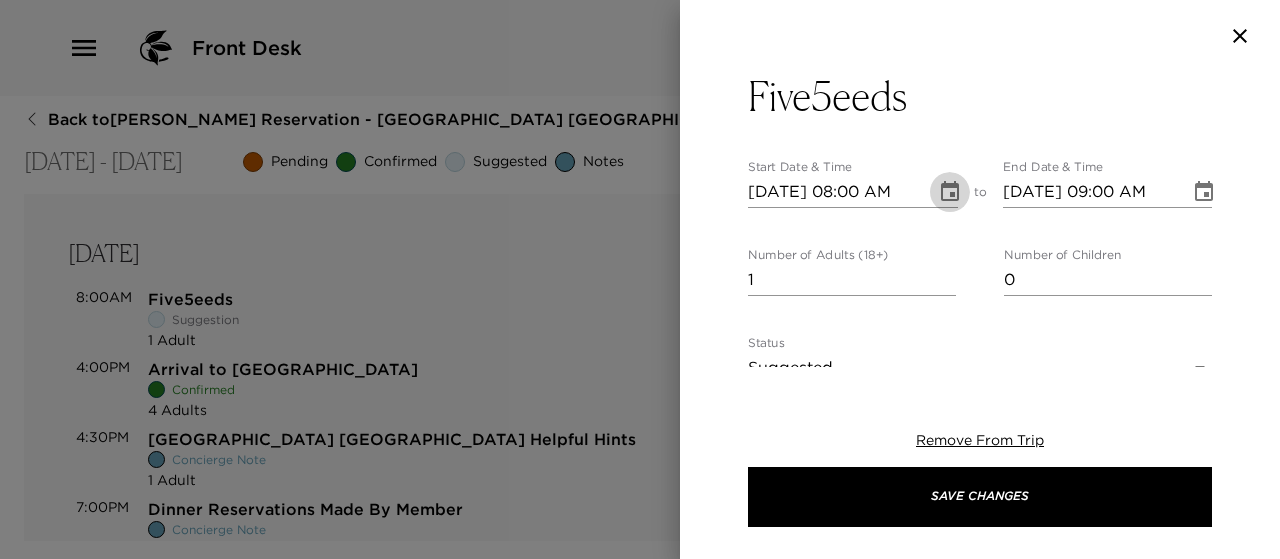 click 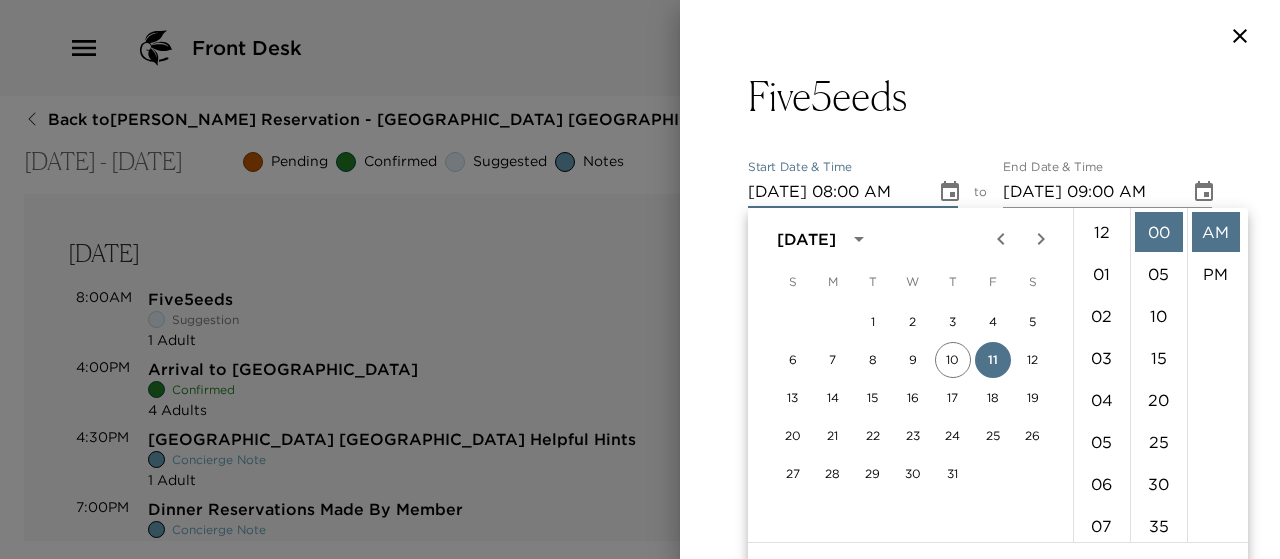 scroll, scrollTop: 336, scrollLeft: 0, axis: vertical 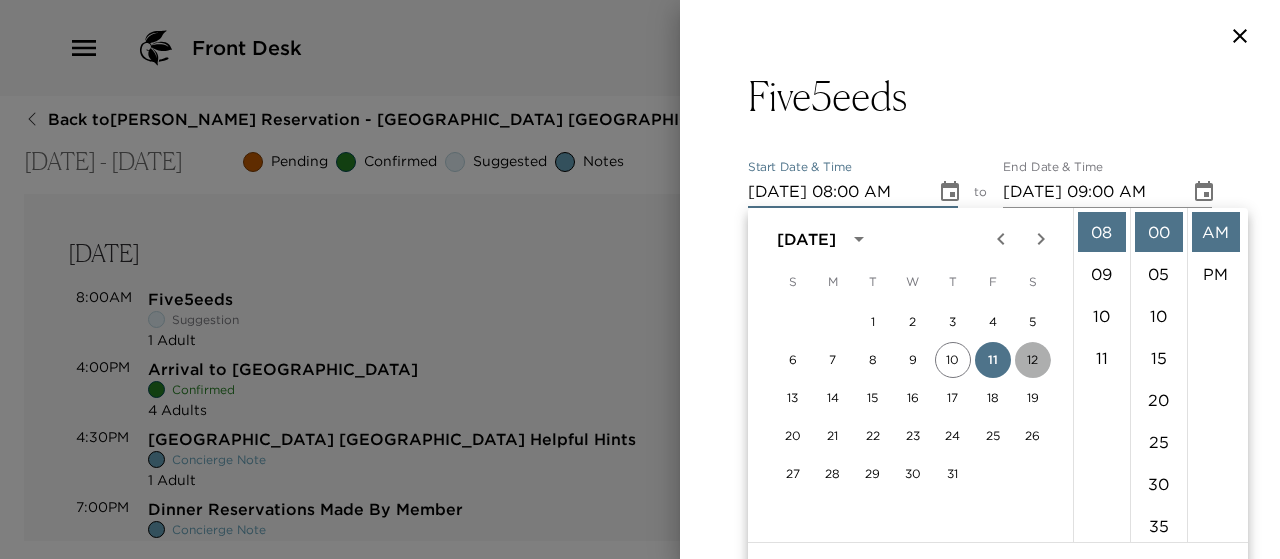 click on "12" at bounding box center (1033, 360) 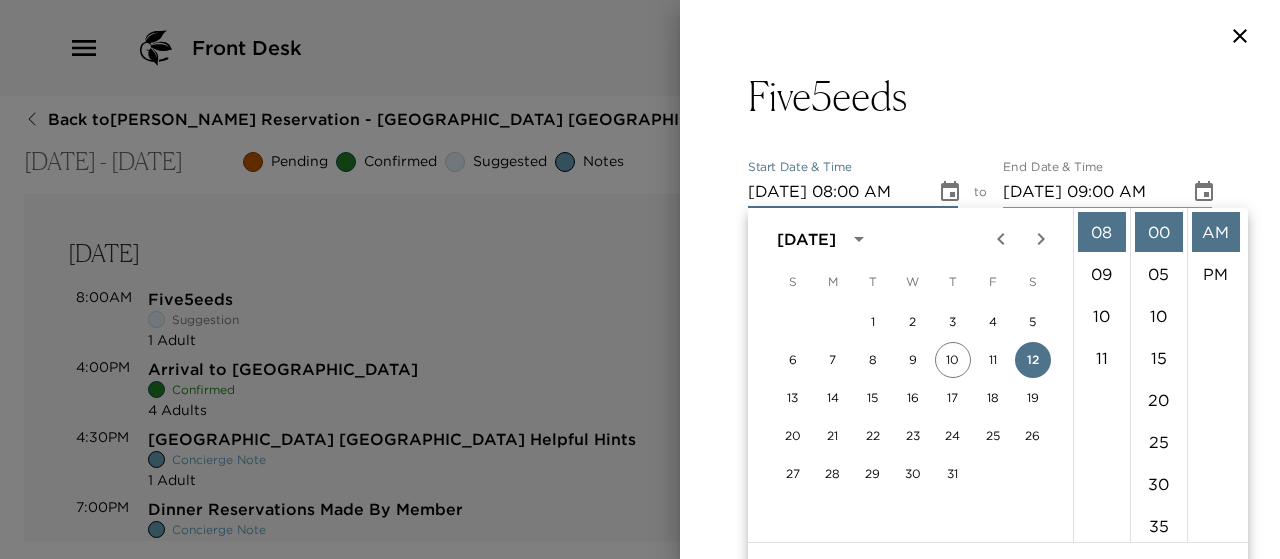 scroll, scrollTop: 36, scrollLeft: 0, axis: vertical 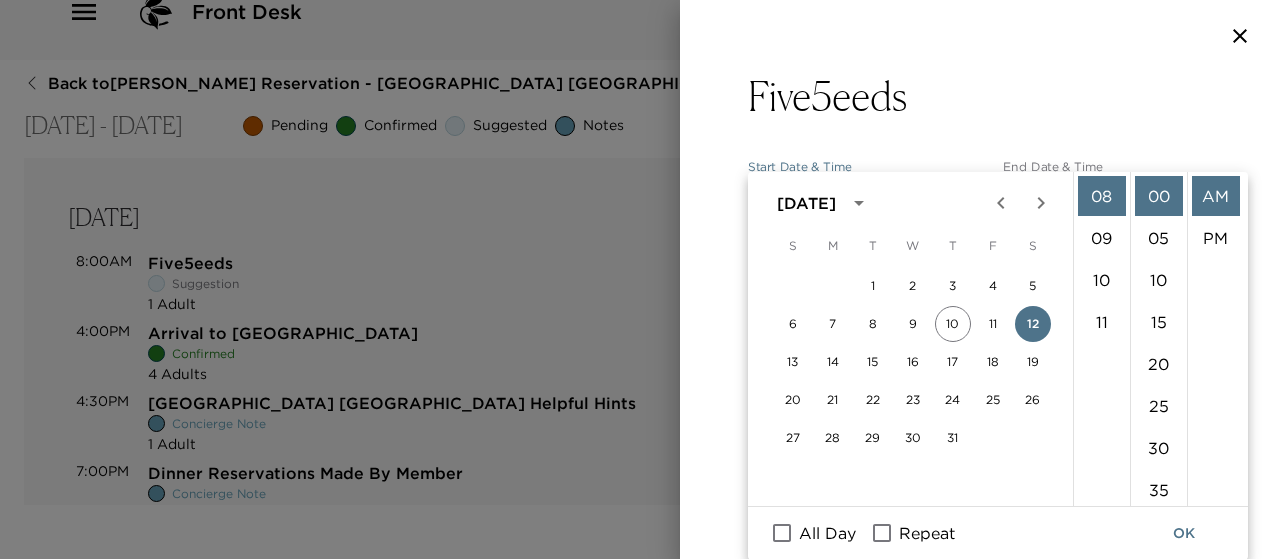 click on "Five5eeds Start Date & Time [DATE] 08:00 AM to End Date & Time [DATE] 09:00 AM Number of Adults (18+) 1 Number of Children 0 Status Suggested Suggestion Hide From Member Request Transportation Concierge Notes At Five5eeds, we’re bringing great coffee, great food and exceptional service to the folks of [US_STATE]. A menu that screams nourishment almost as loudly as it does flavor, where dishes are crafted from the best in local, seasonal produce, with a definitive nod to the famed Australian foodie culture from where we hail. Our team has created an environment where all the good things in life can best be appreciated: food, lifestyle and serious coffee.
Empire Express Transportation available via the app. x Cost ​ x Address ​ EF [STREET_ADDRESS][US_STATE] x Phone Number ​ [PHONE_NUMBER] Email ​ Website ​ [URL][DOMAIN_NAME] Cancellation Policy ​ Recommended Attire ​ Age Range ​ Remove From Trip Save Changes" at bounding box center [980, 804] 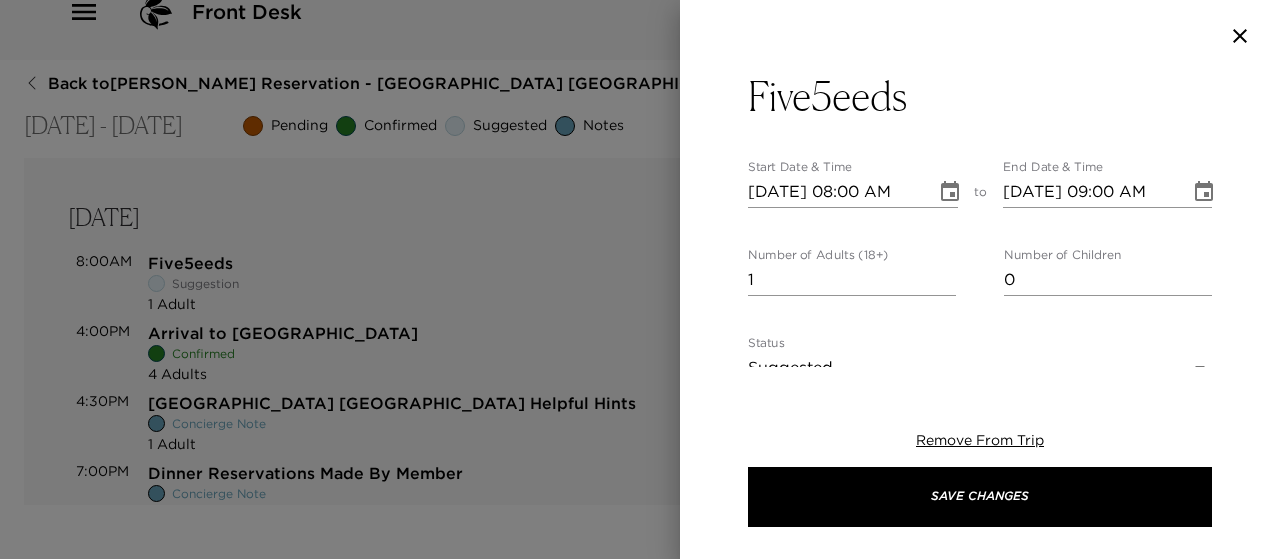 scroll, scrollTop: 0, scrollLeft: 0, axis: both 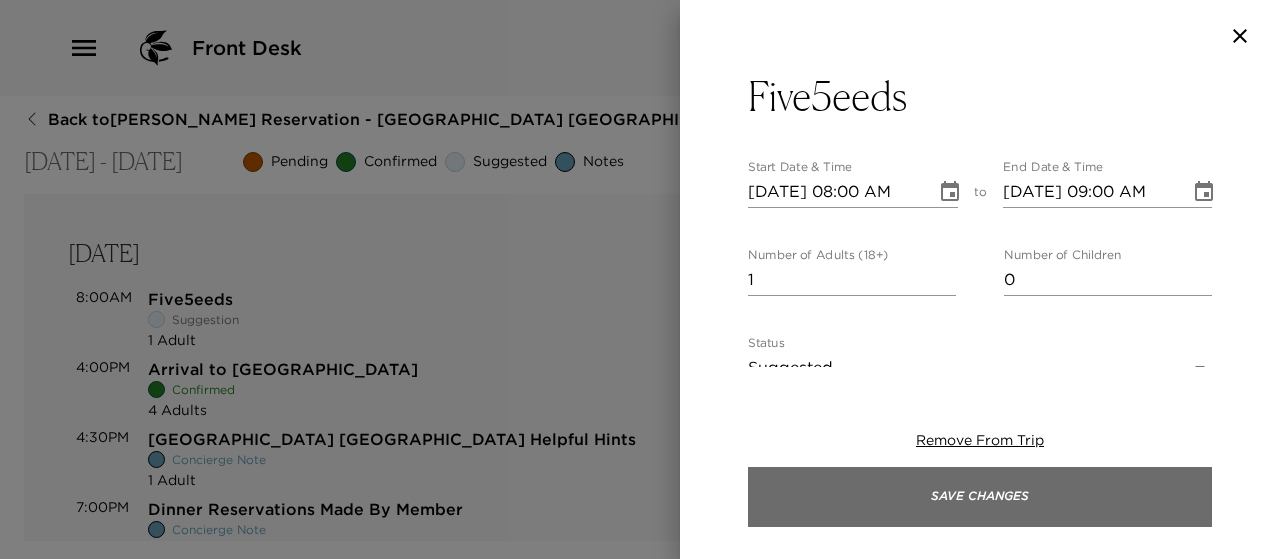 click on "Save Changes" at bounding box center [980, 497] 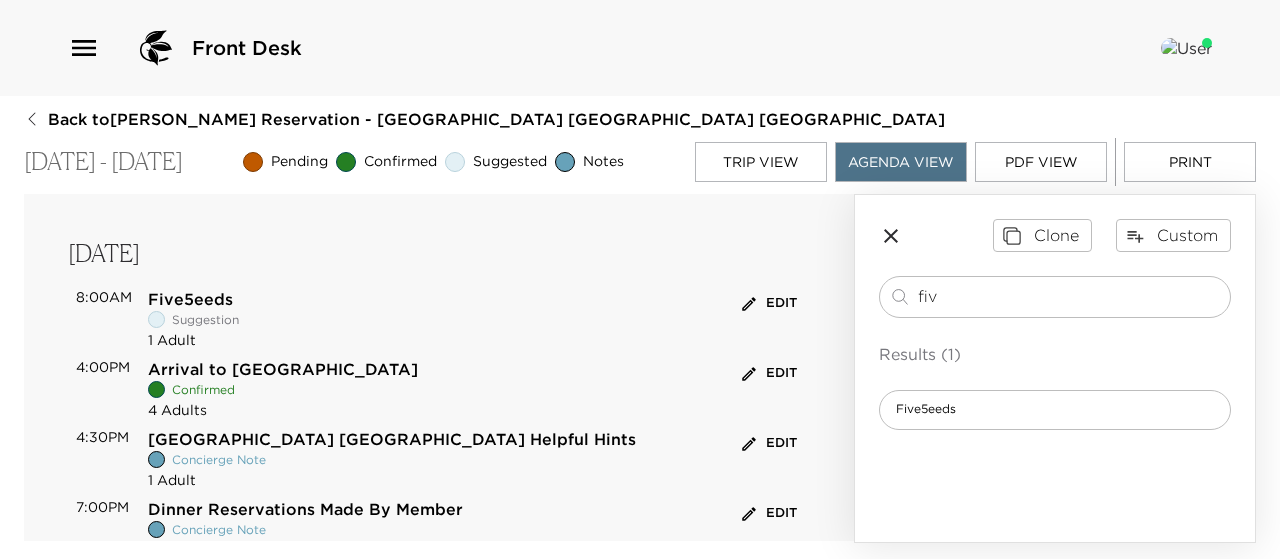scroll, scrollTop: 0, scrollLeft: 0, axis: both 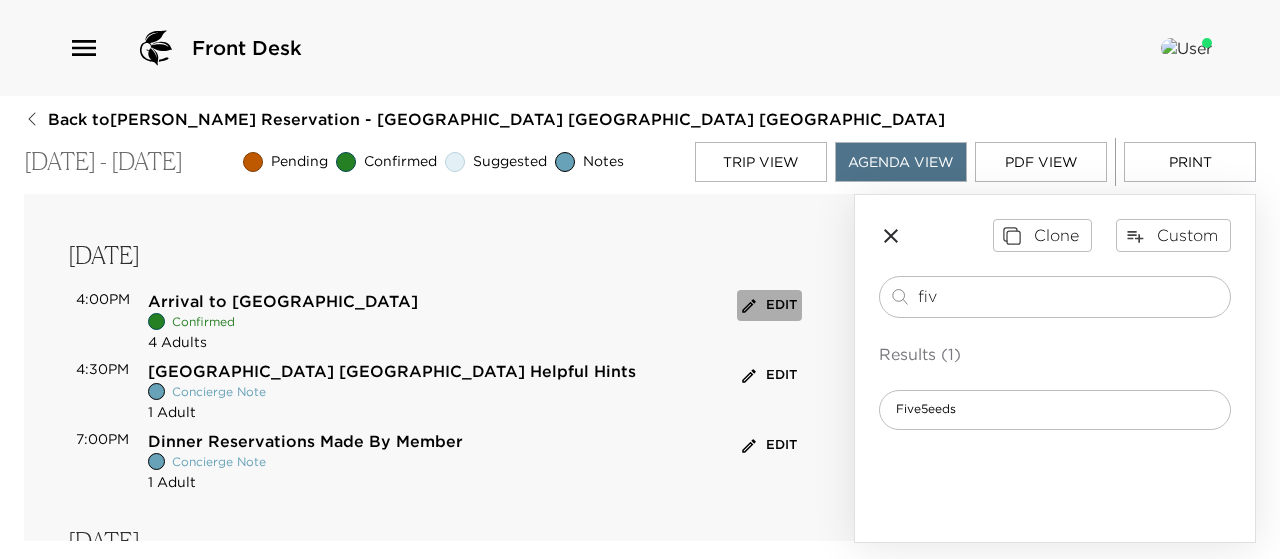 click on "Edit" at bounding box center [769, 305] 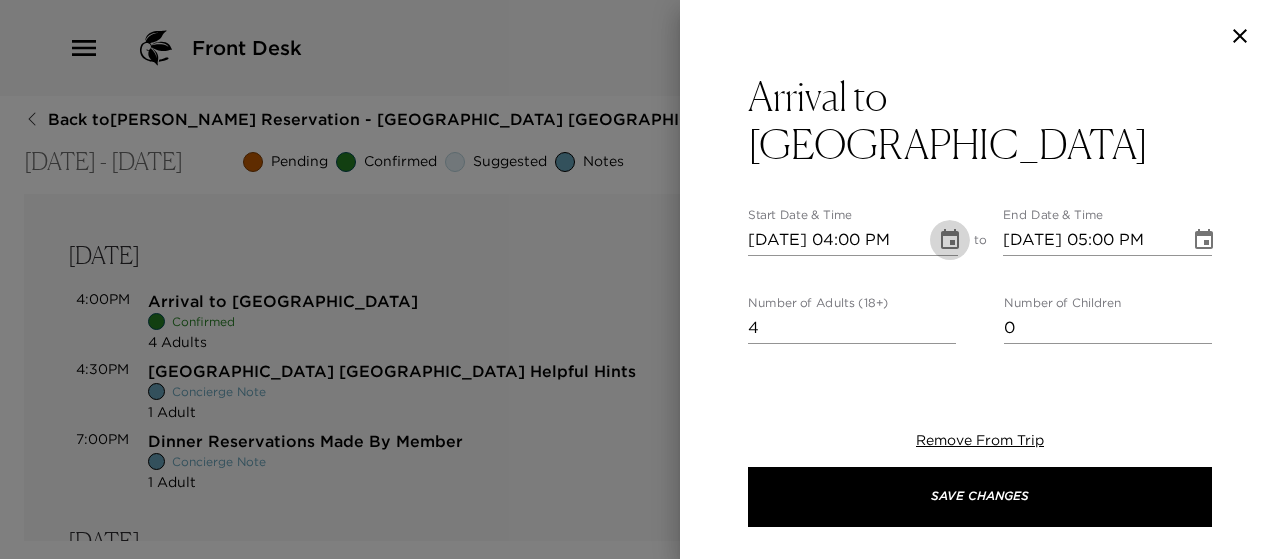 click 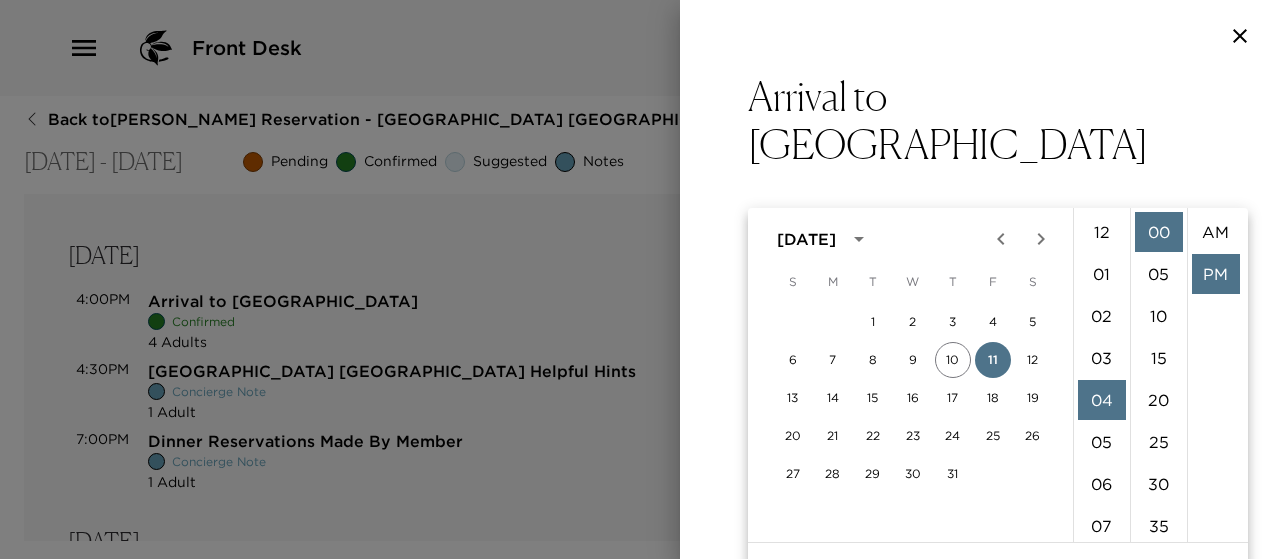 scroll, scrollTop: 168, scrollLeft: 0, axis: vertical 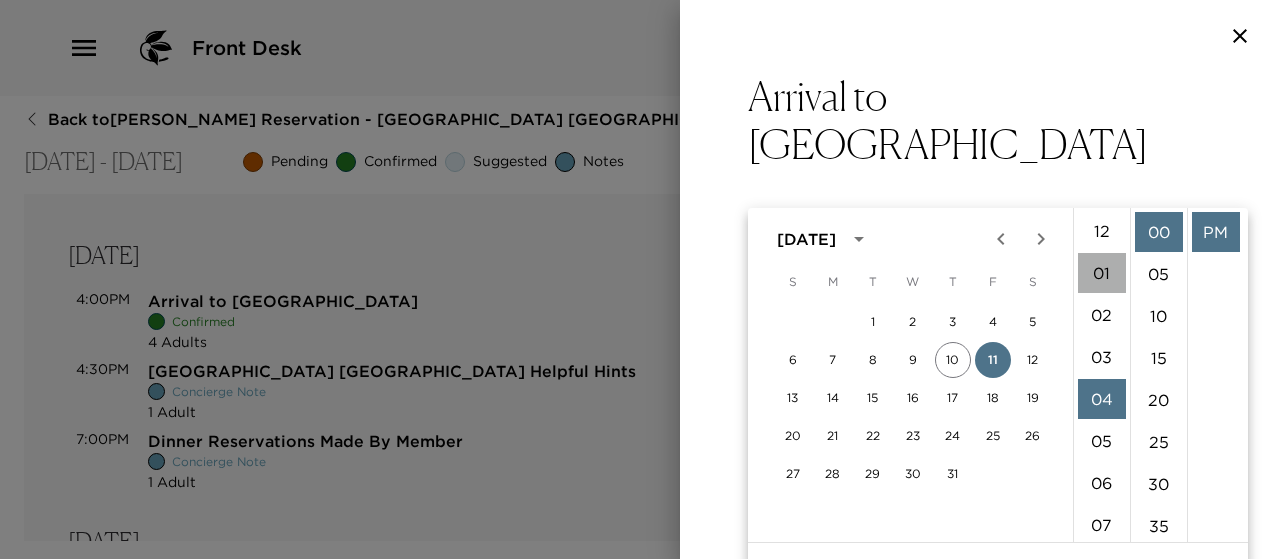 click on "01" at bounding box center (1102, 273) 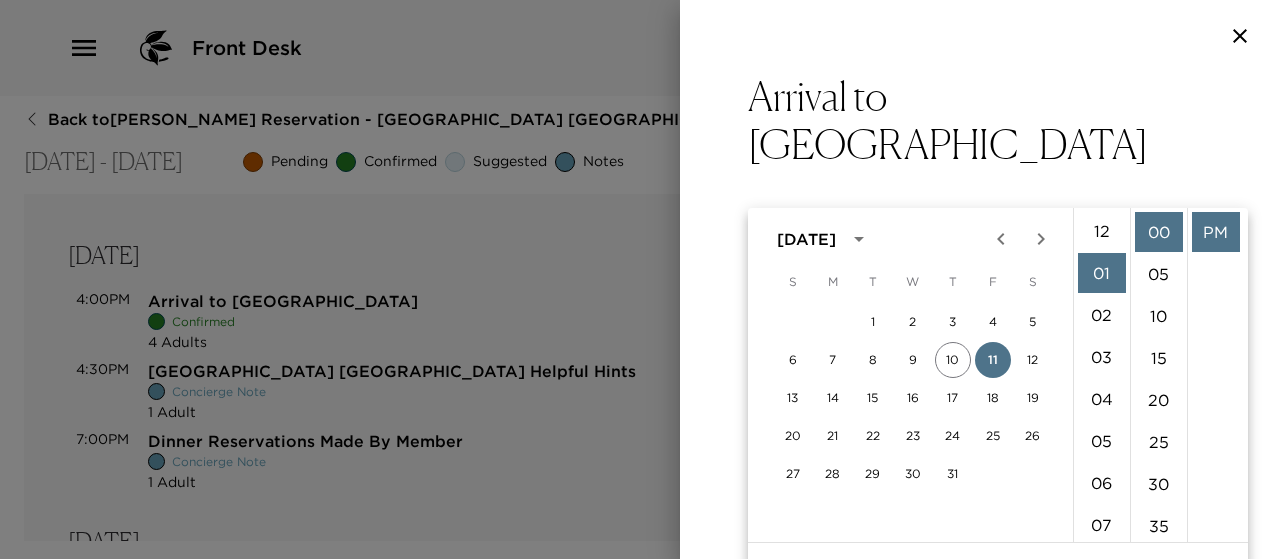 scroll, scrollTop: 42, scrollLeft: 0, axis: vertical 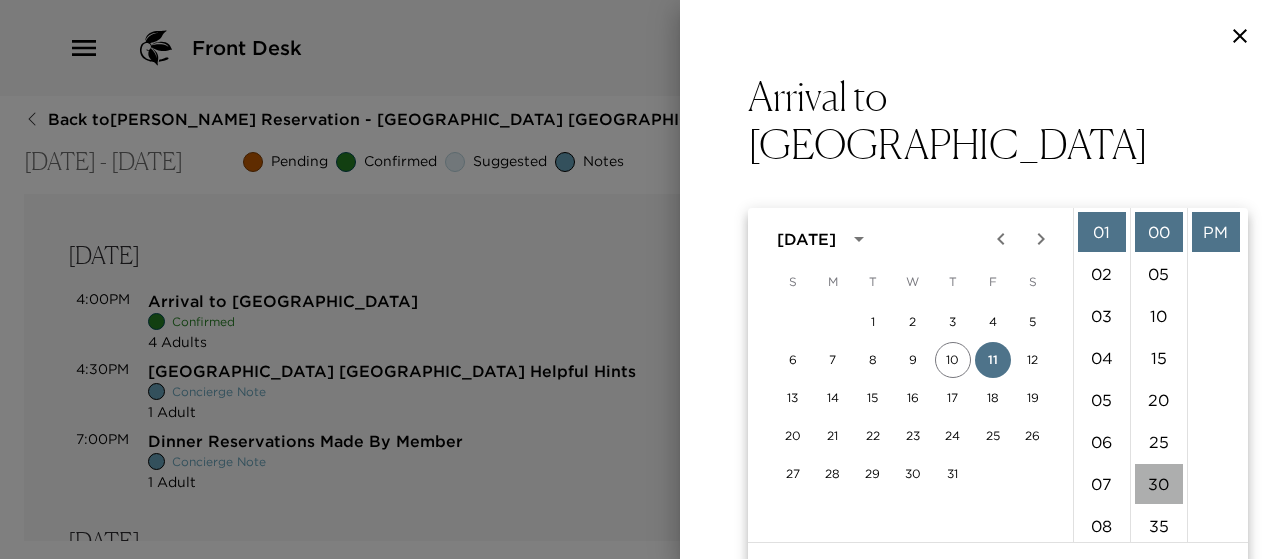 click on "30" at bounding box center [1159, 484] 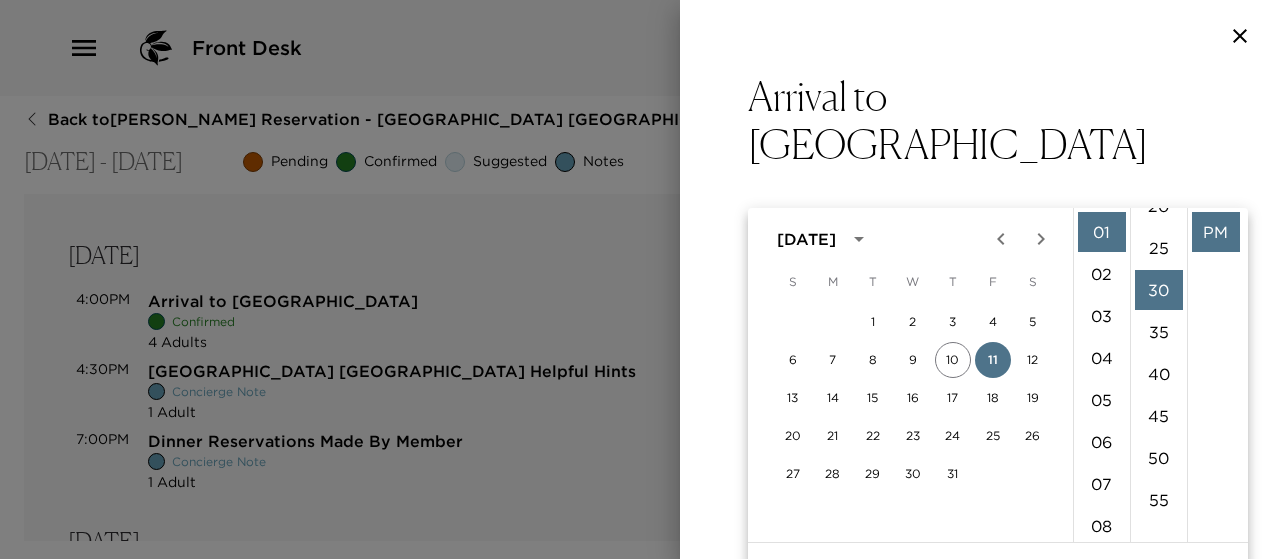scroll, scrollTop: 252, scrollLeft: 0, axis: vertical 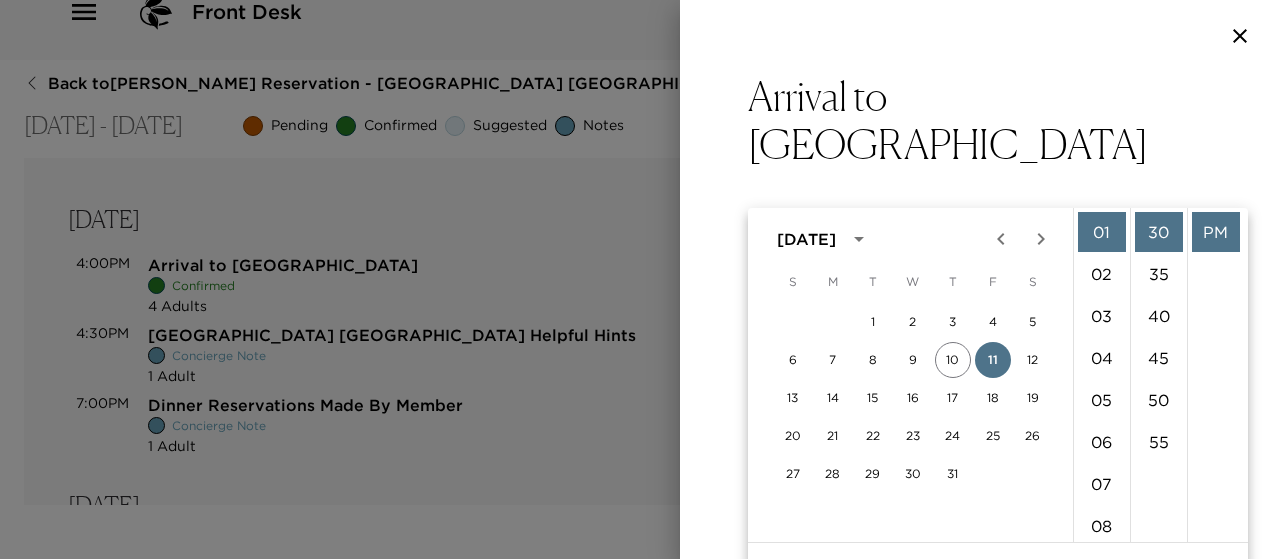 click 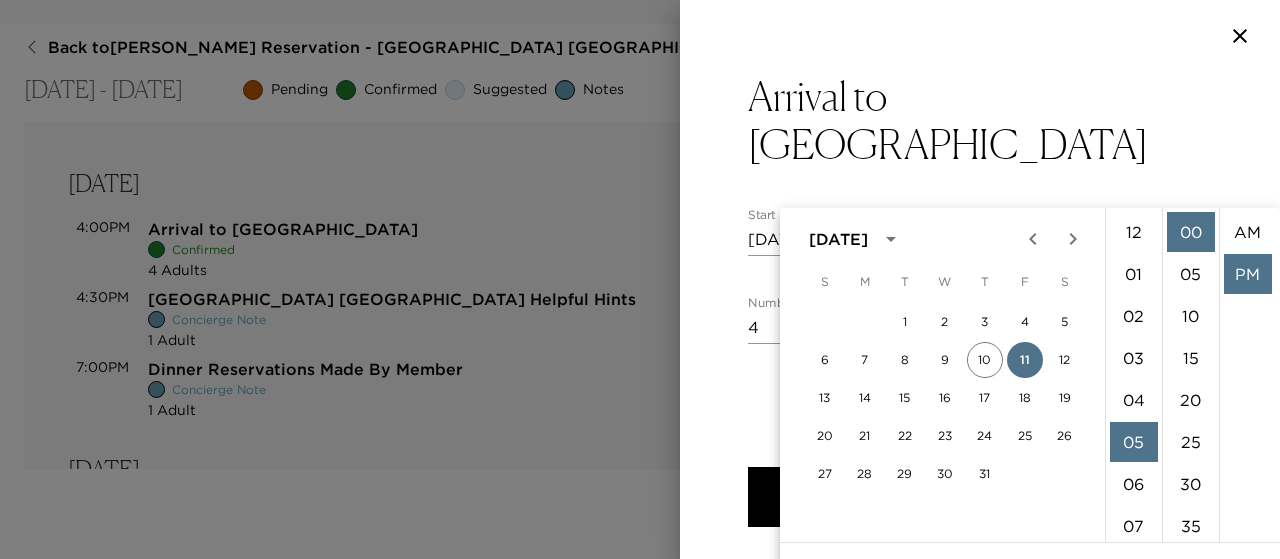 scroll, scrollTop: 210, scrollLeft: 0, axis: vertical 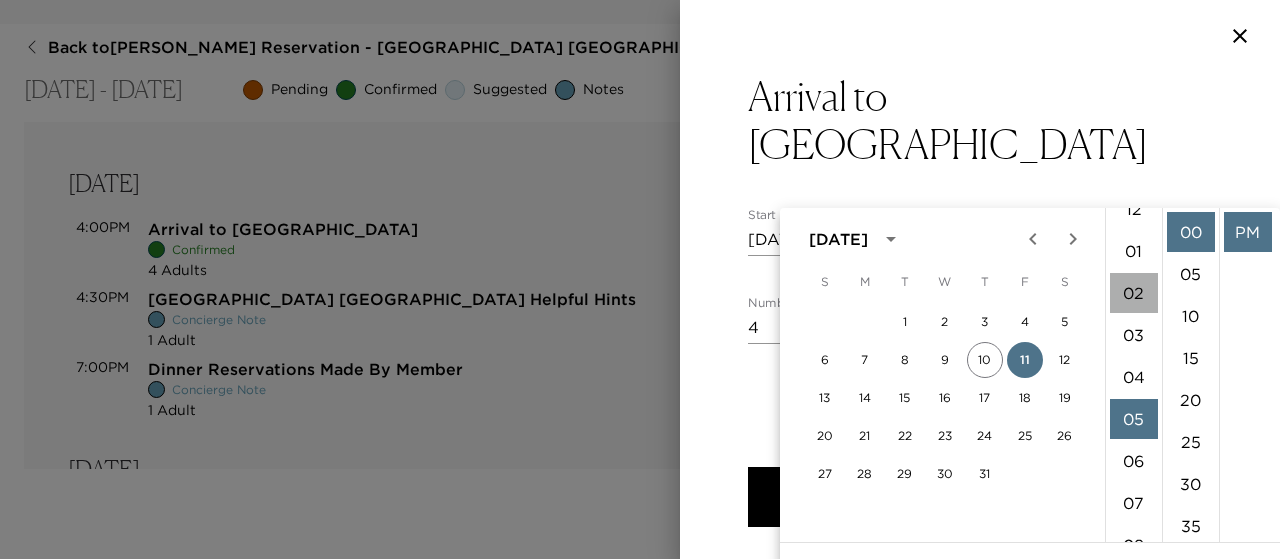 click on "02" at bounding box center [1134, 293] 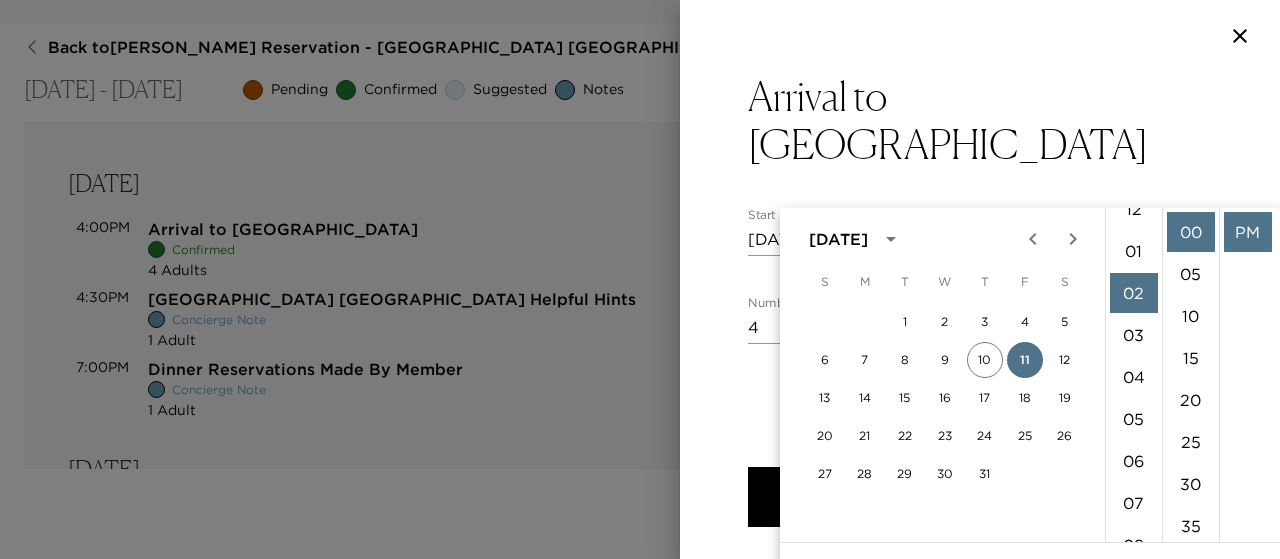 scroll, scrollTop: 84, scrollLeft: 0, axis: vertical 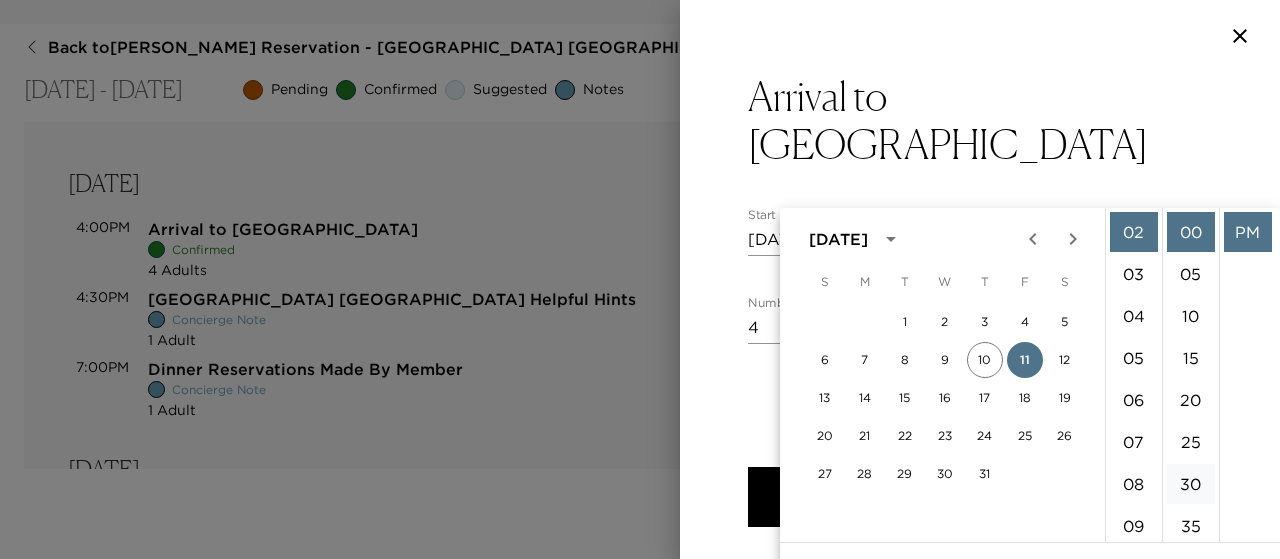 click on "30" at bounding box center [1191, 484] 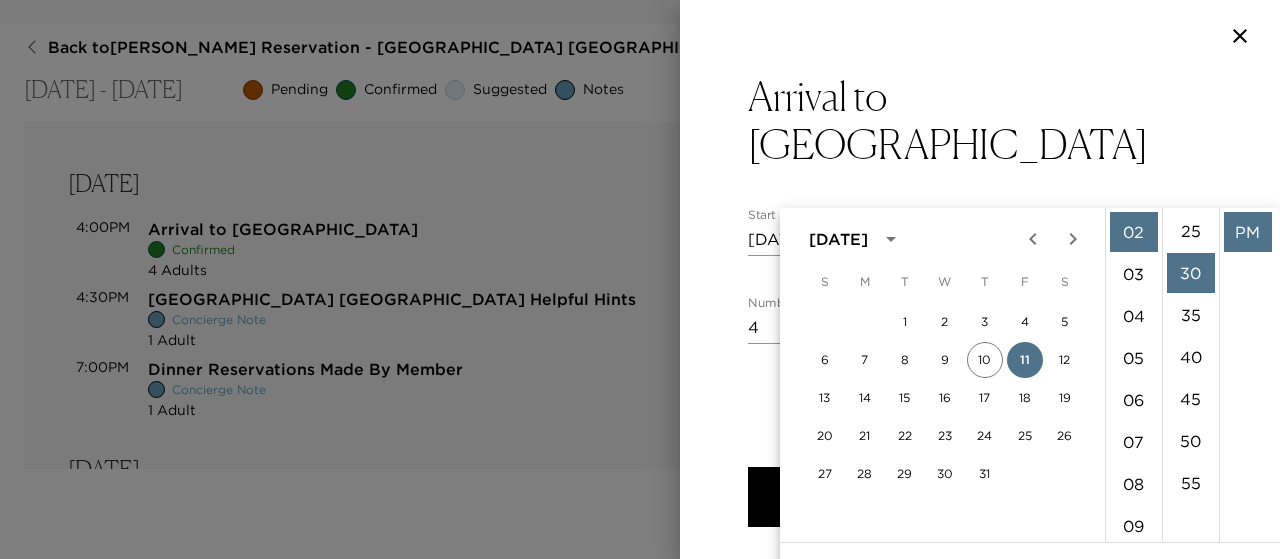 scroll, scrollTop: 252, scrollLeft: 0, axis: vertical 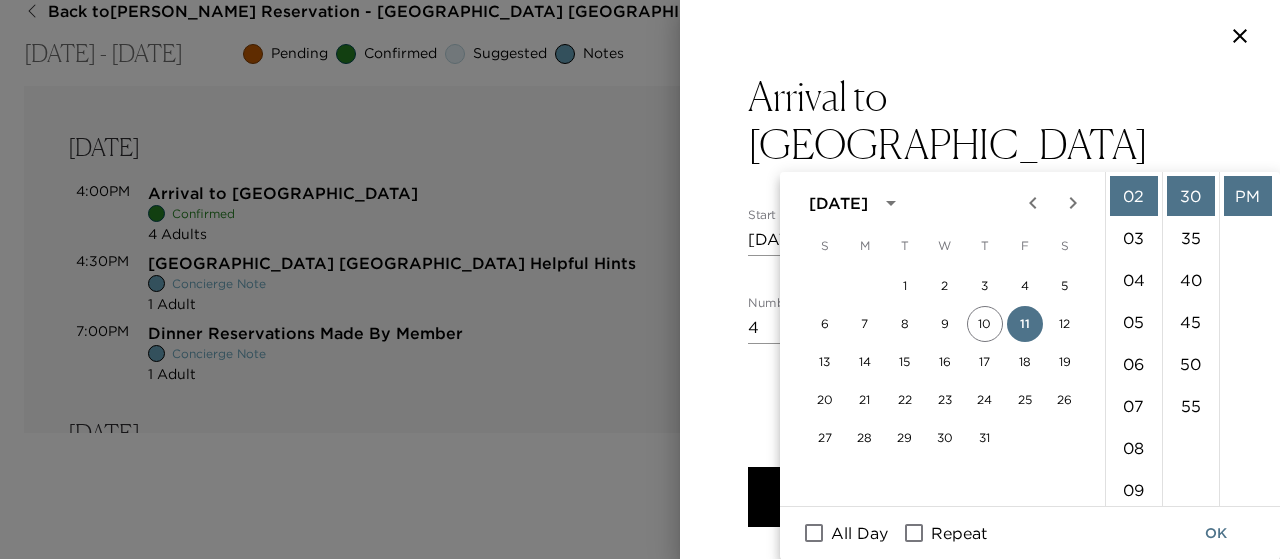 click on "Arrival to Ironwood Start Date & Time [DATE] 01:30 PM to End Date & Time [DATE] 02:30 PM Number of Adults (18+) 4 Number of Children 0 Status Confirmed Confirmed Hide From Member Request Transportation Concierge Notes x Cost ​ x Address ​ [STREET_ADDRESS][PERSON_NAME]
Us x Phone Number ​ Email ​ Website ​ Cancellation Policy ​ Recommended Attire ​ Age Range ​ Remove From Trip Save Changes" at bounding box center [980, 219] 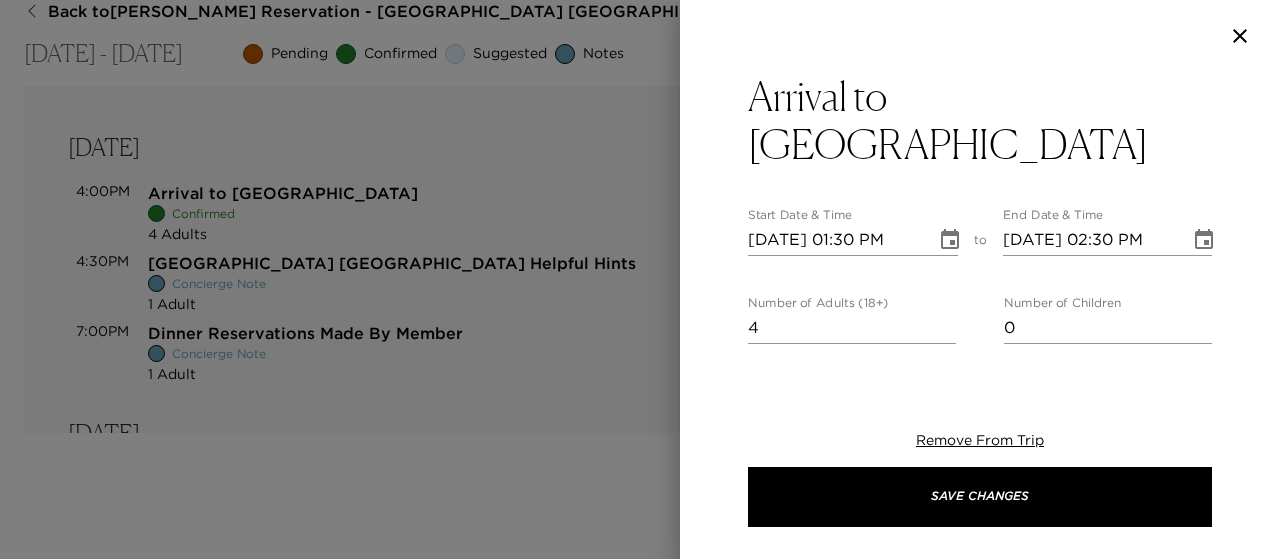 scroll, scrollTop: 0, scrollLeft: 0, axis: both 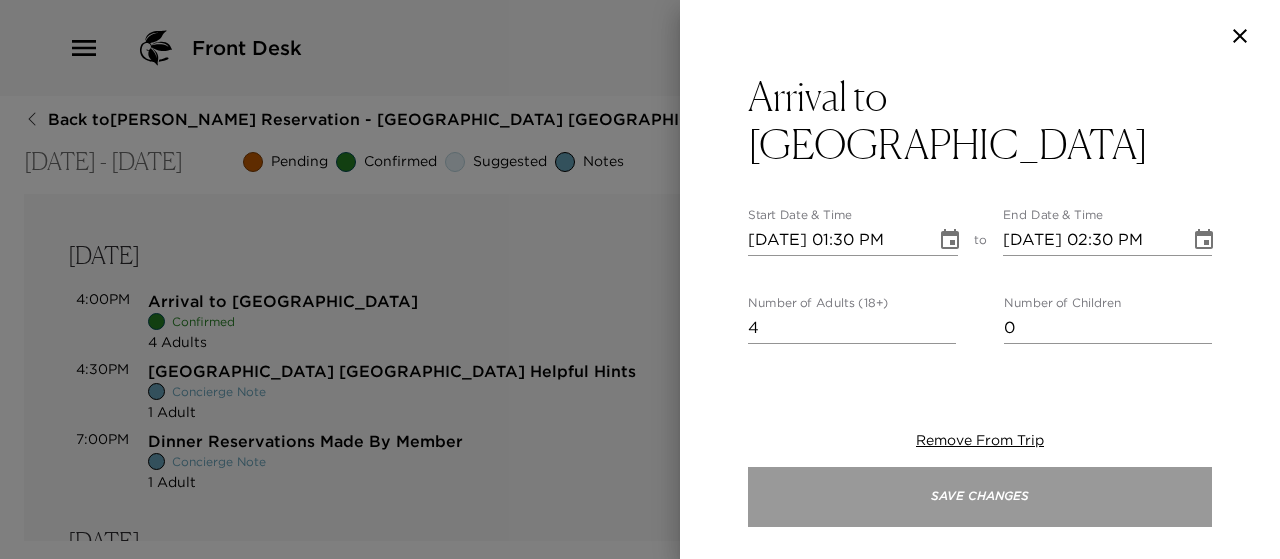 click on "Save Changes" at bounding box center (980, 497) 